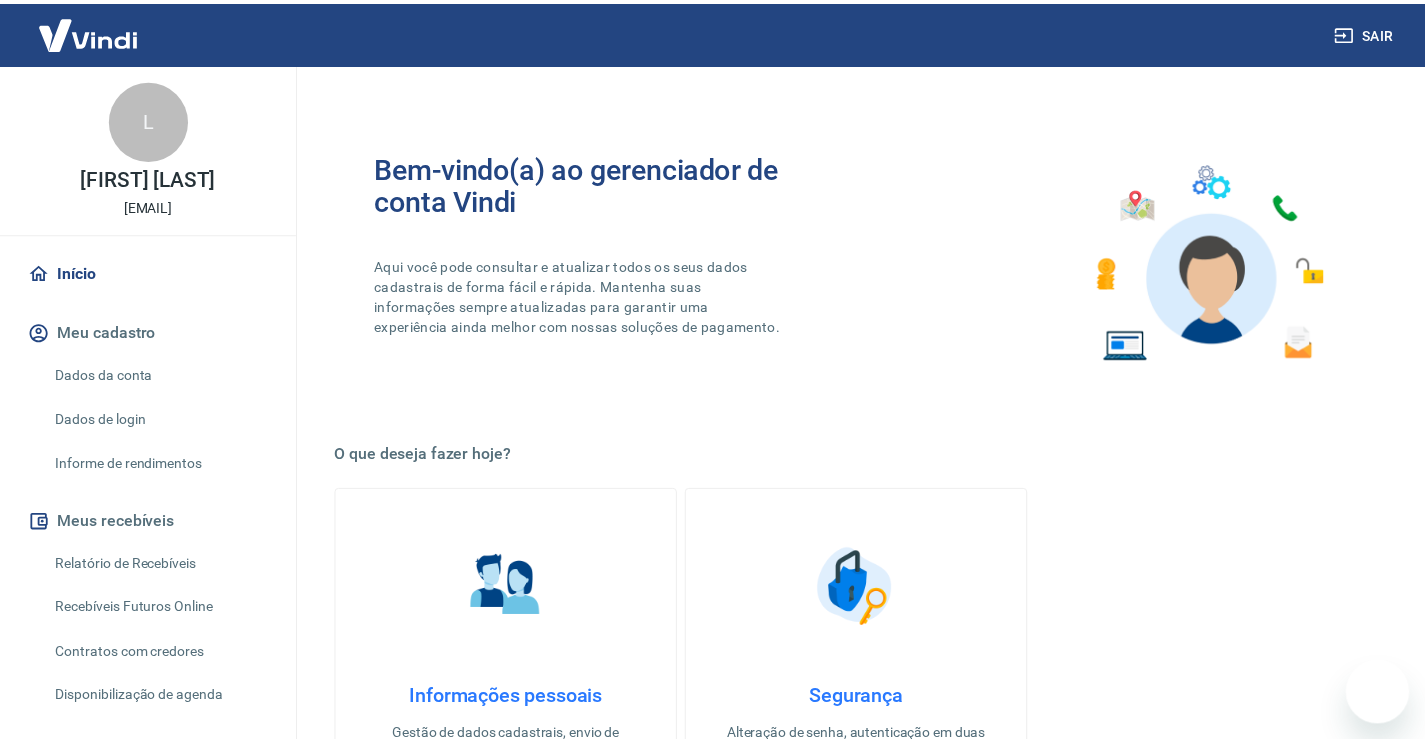 scroll, scrollTop: 0, scrollLeft: 0, axis: both 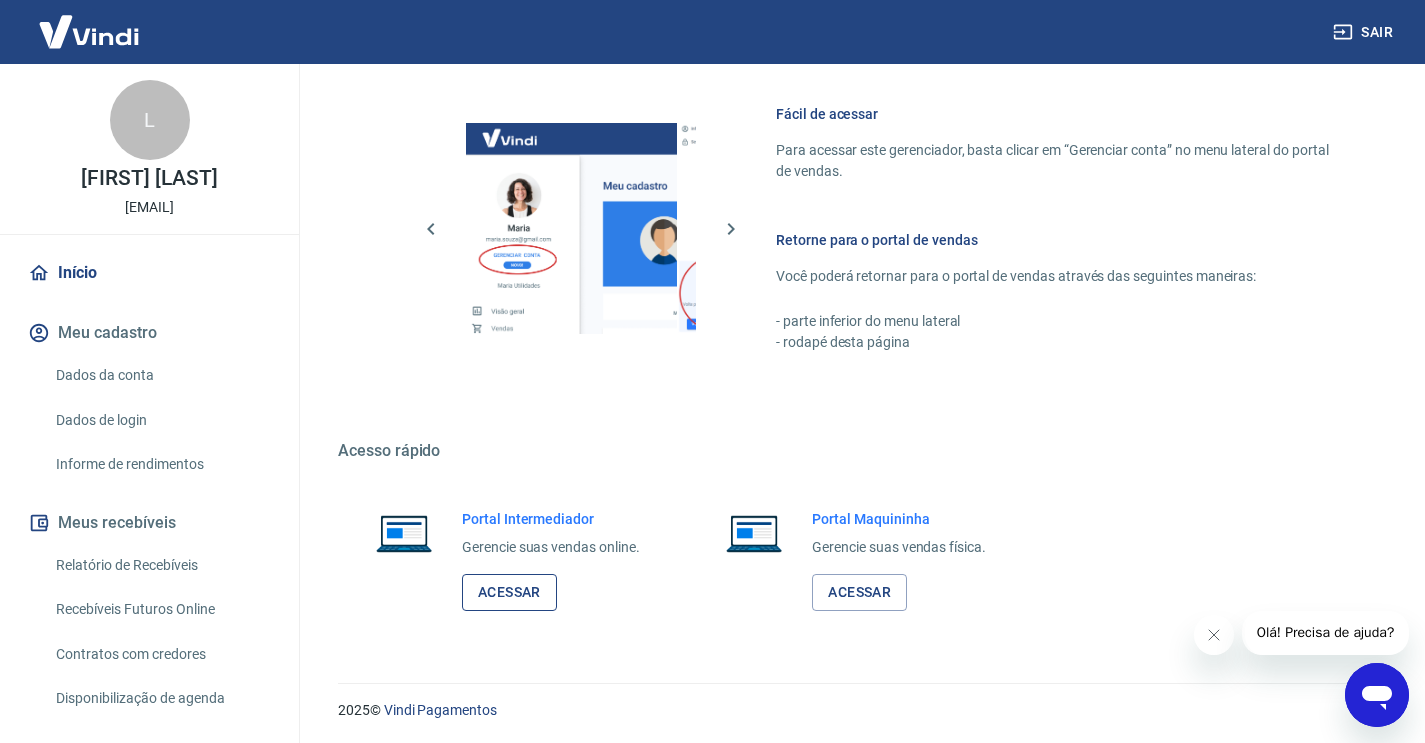 click on "Acessar" at bounding box center (509, 592) 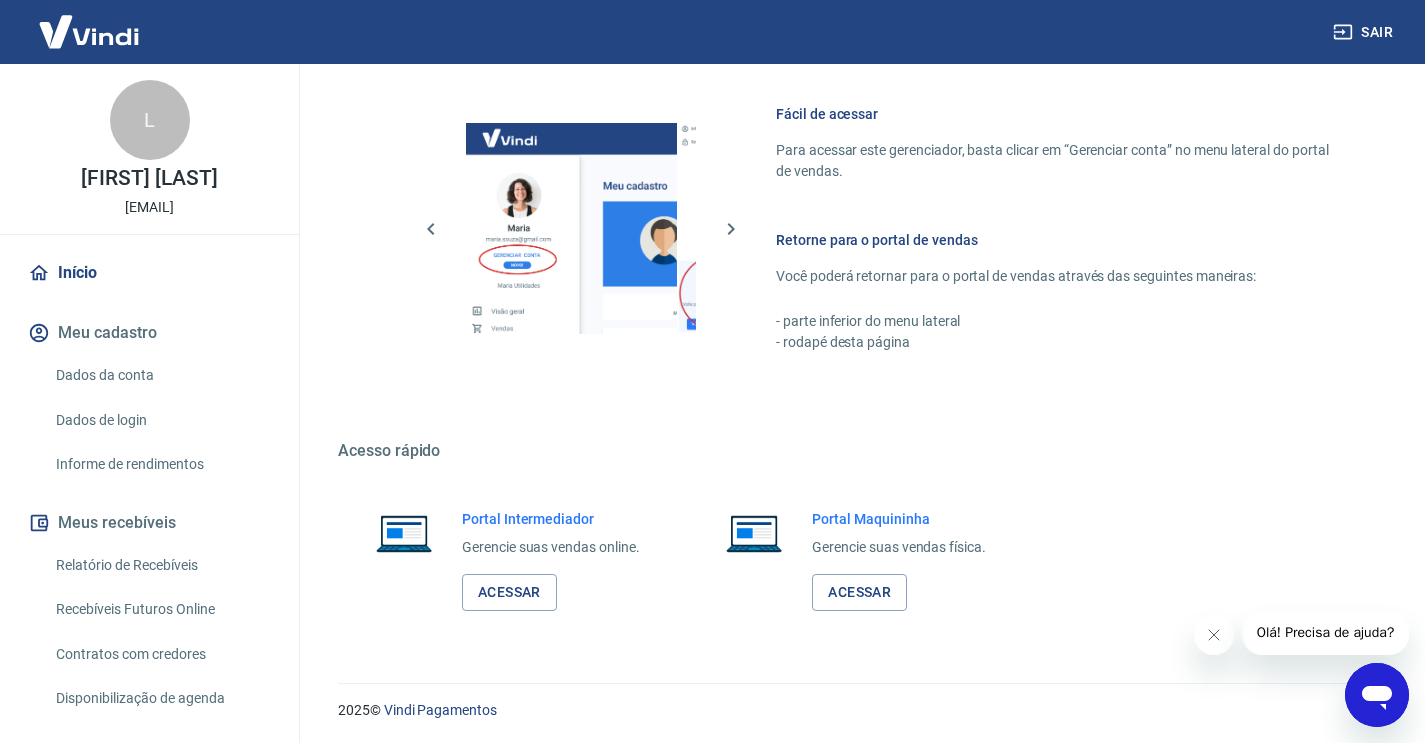 click 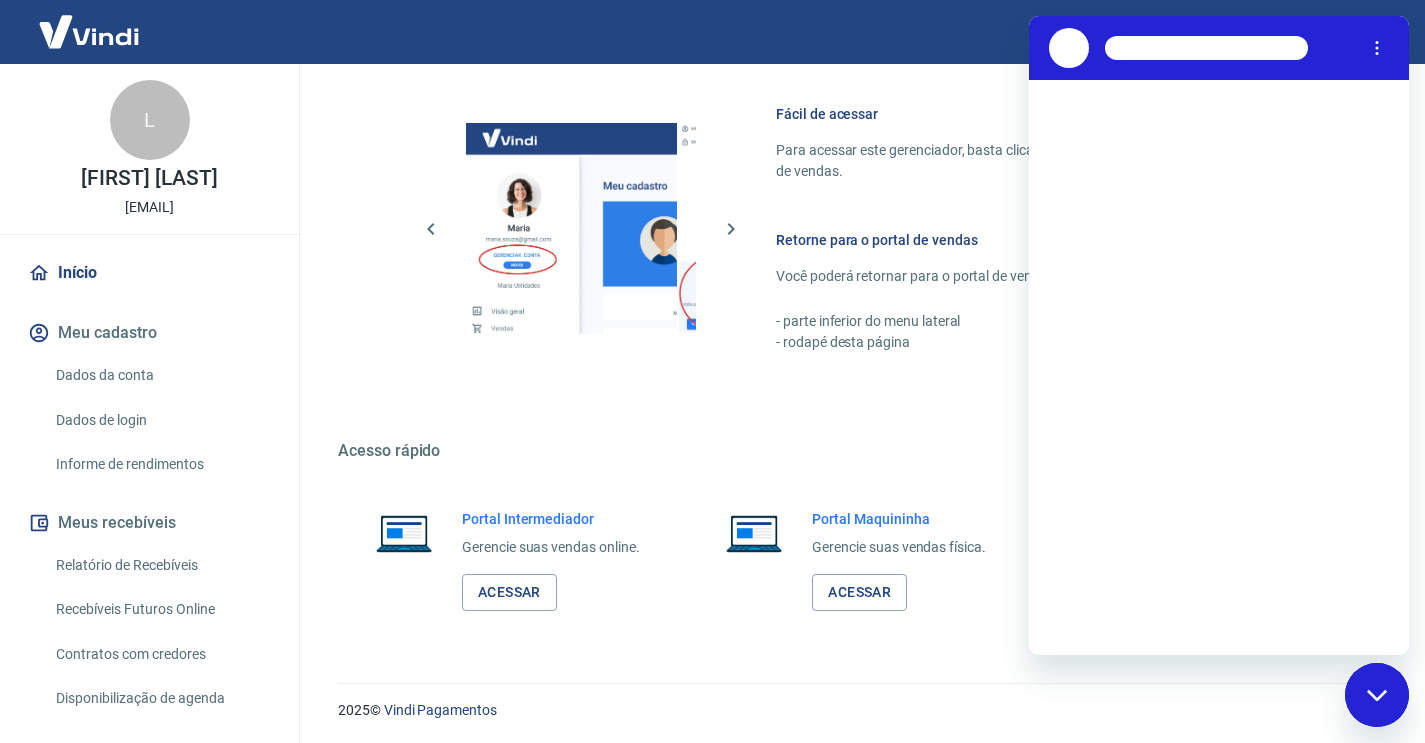 scroll, scrollTop: 0, scrollLeft: 0, axis: both 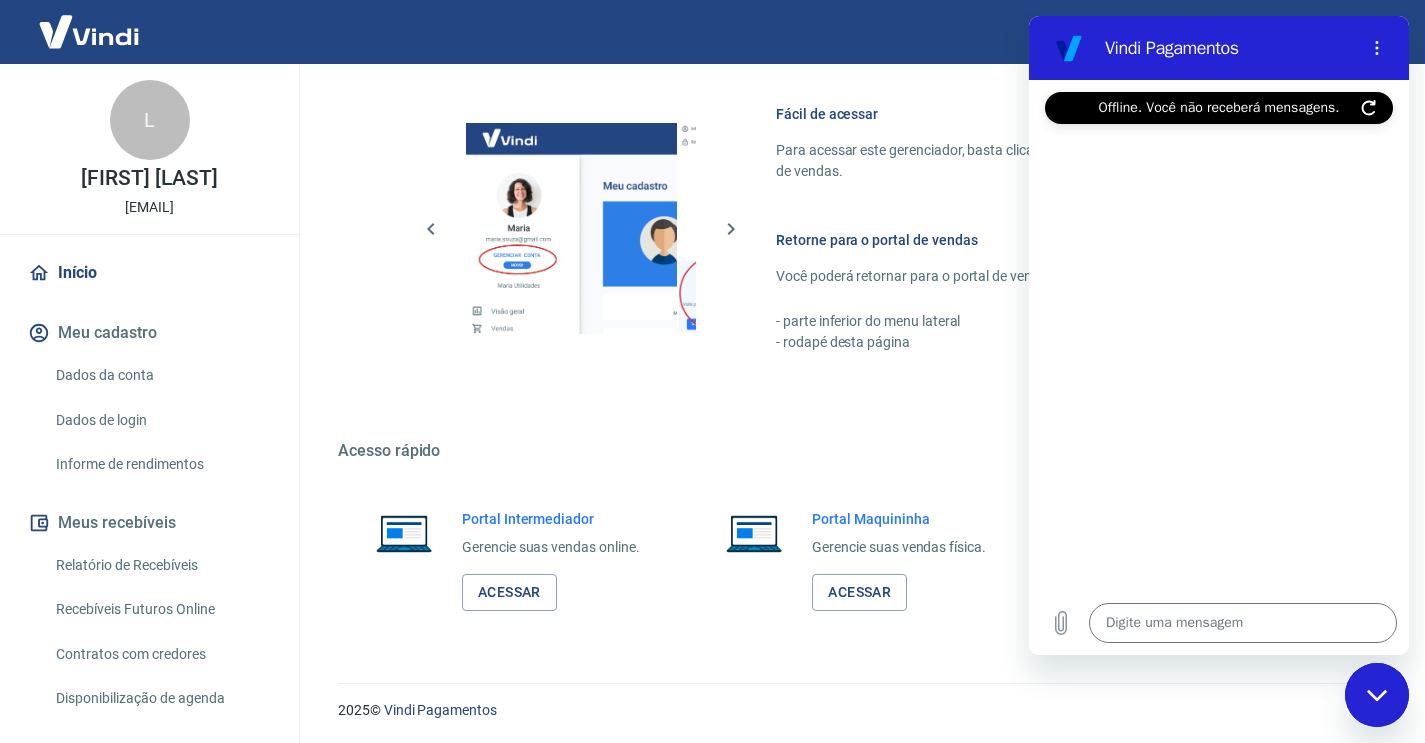 click 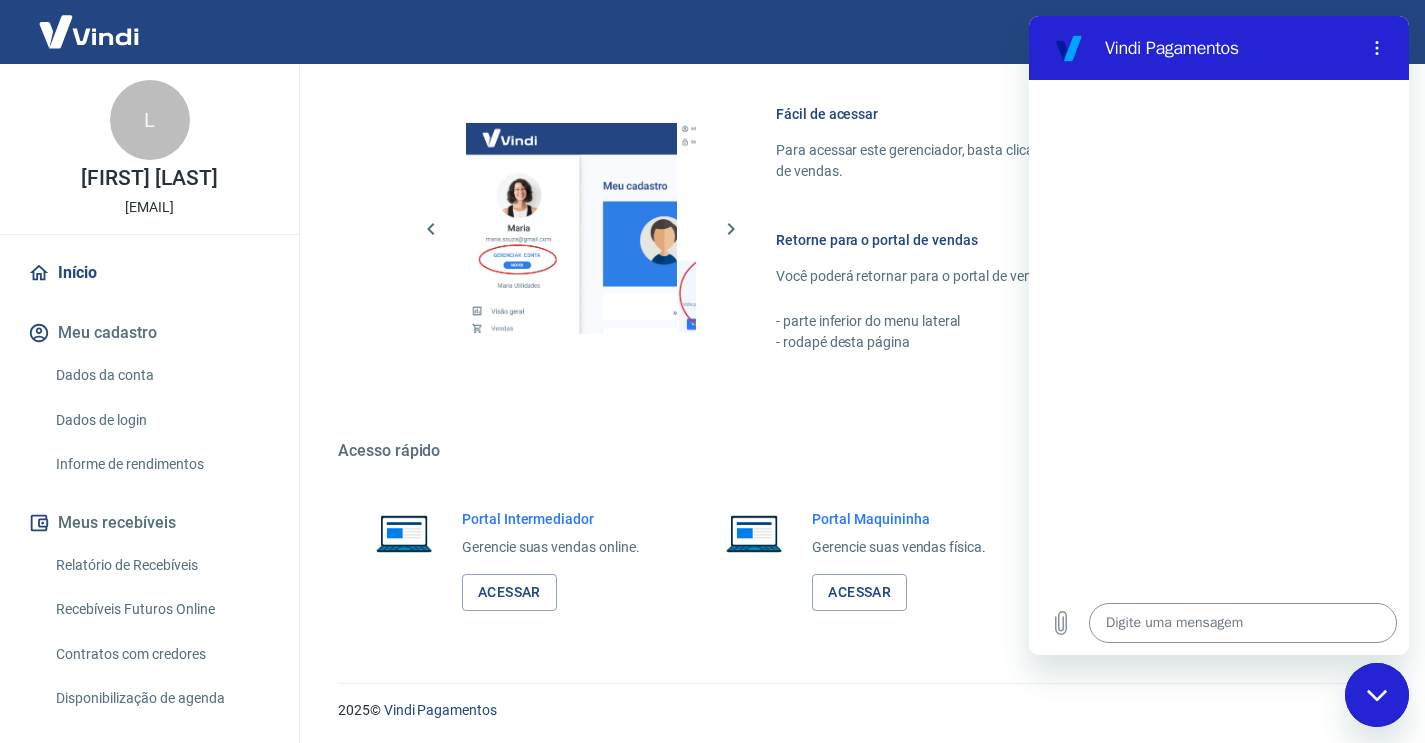 type on "x" 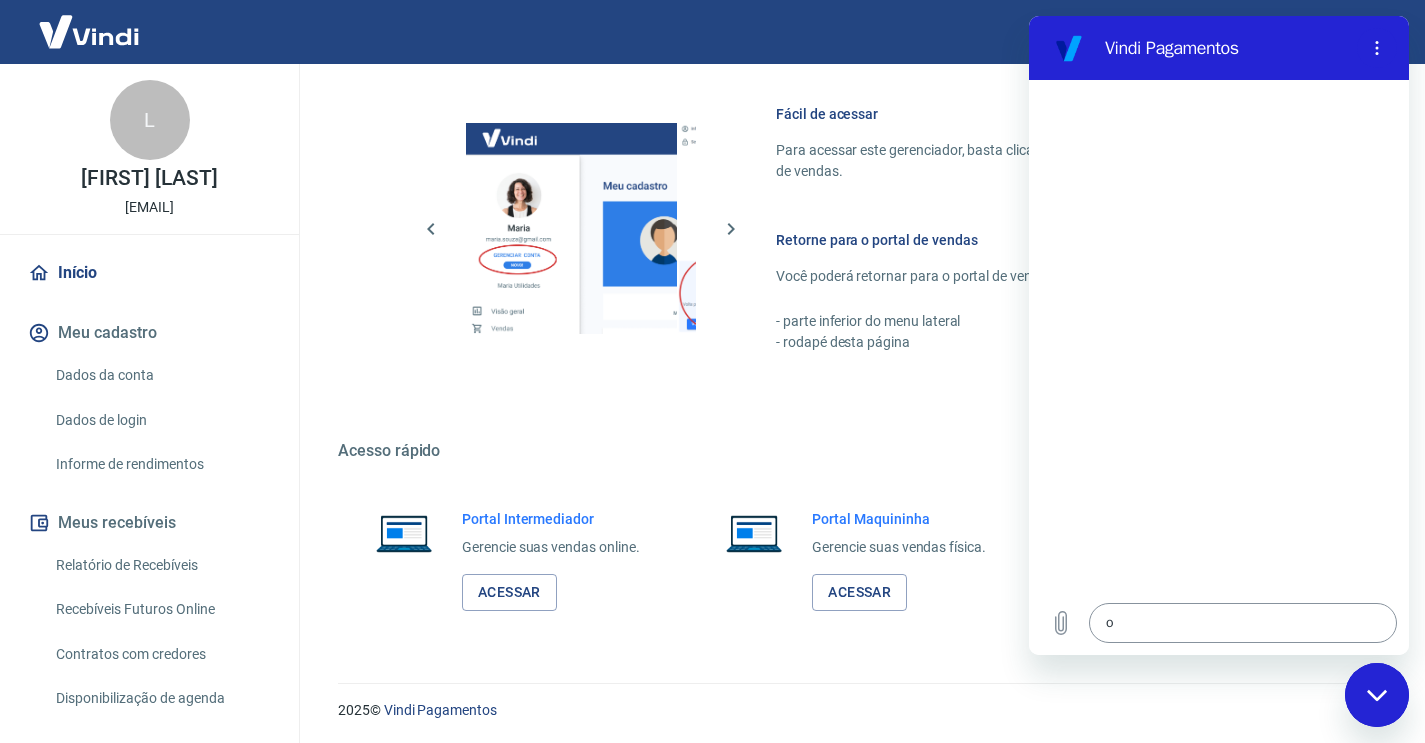 type on "ol" 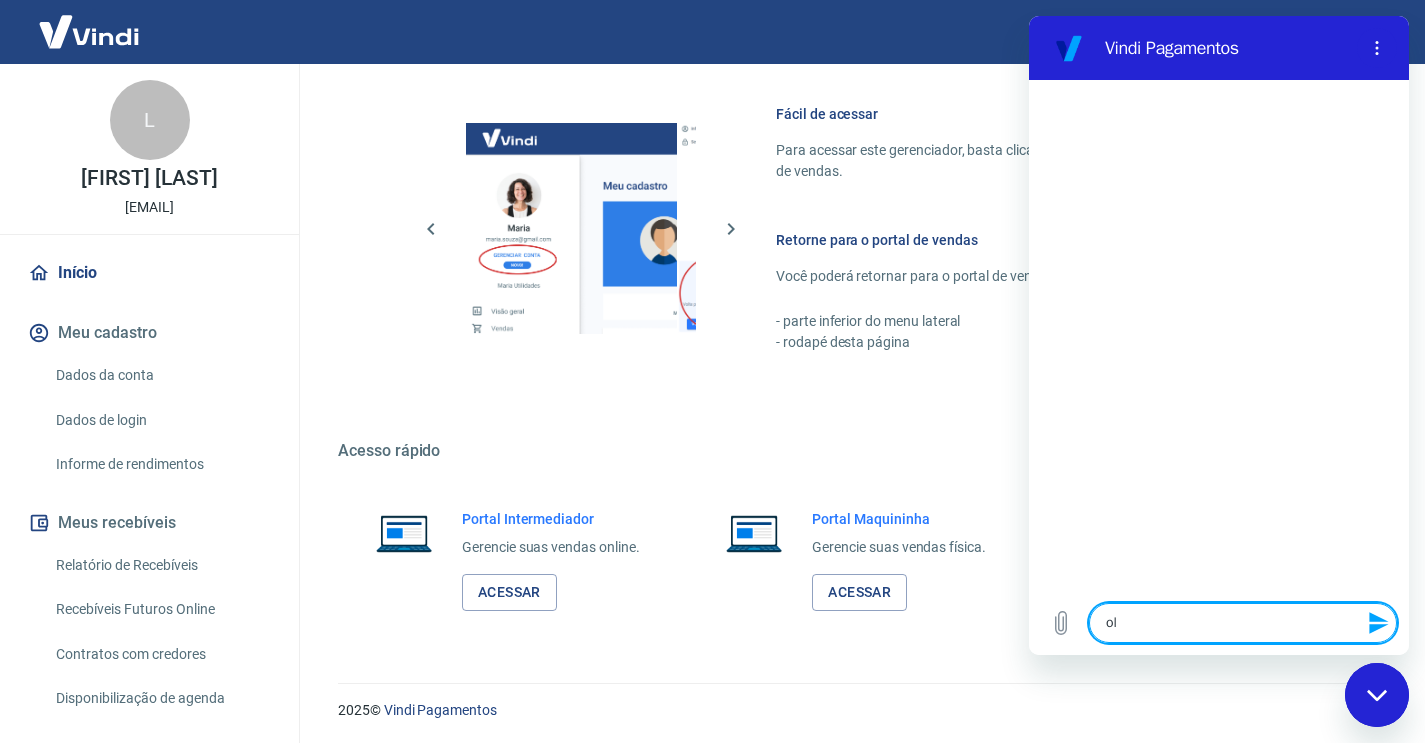 type on "ola" 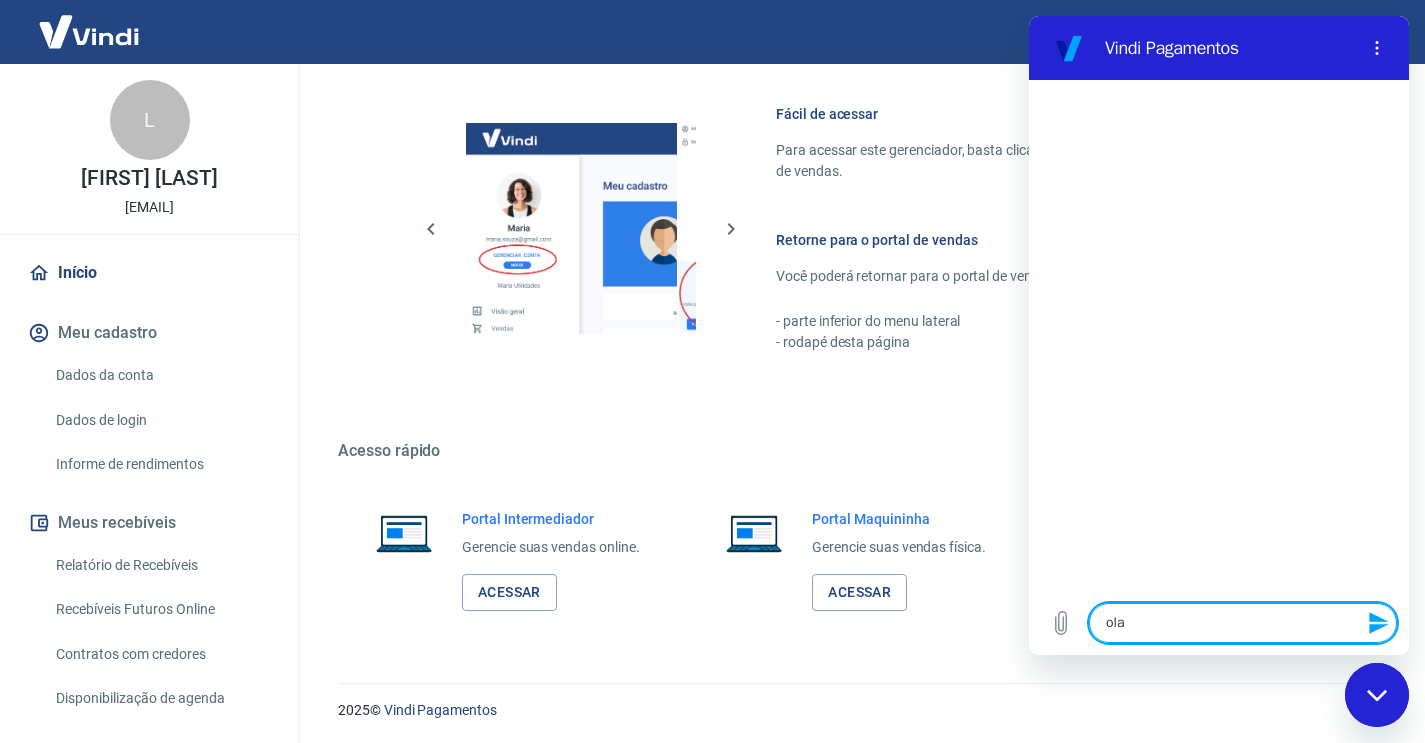 type on "olaq" 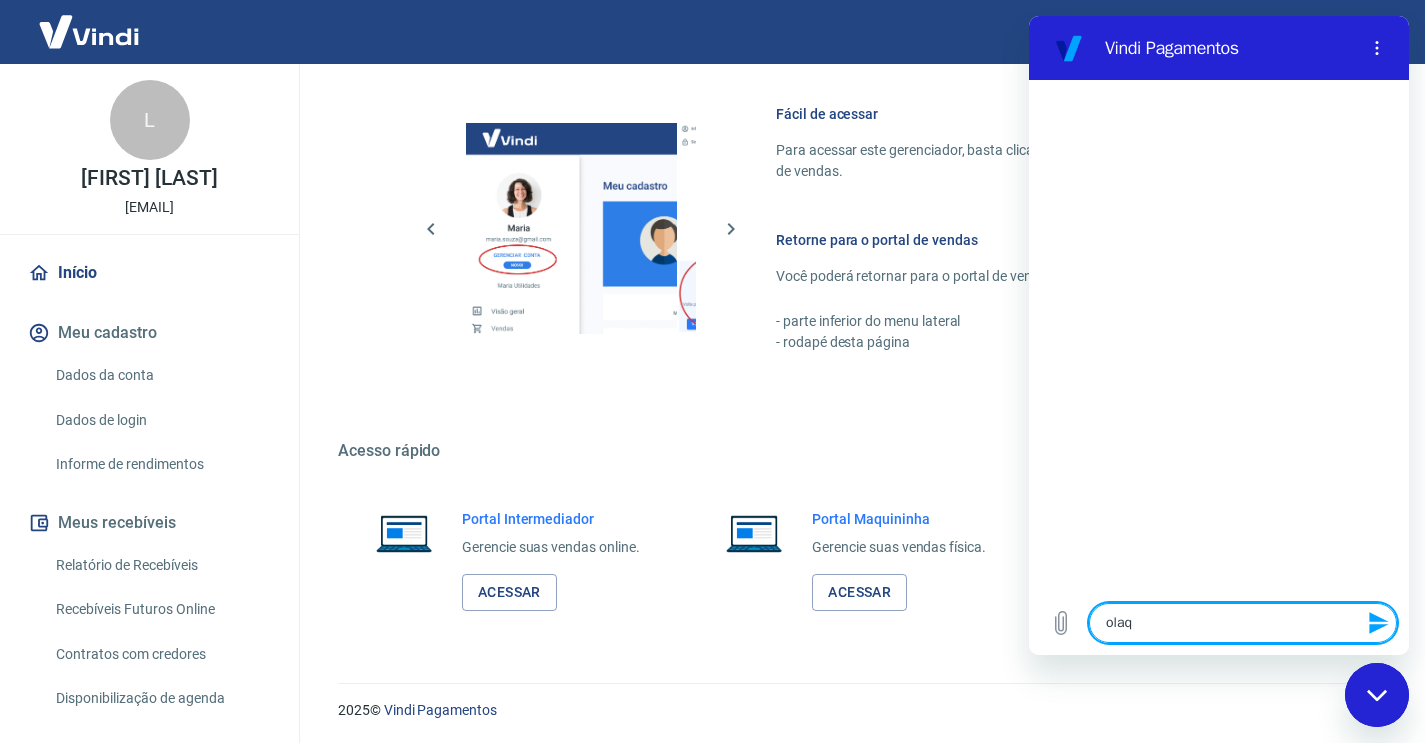 type 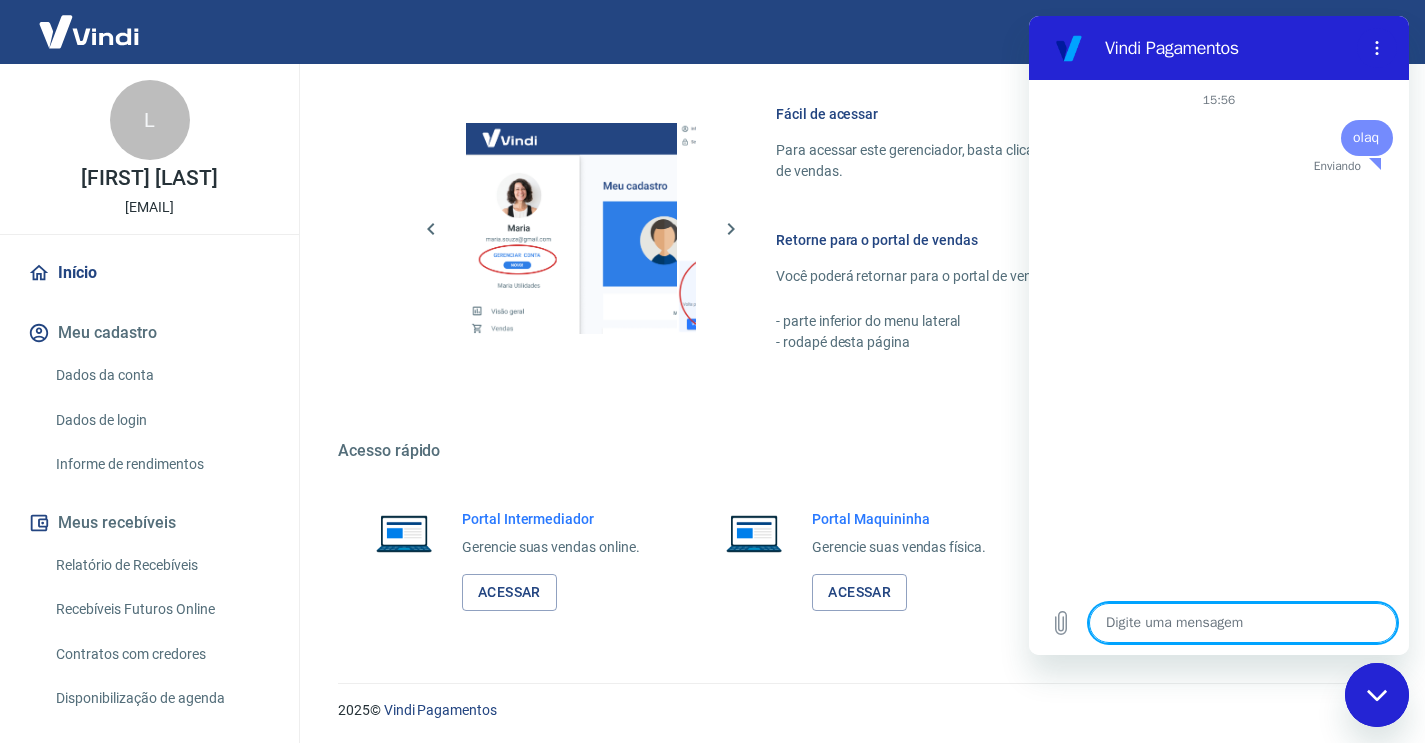 type on "x" 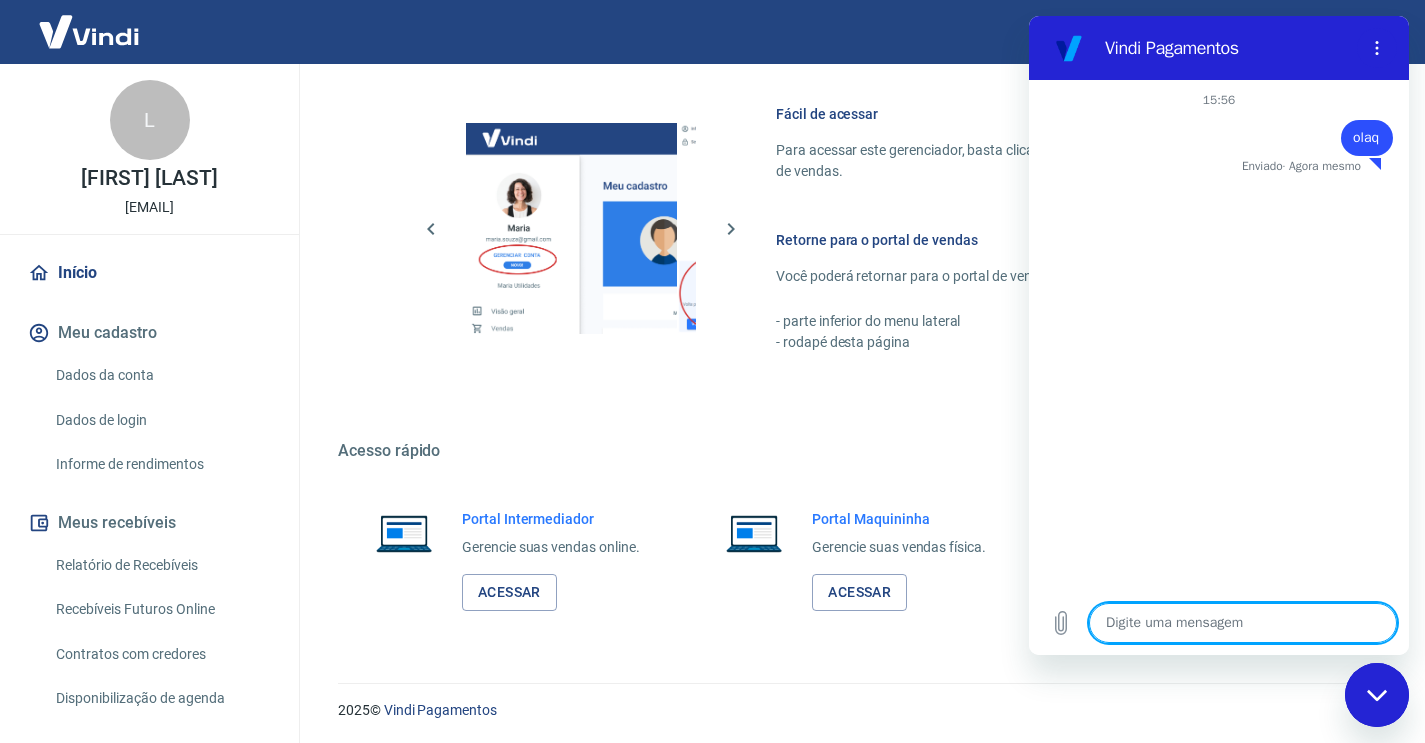 type on "e" 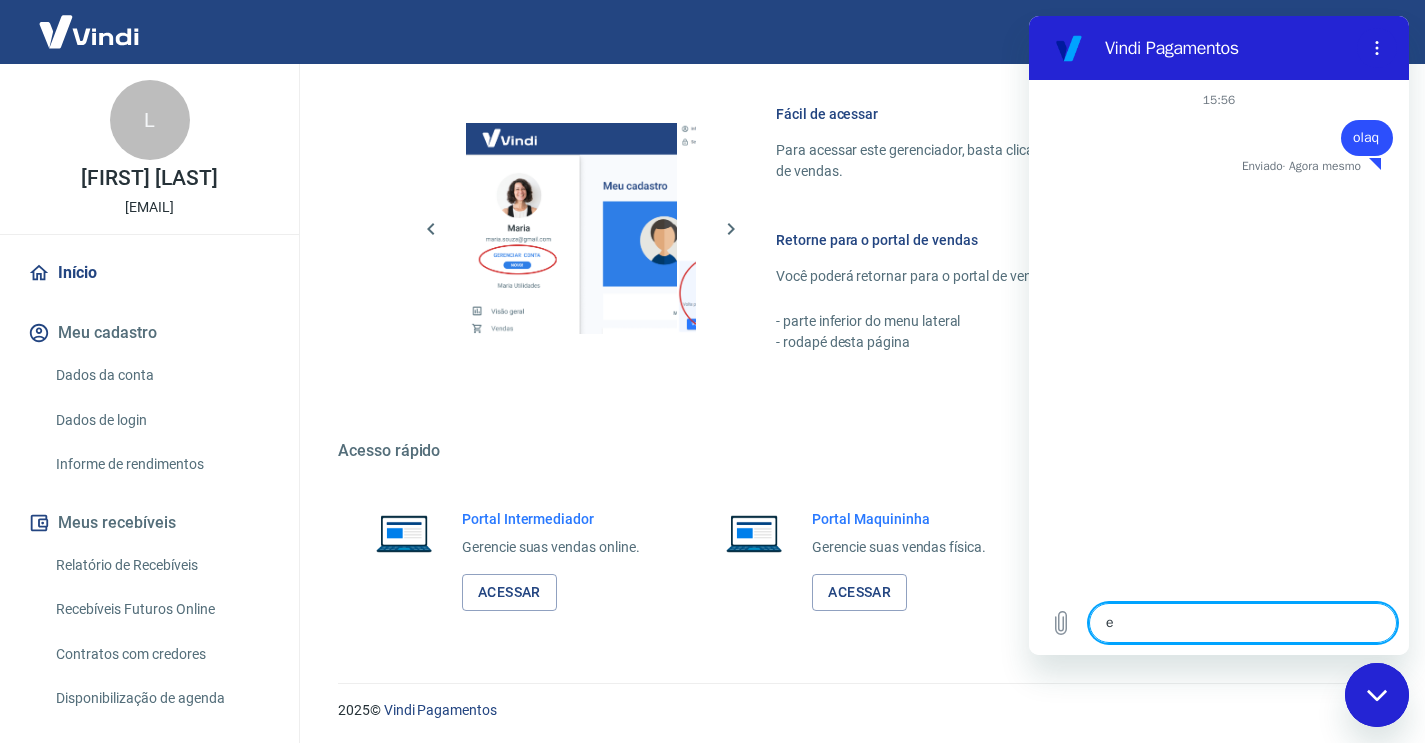 type on "es" 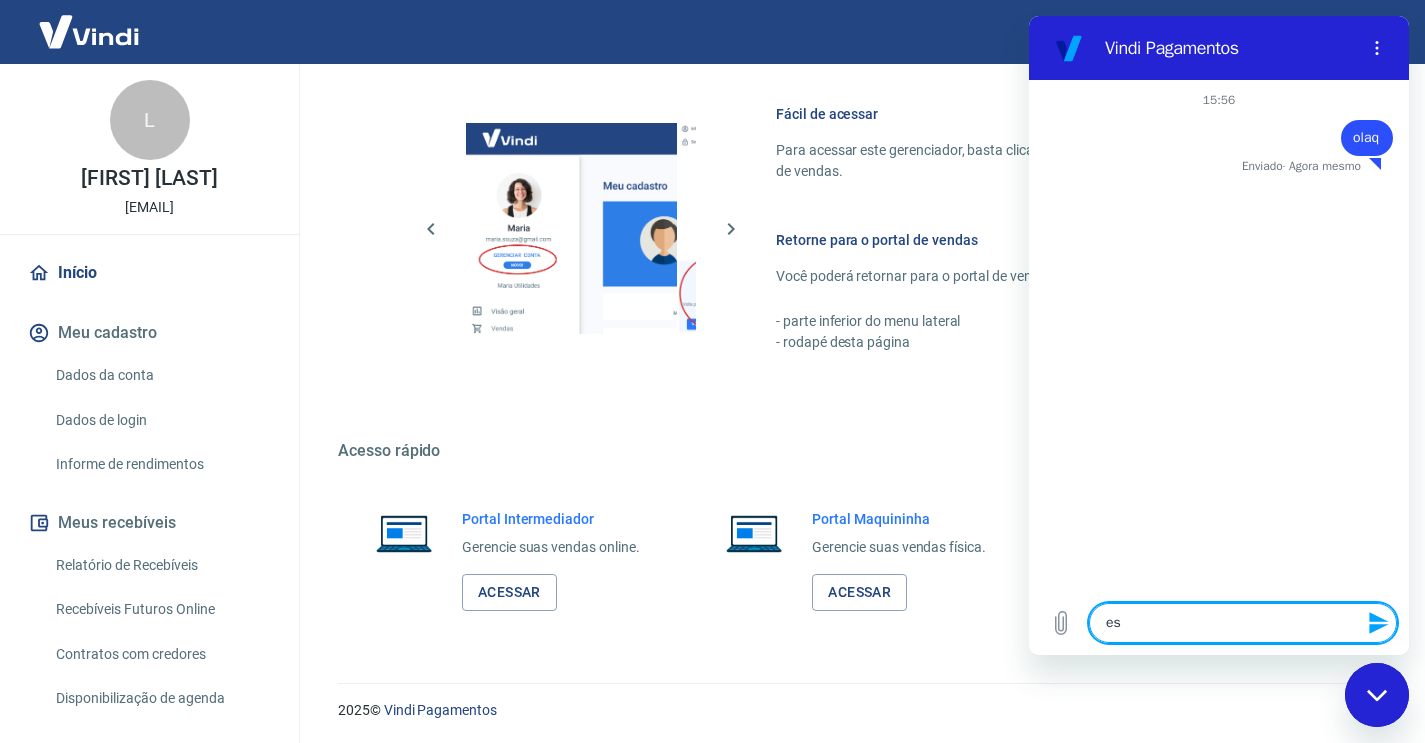 type on "est" 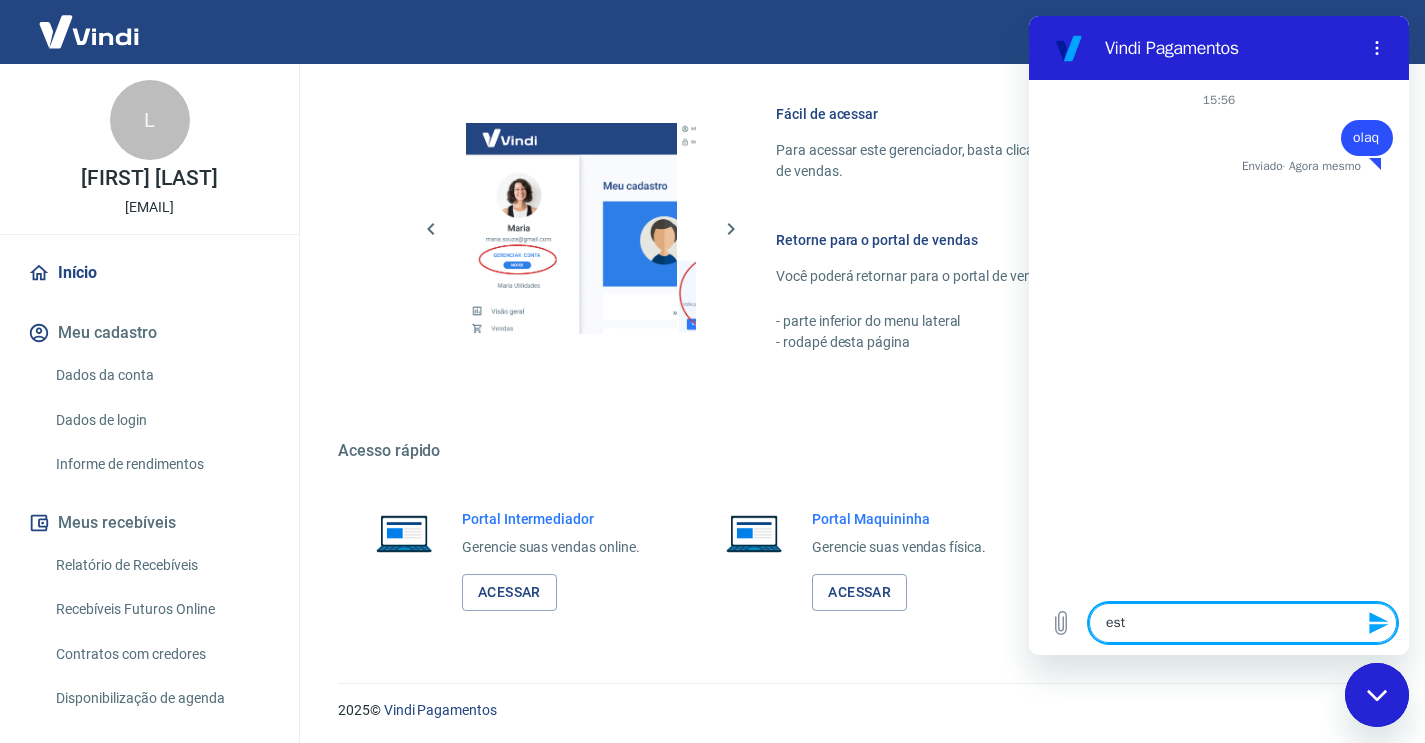 type on "esta" 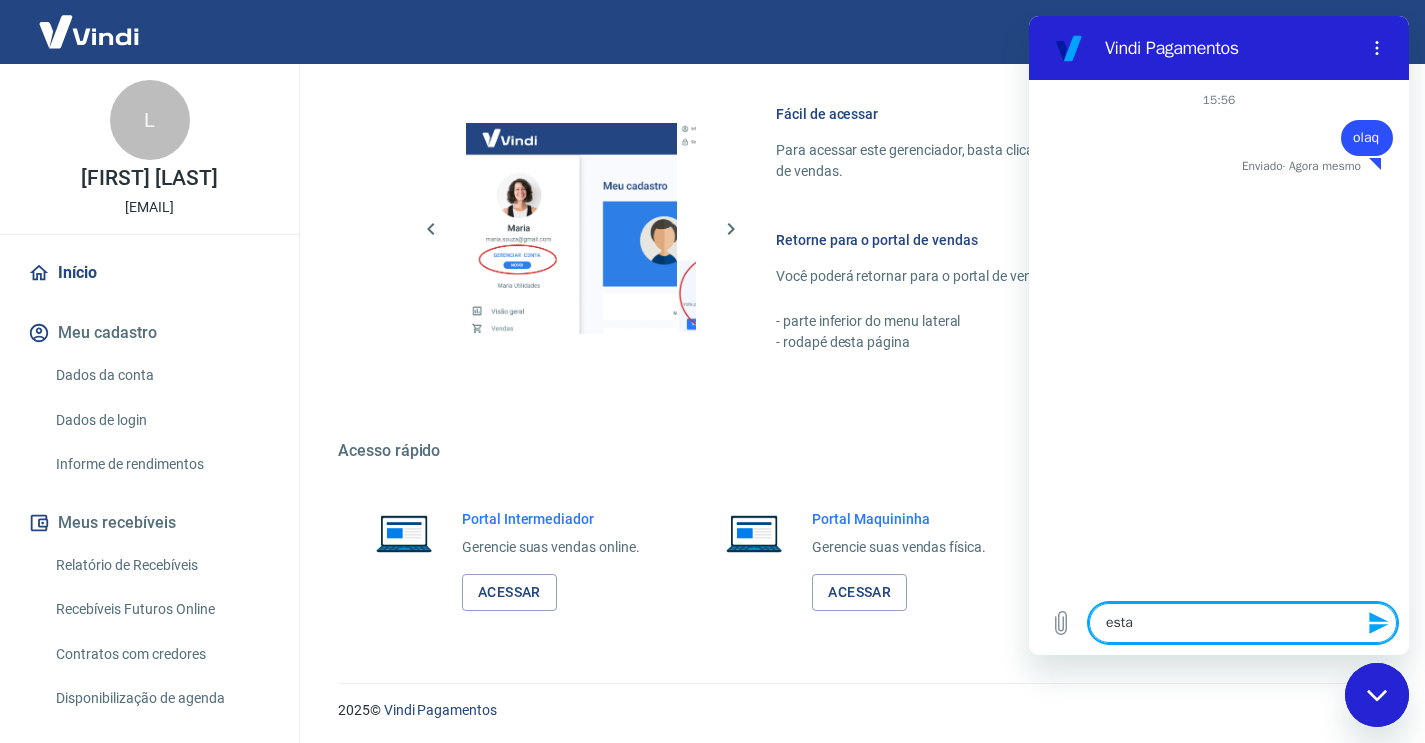 type on "est" 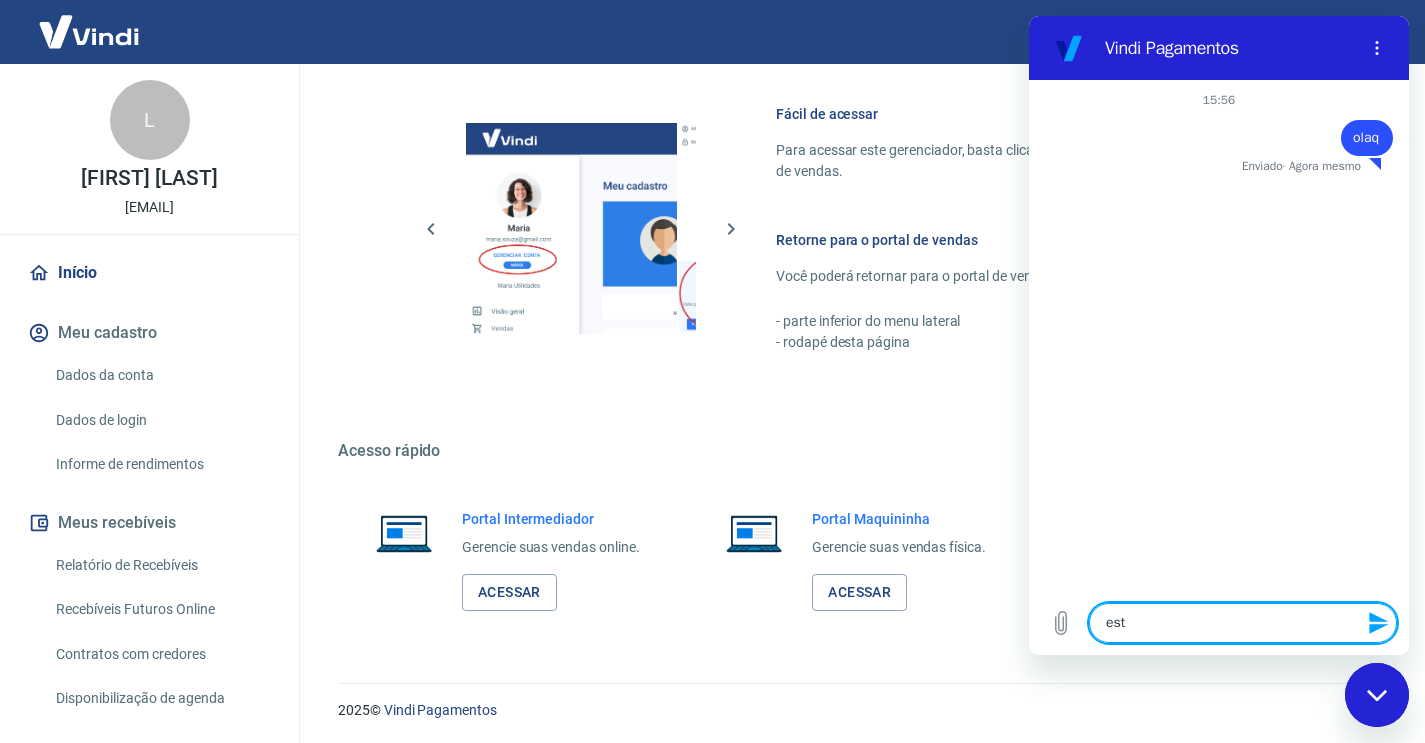 type on "estp" 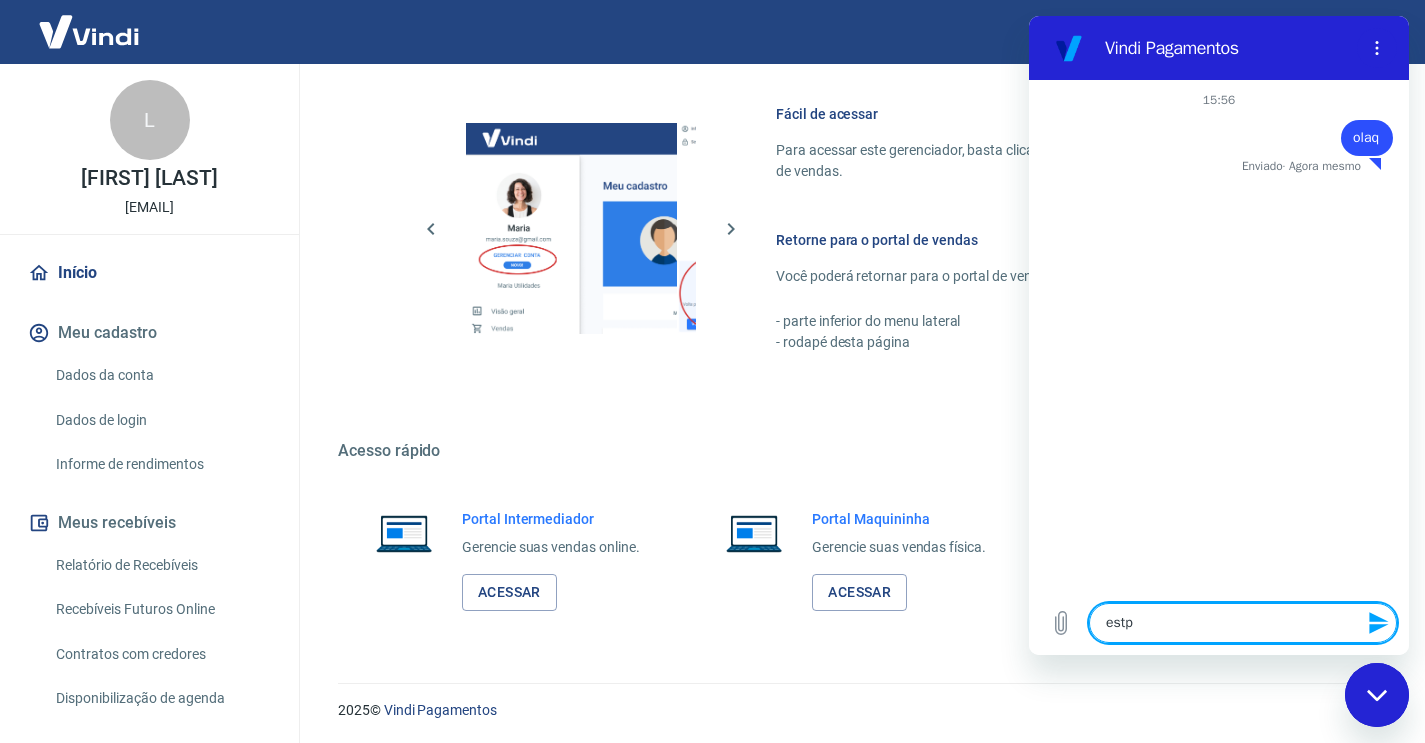 type on "estpu" 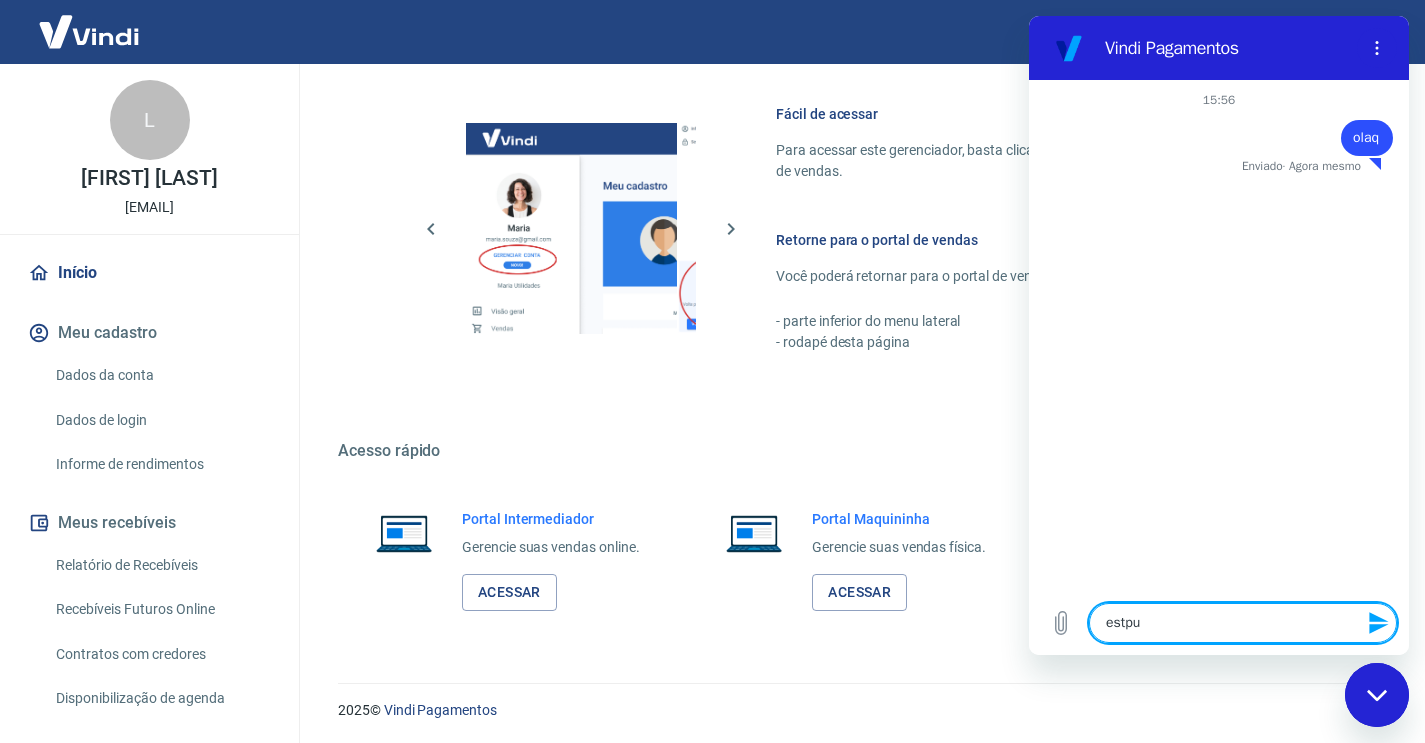 type on "estp" 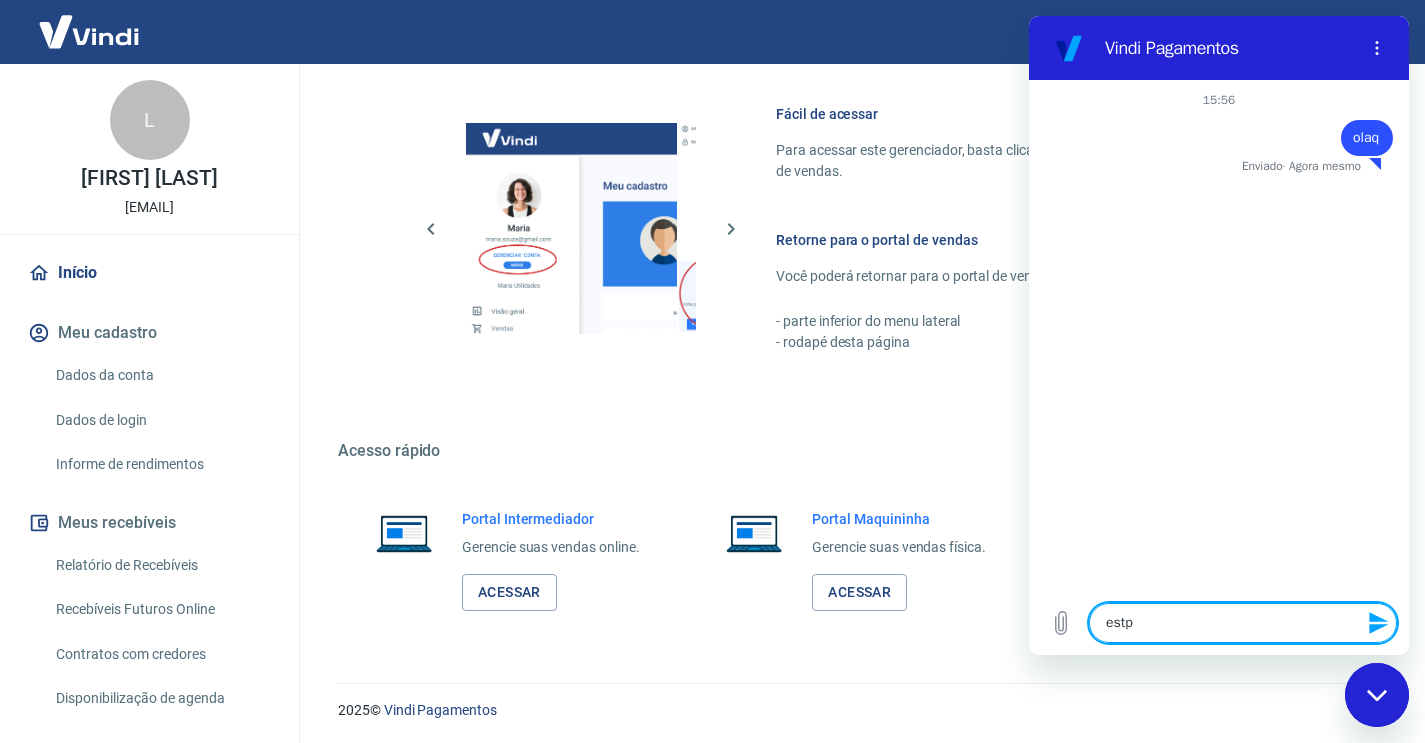 type on "est" 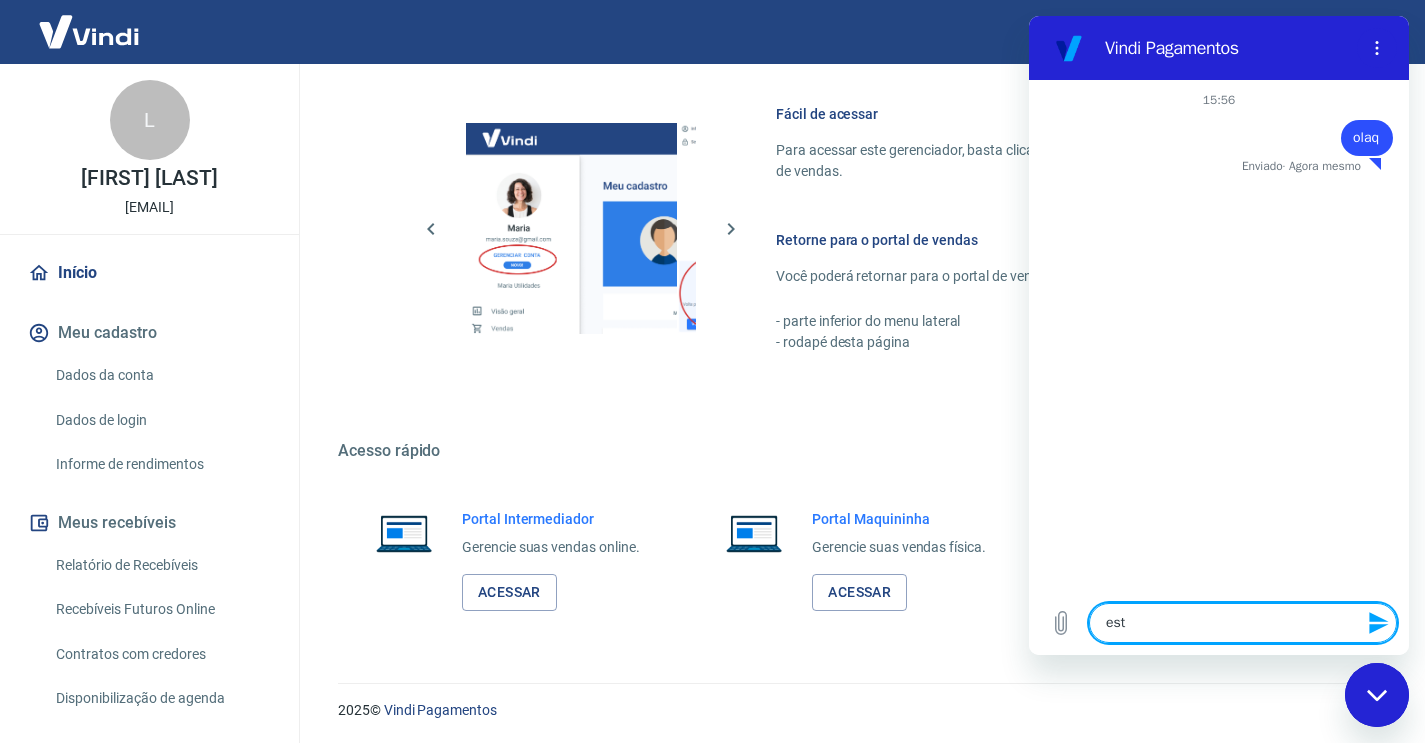 type on "esto" 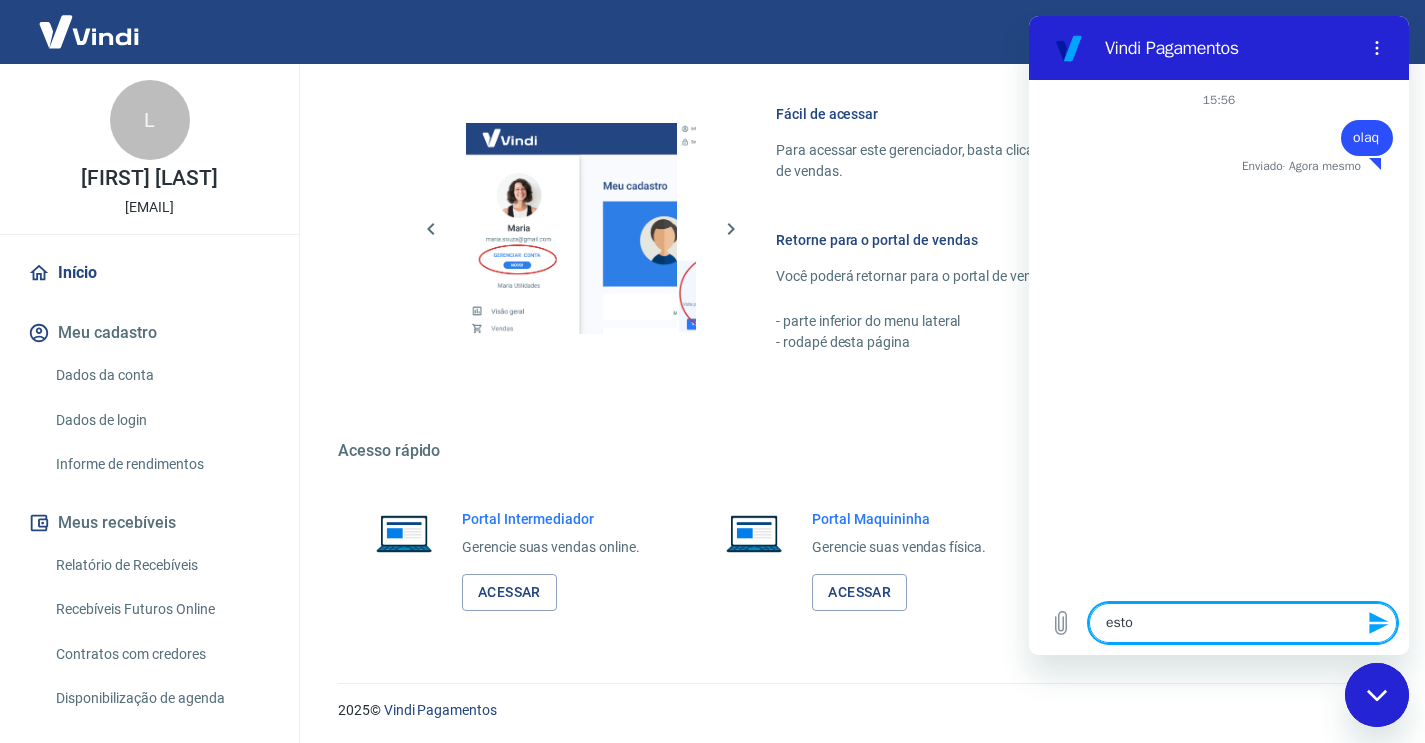 type on "estou" 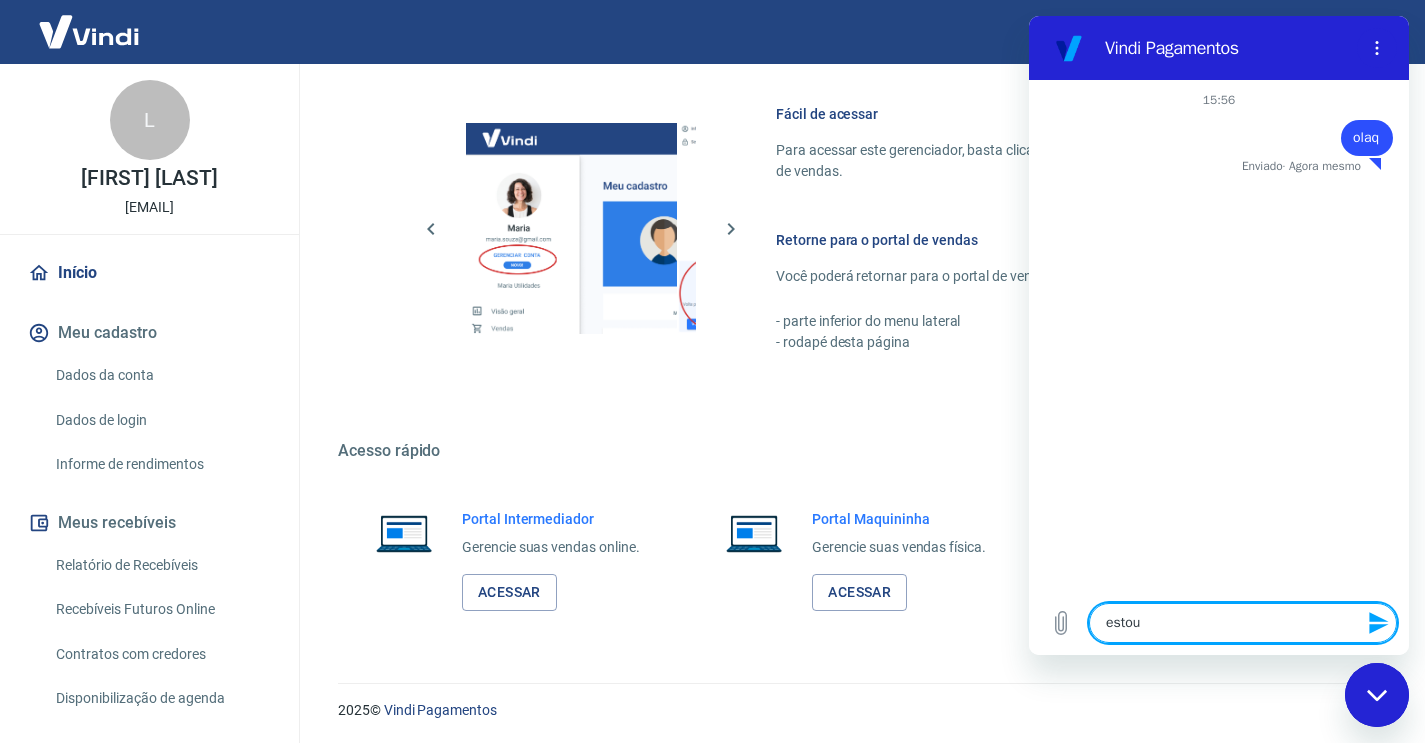 type on "estou" 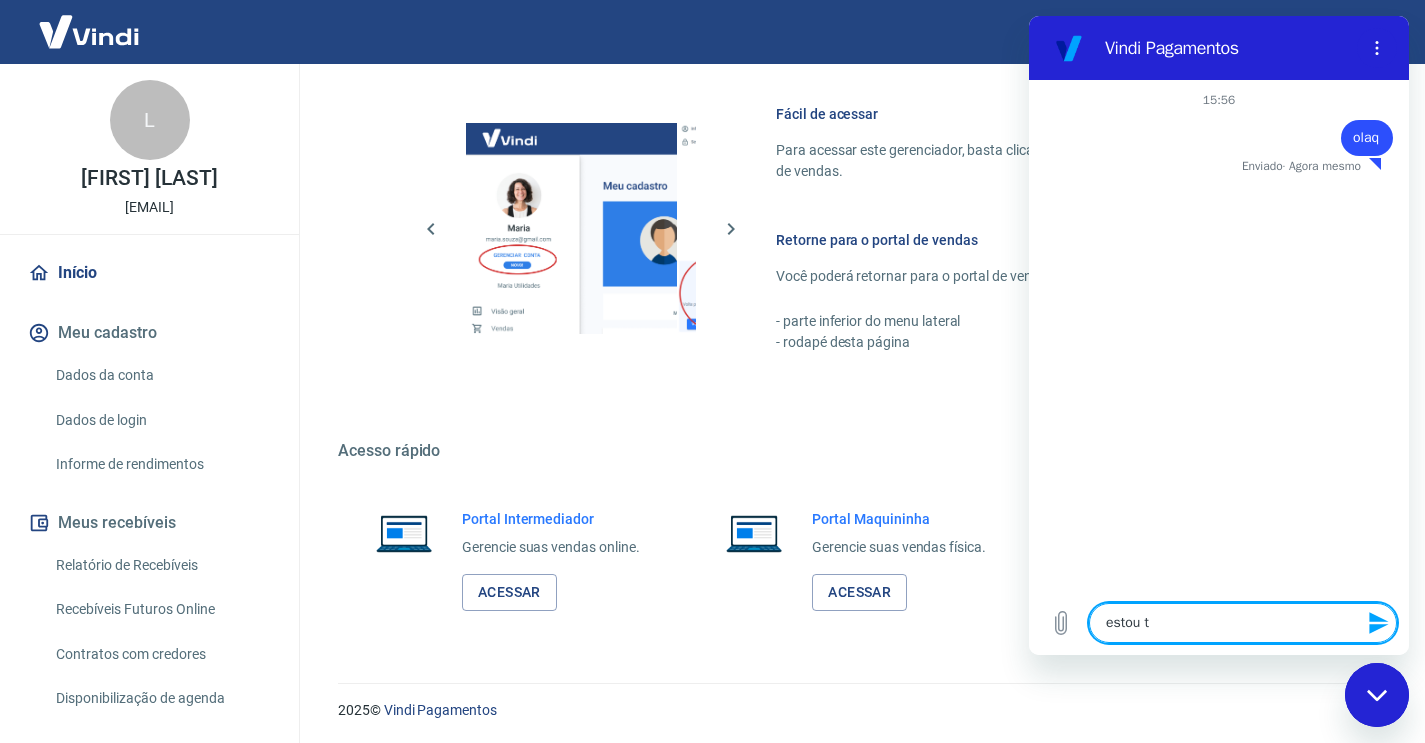 type on "estou te" 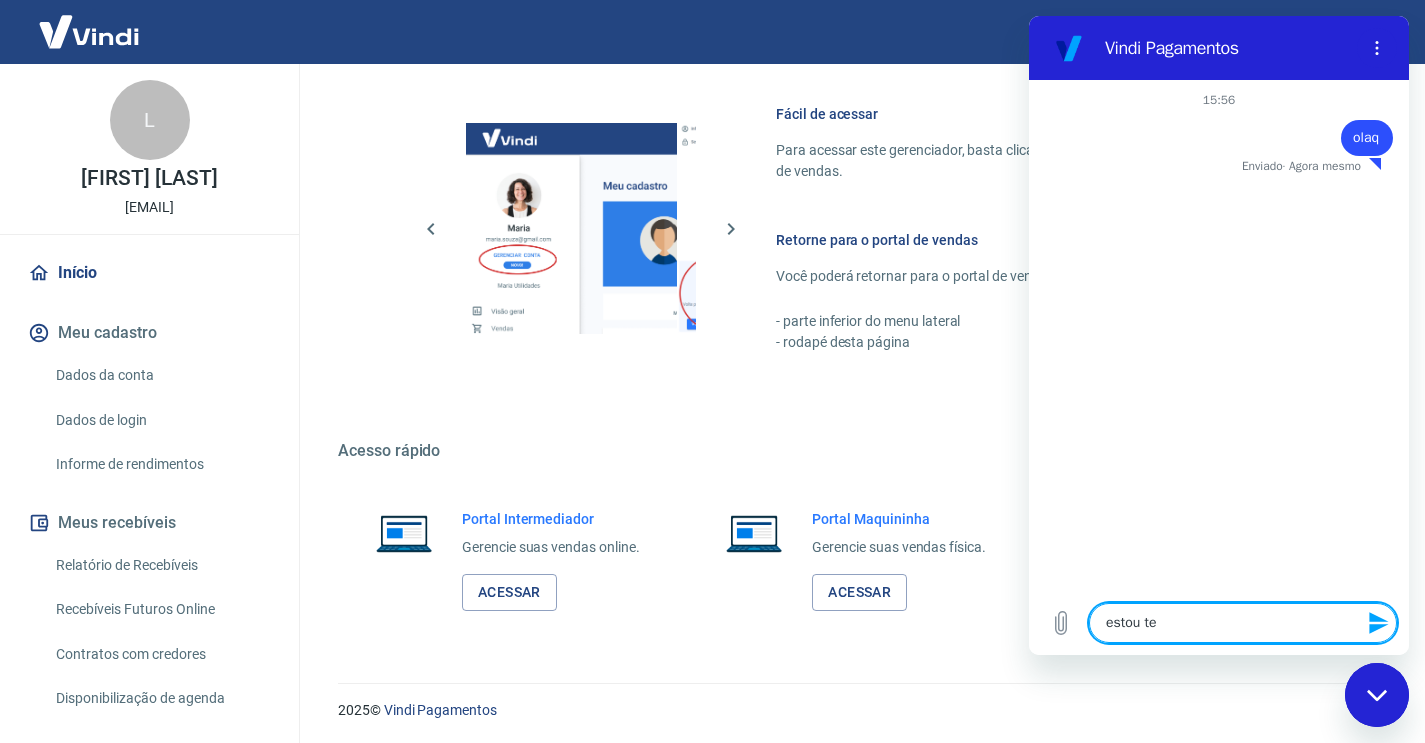 type on "estou ten" 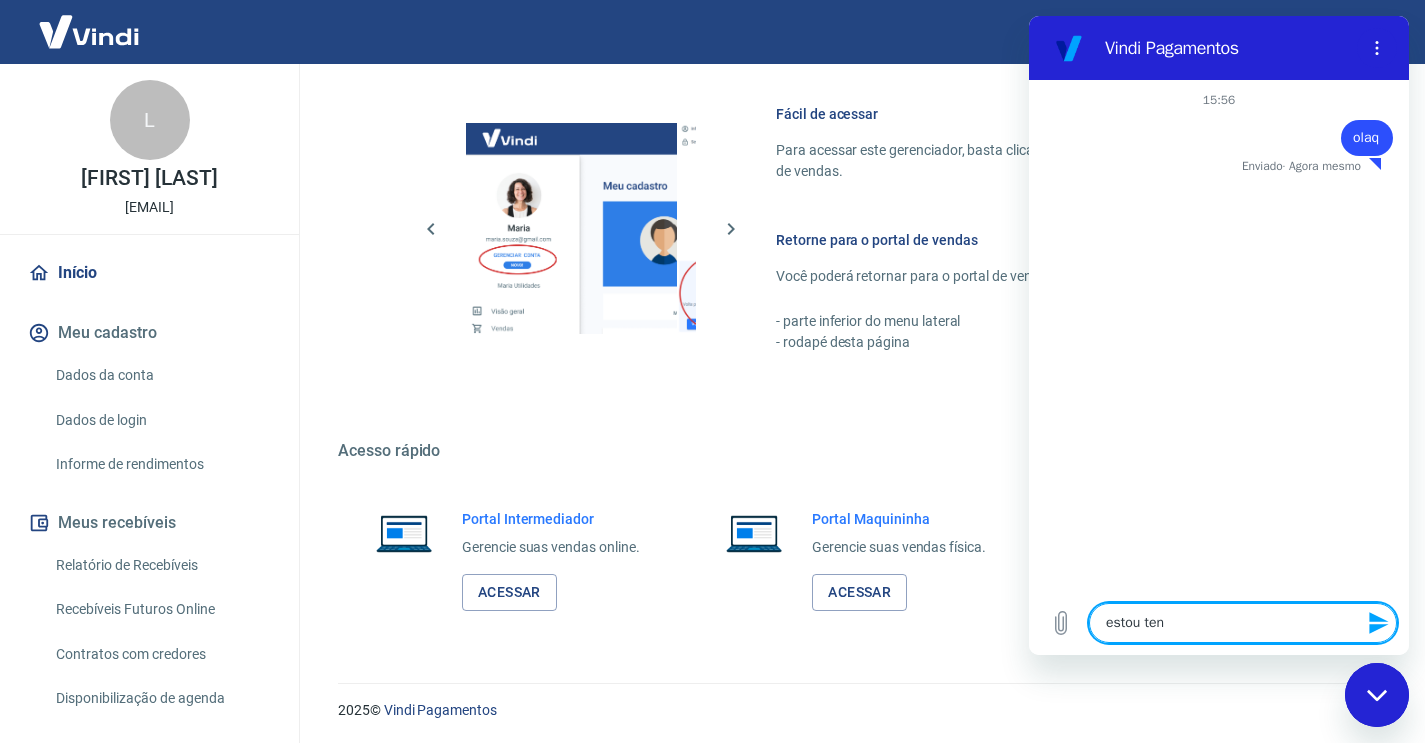 type on "estou tent" 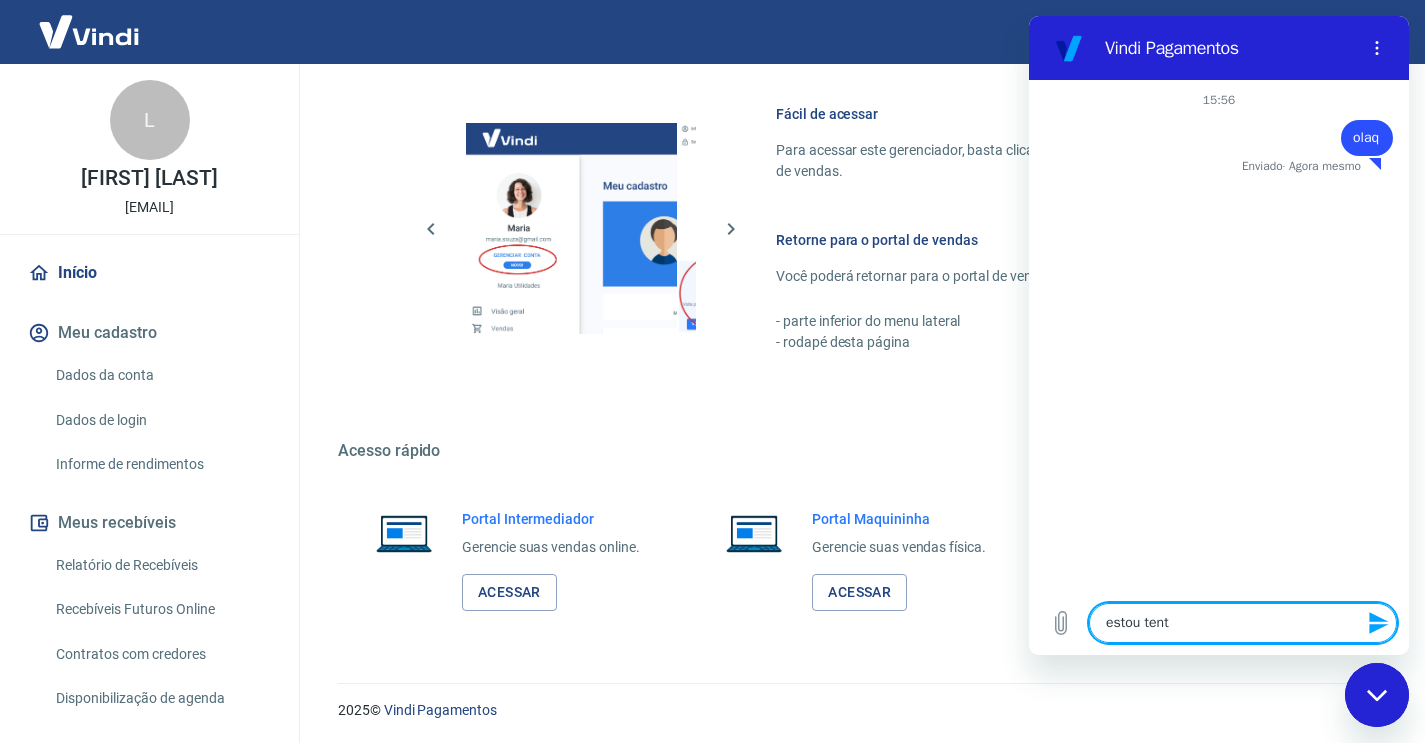 type on "x" 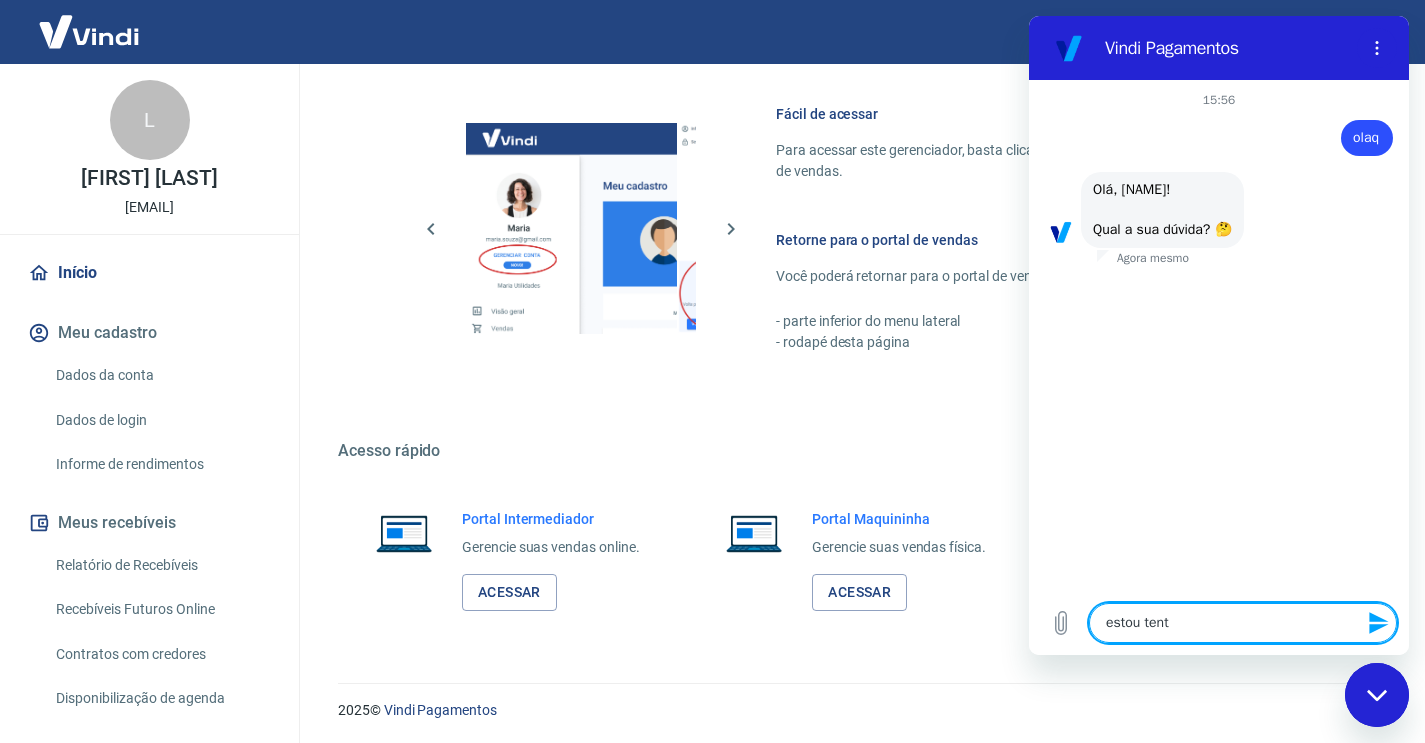 type on "estou tenta" 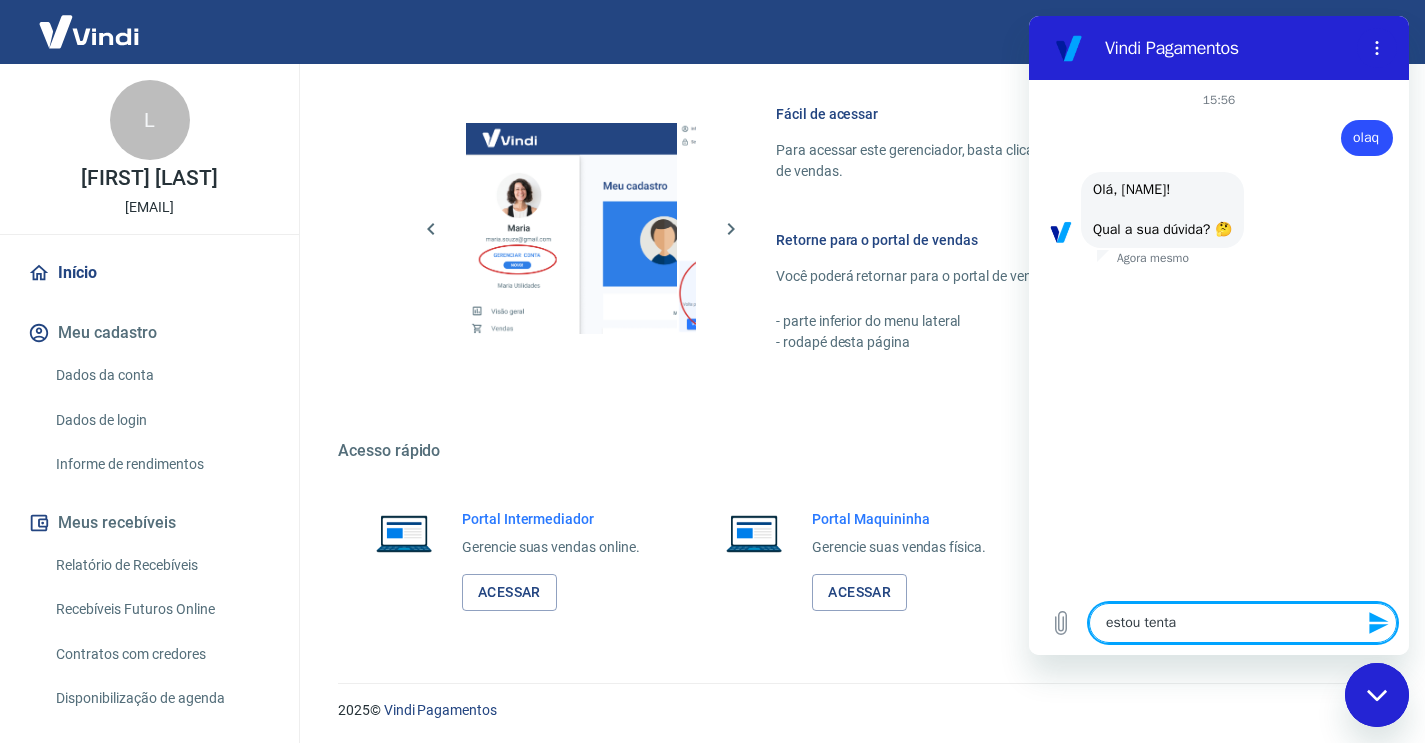 type on "estou tentan" 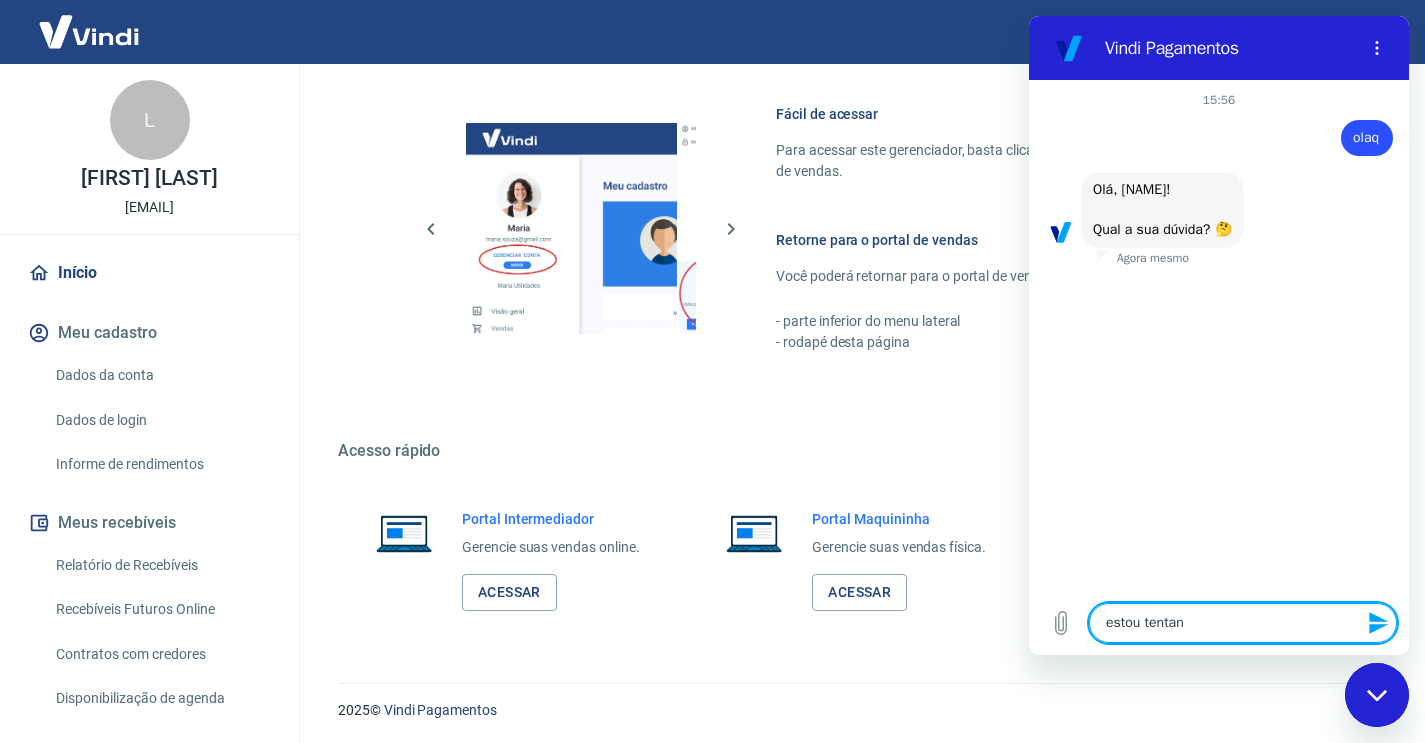 type on "estou tentand" 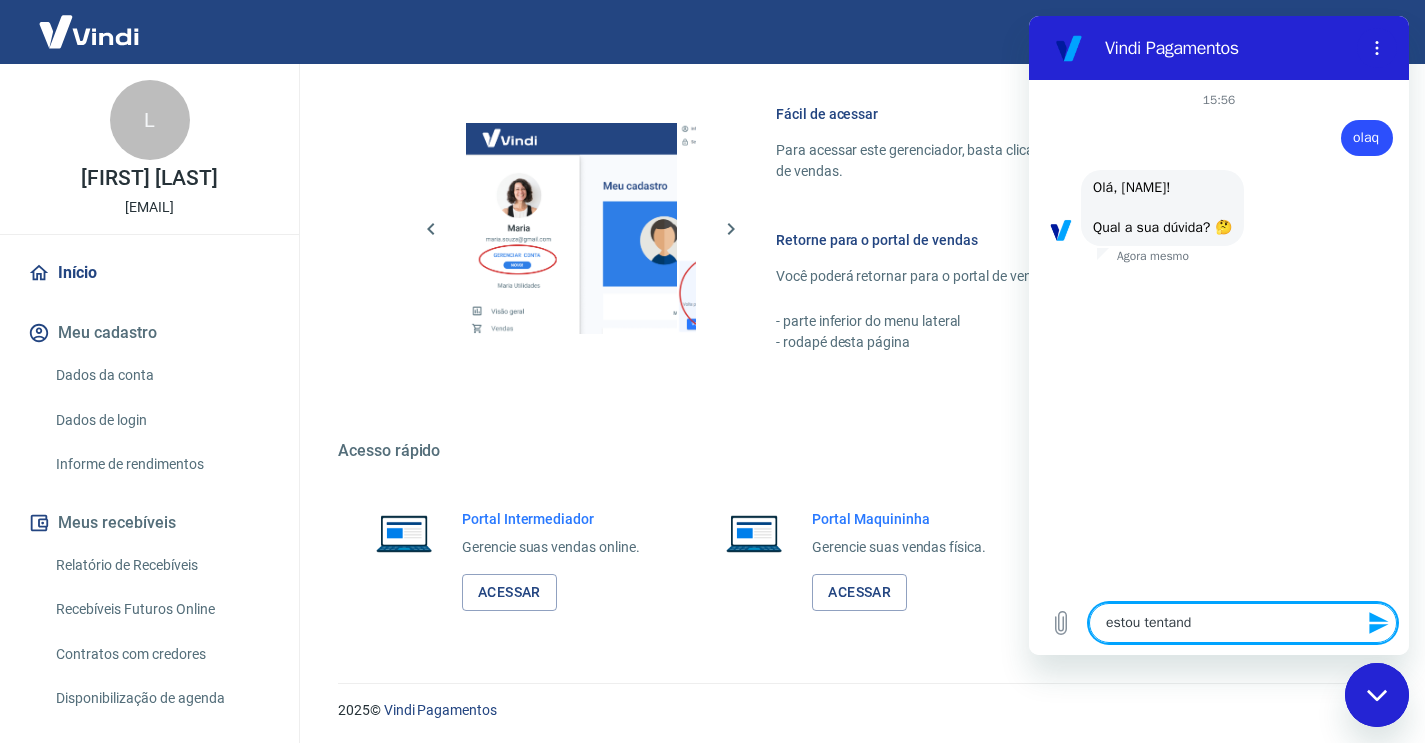 type on "estou tentando" 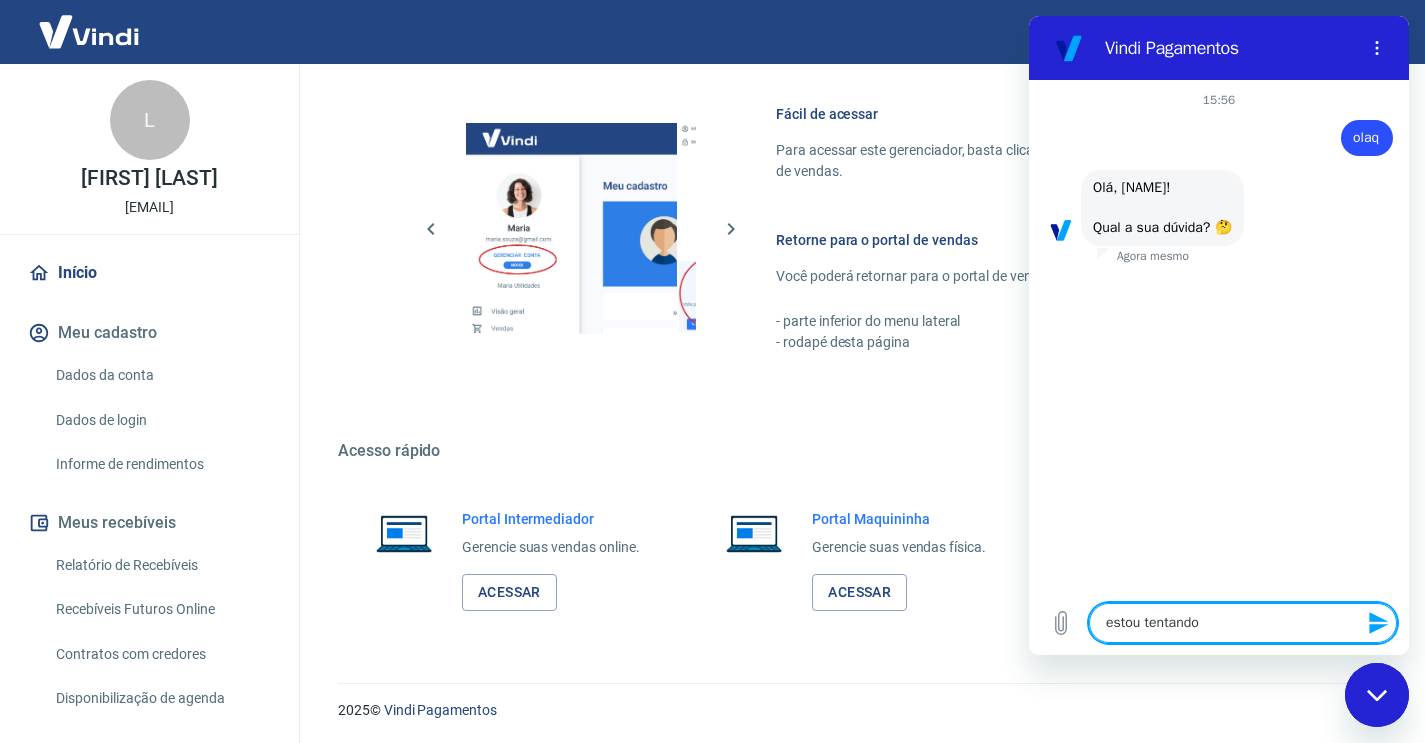 type on "estou tentando" 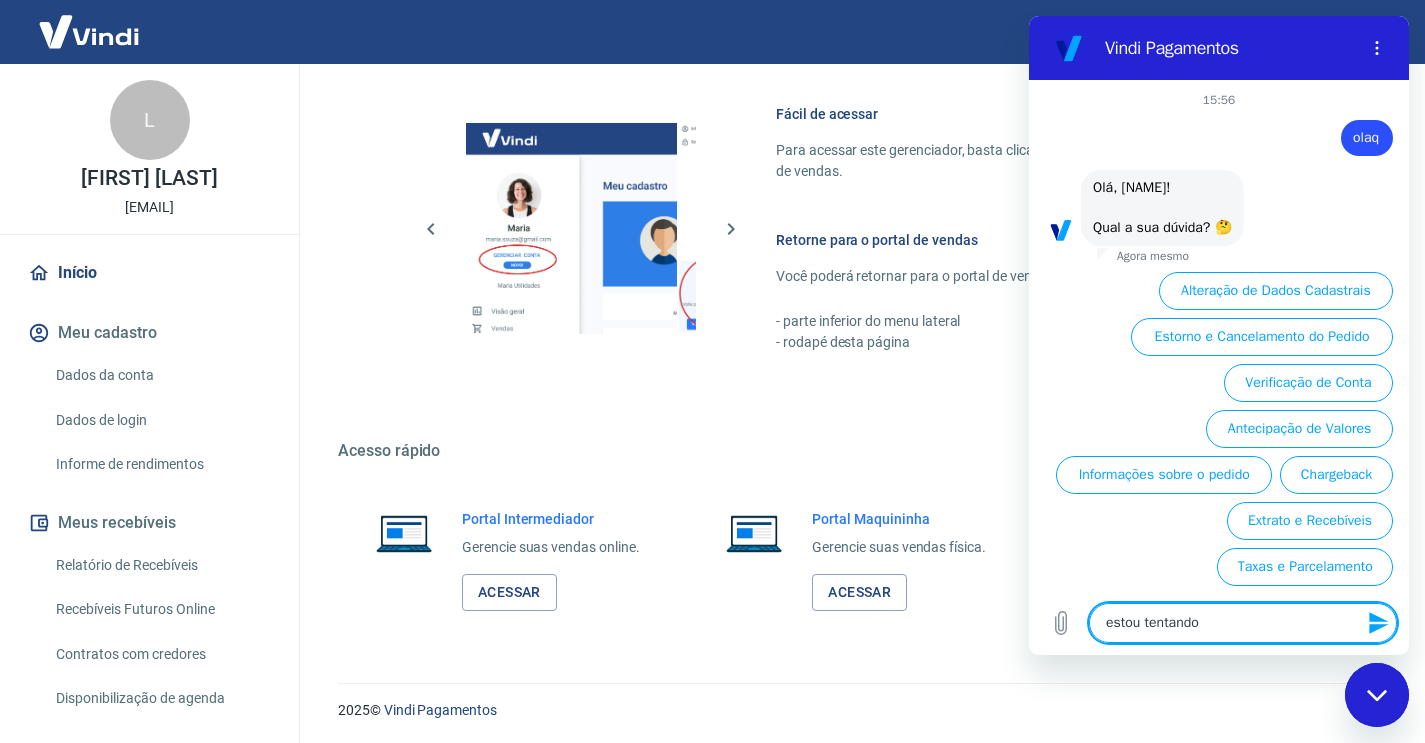scroll, scrollTop: 46, scrollLeft: 0, axis: vertical 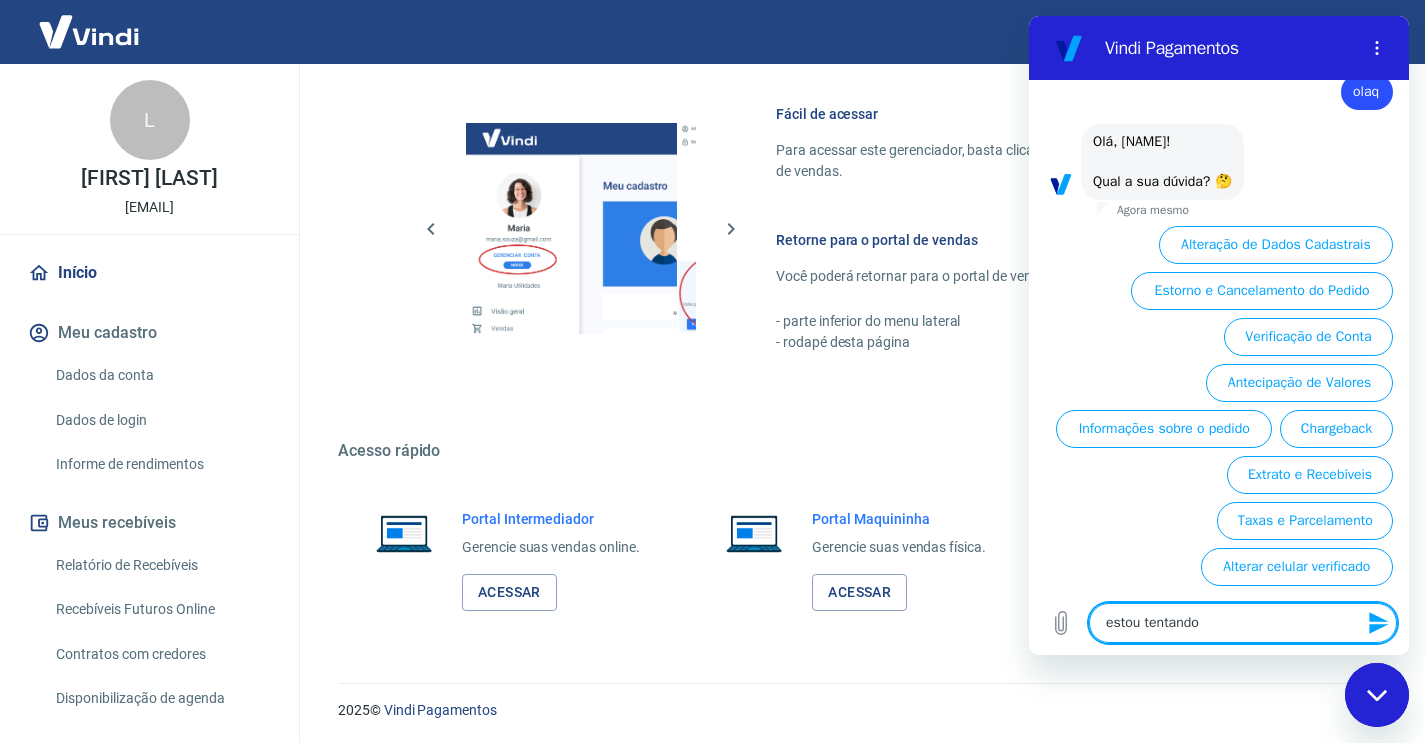 type on "estou tentando p" 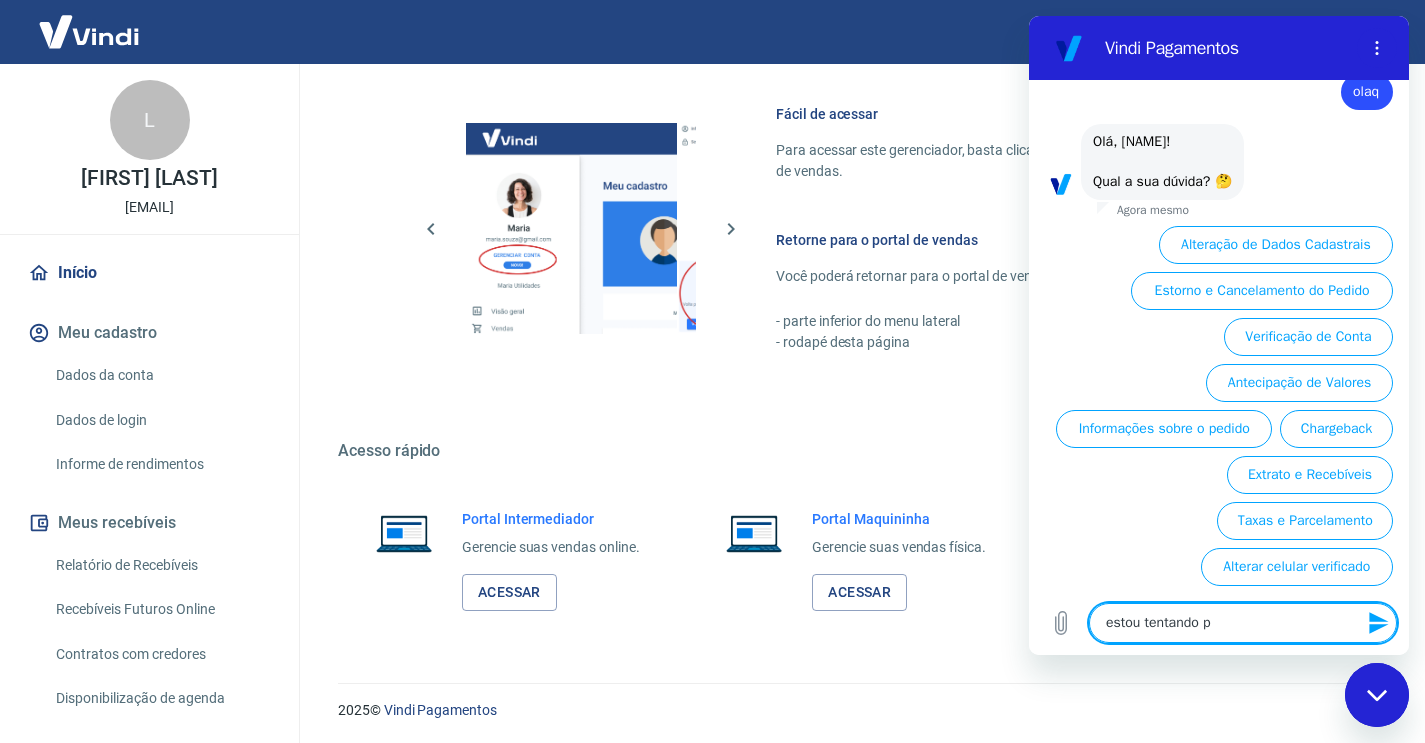 type on "estou tentando pe" 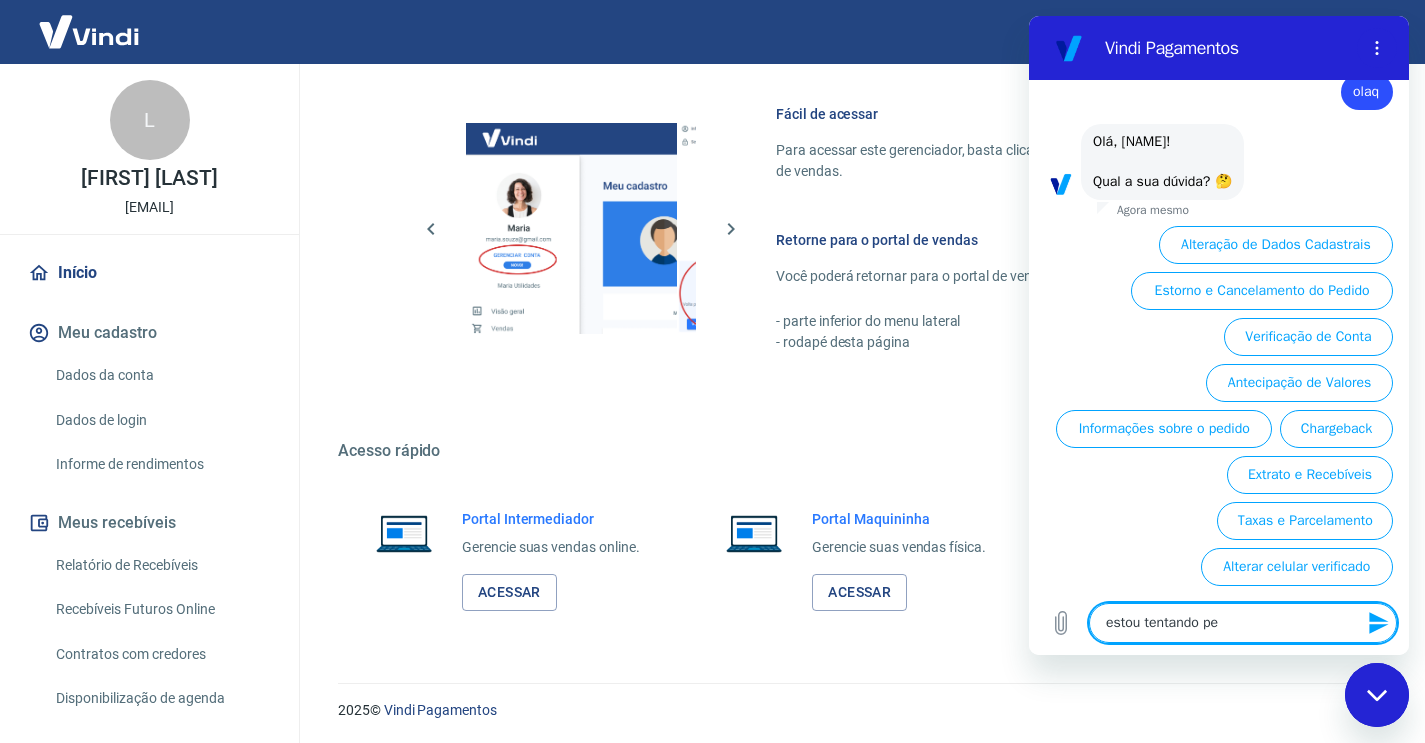 type on "estou tentando per" 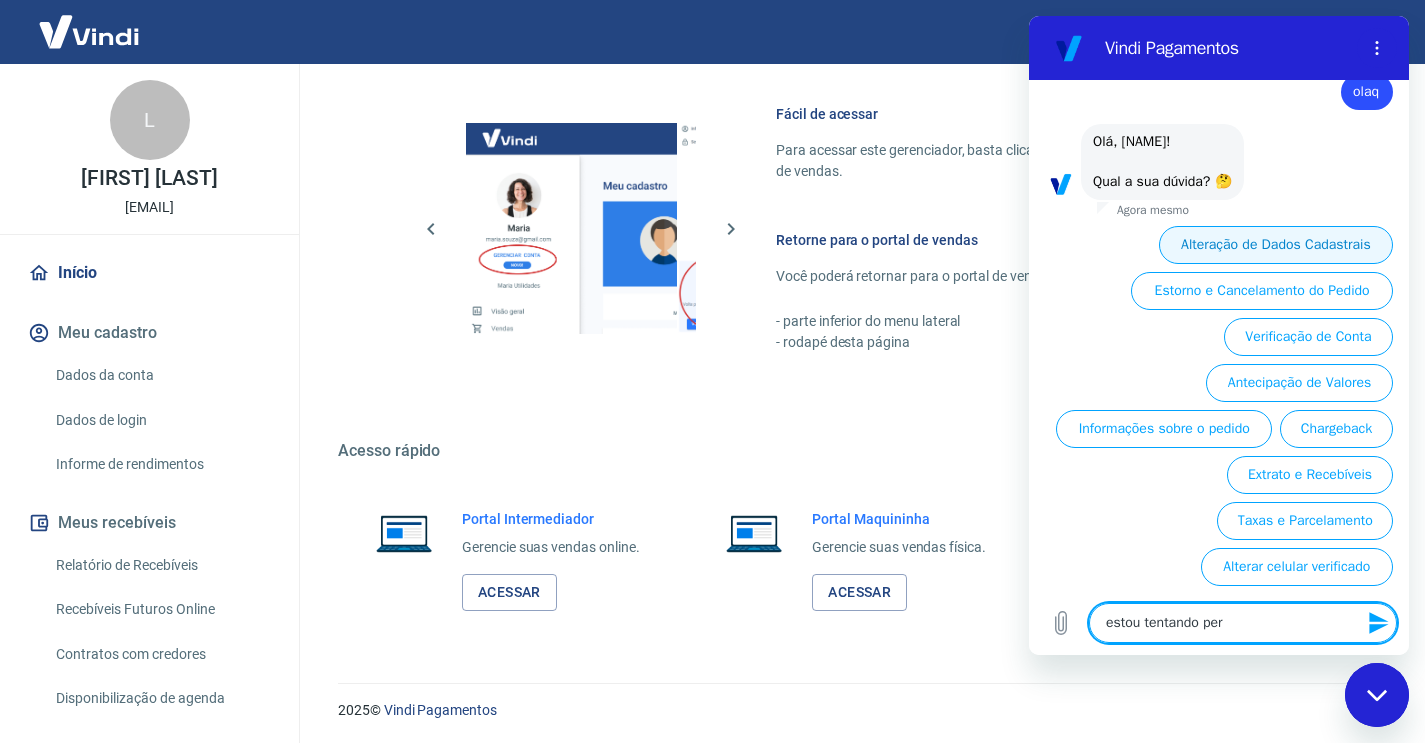 scroll, scrollTop: 46, scrollLeft: 0, axis: vertical 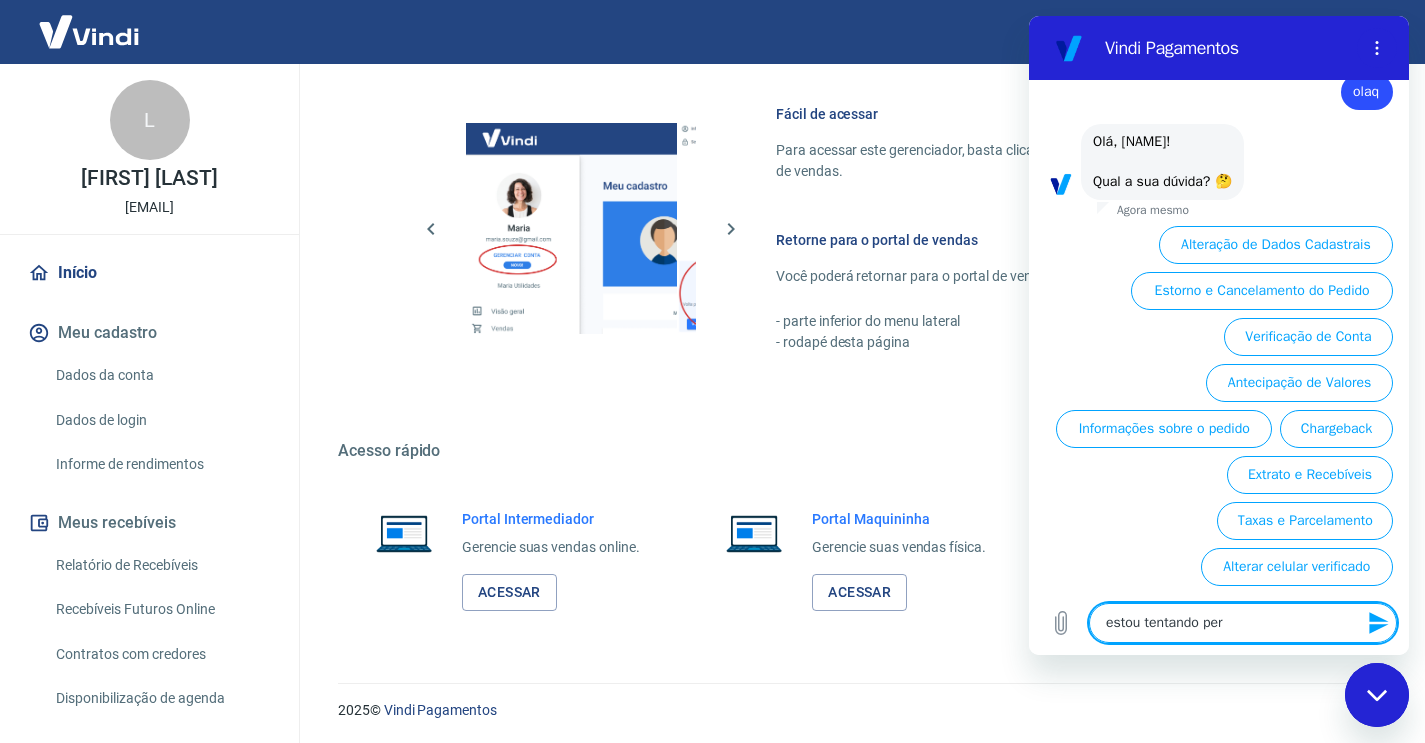 click on "estou tentando per" at bounding box center (1243, 623) 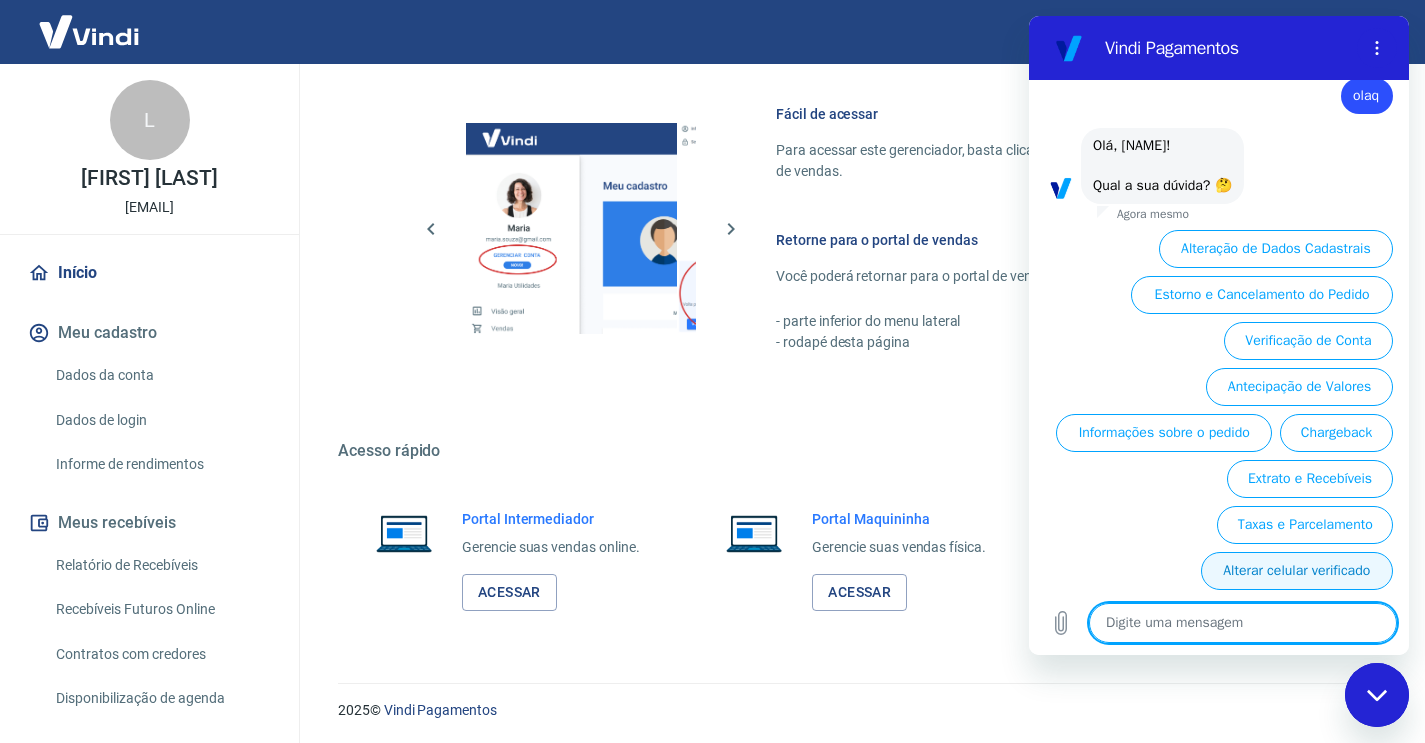 scroll, scrollTop: 37, scrollLeft: 0, axis: vertical 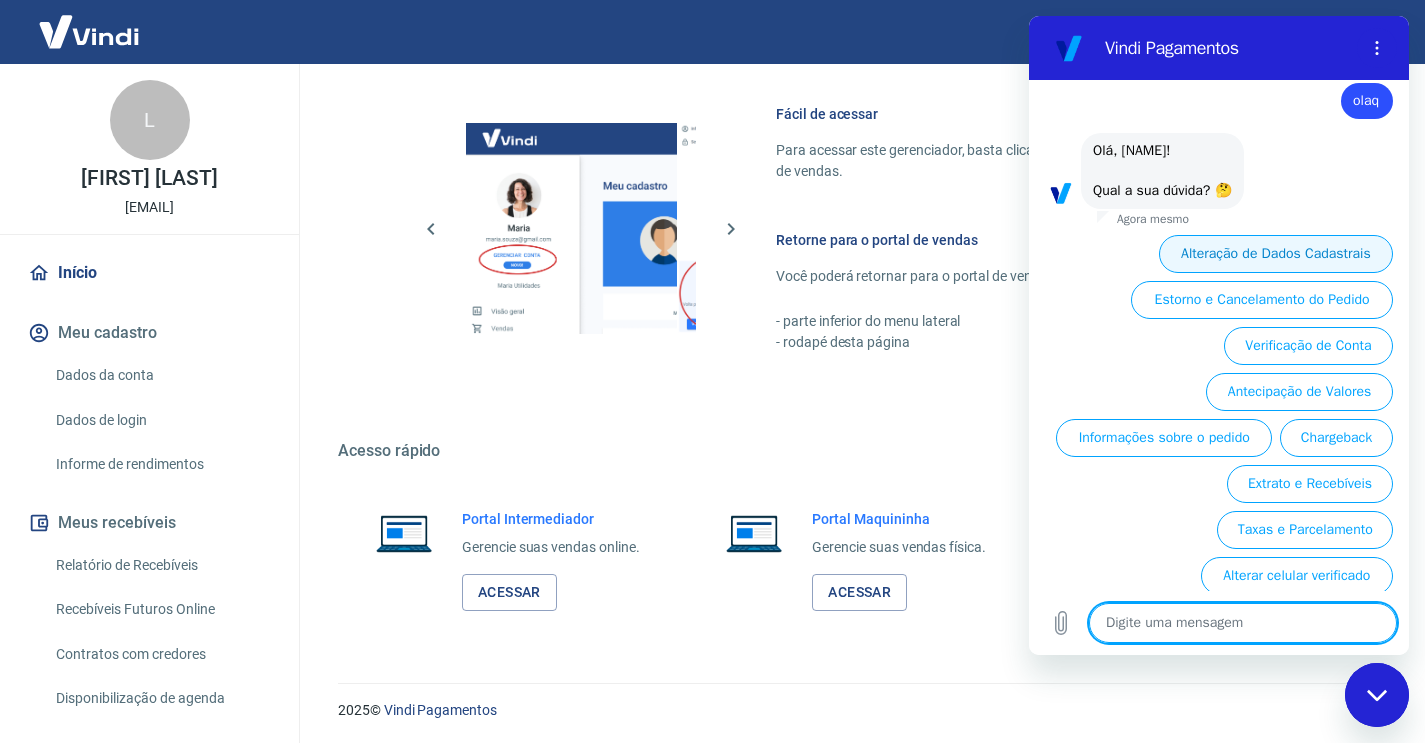 click on "Alteração de Dados Cadastrais" at bounding box center (1276, 254) 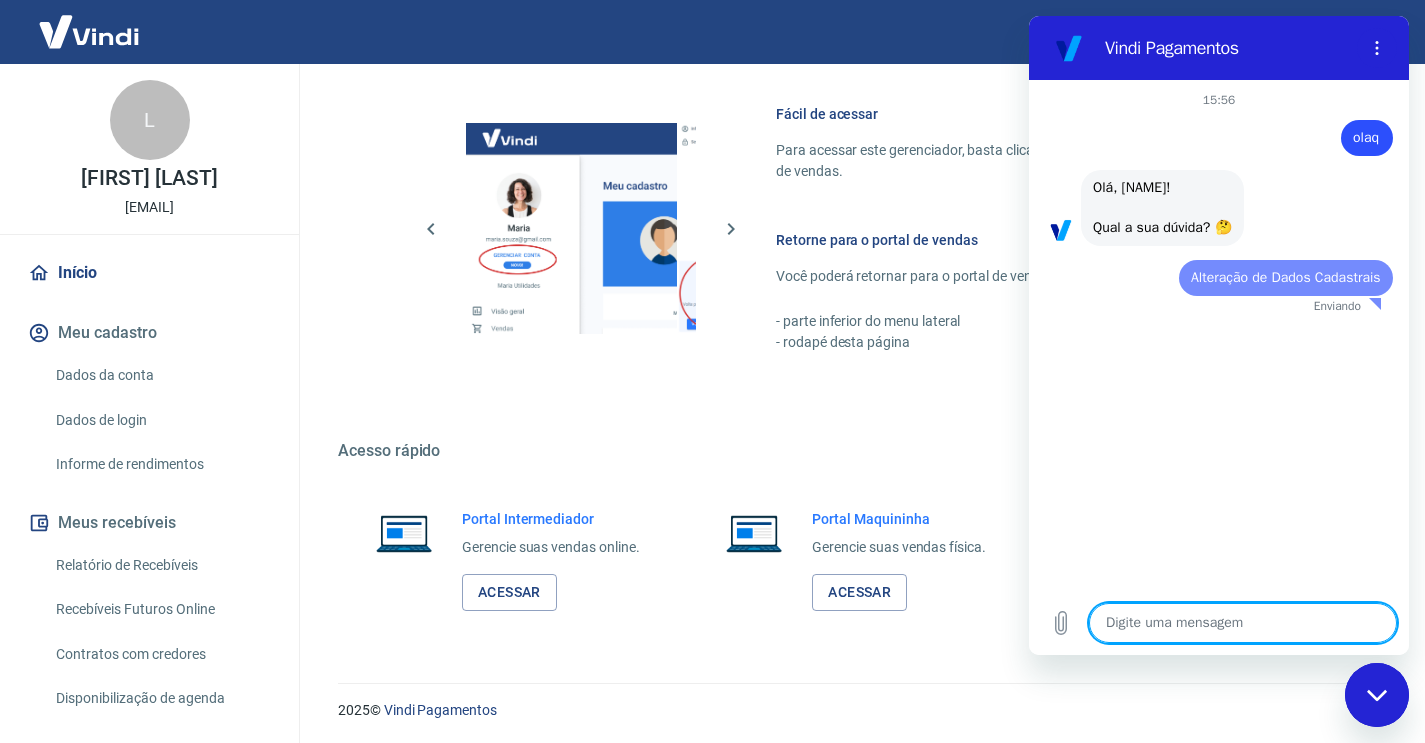 scroll, scrollTop: 0, scrollLeft: 0, axis: both 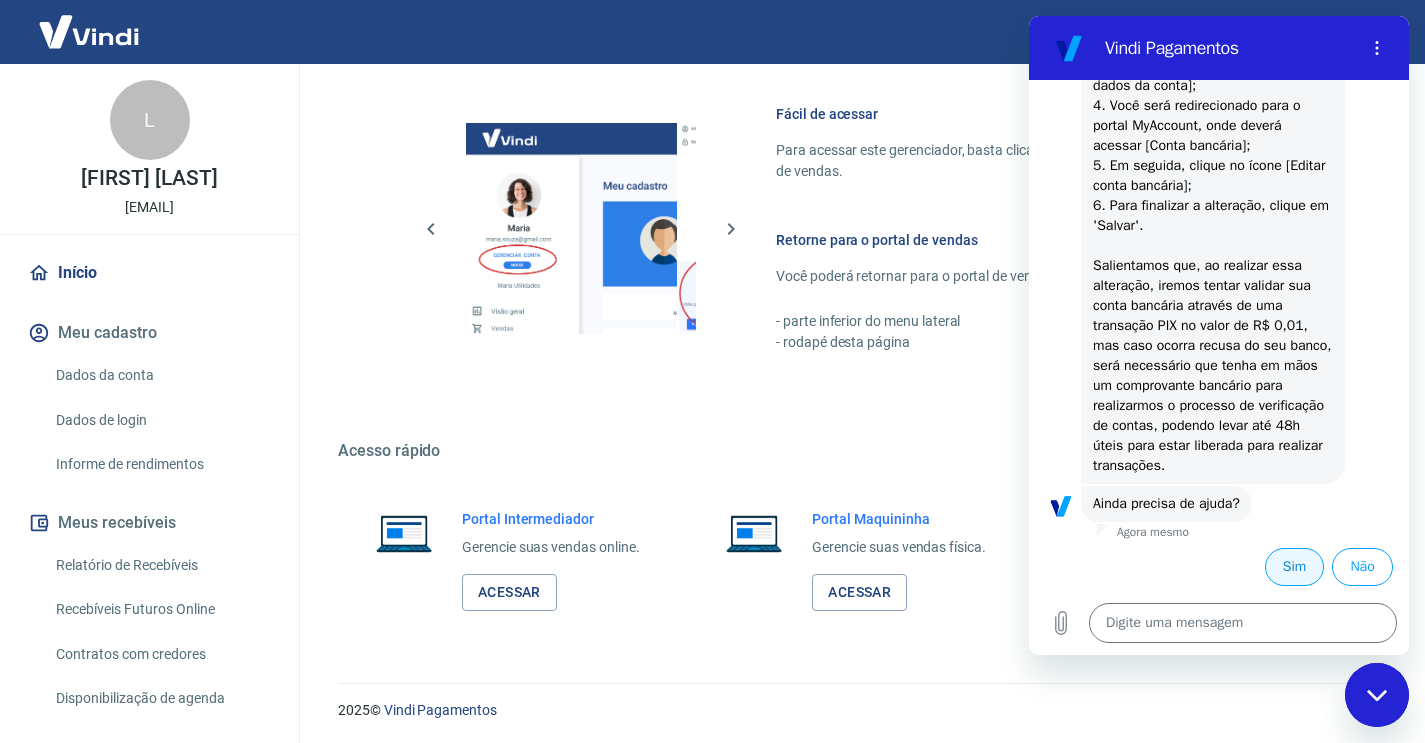click on "Sim" at bounding box center (1294, 567) 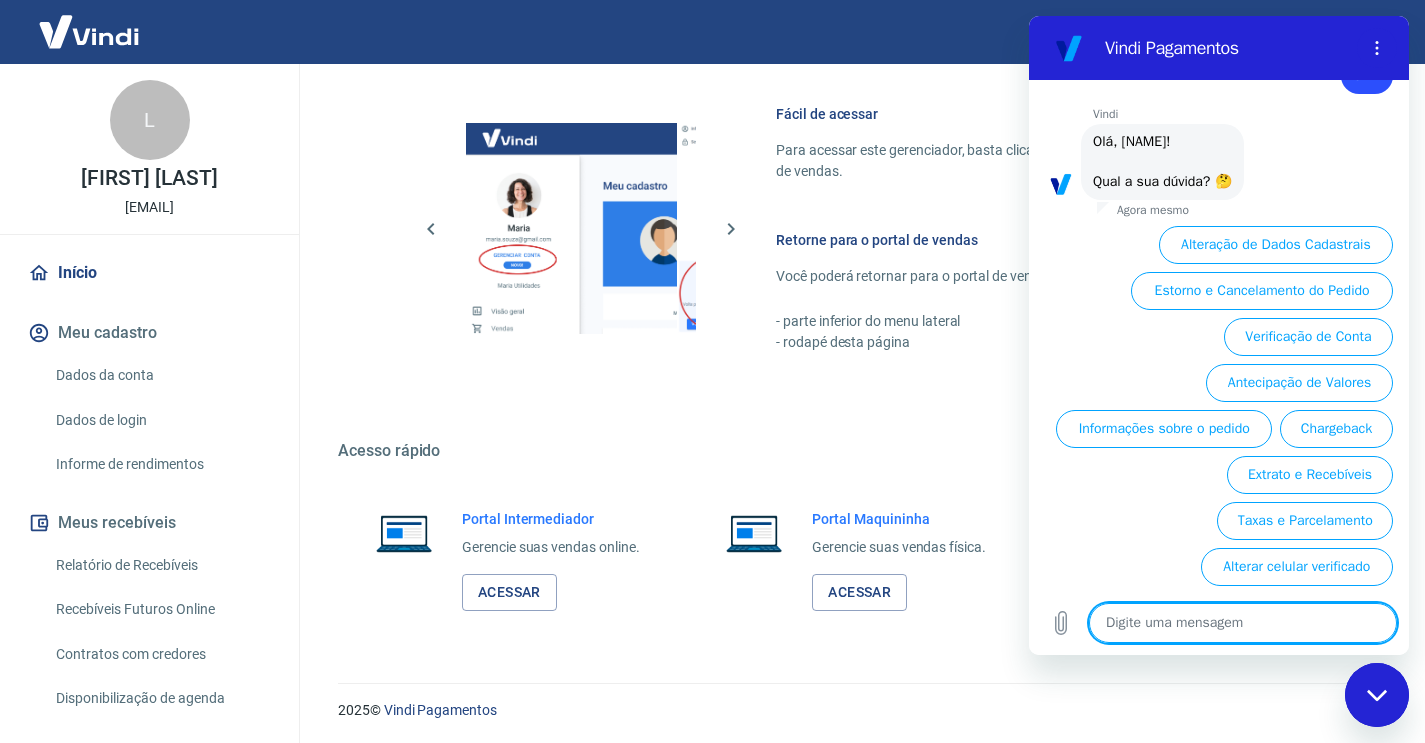 scroll, scrollTop: 912, scrollLeft: 0, axis: vertical 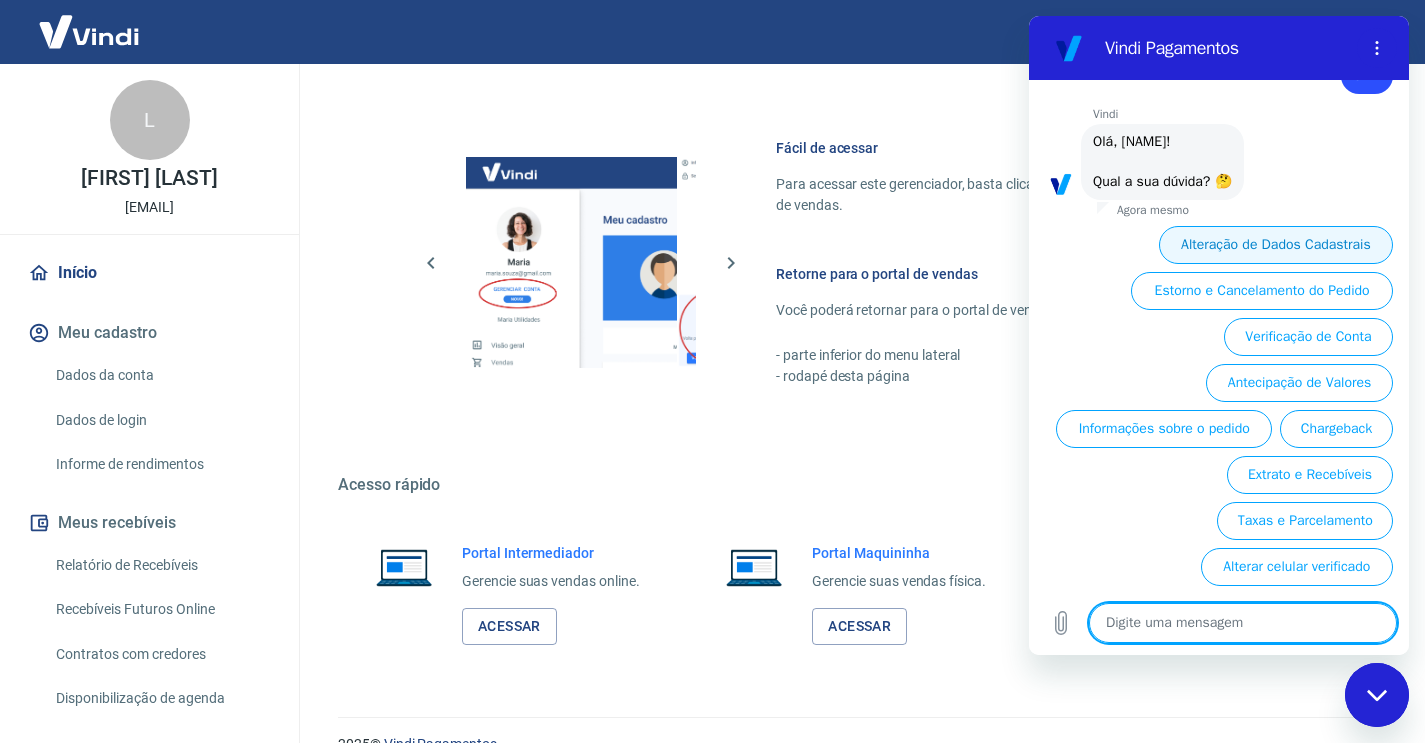 click on "Alteração de Dados Cadastrais" at bounding box center (1276, 245) 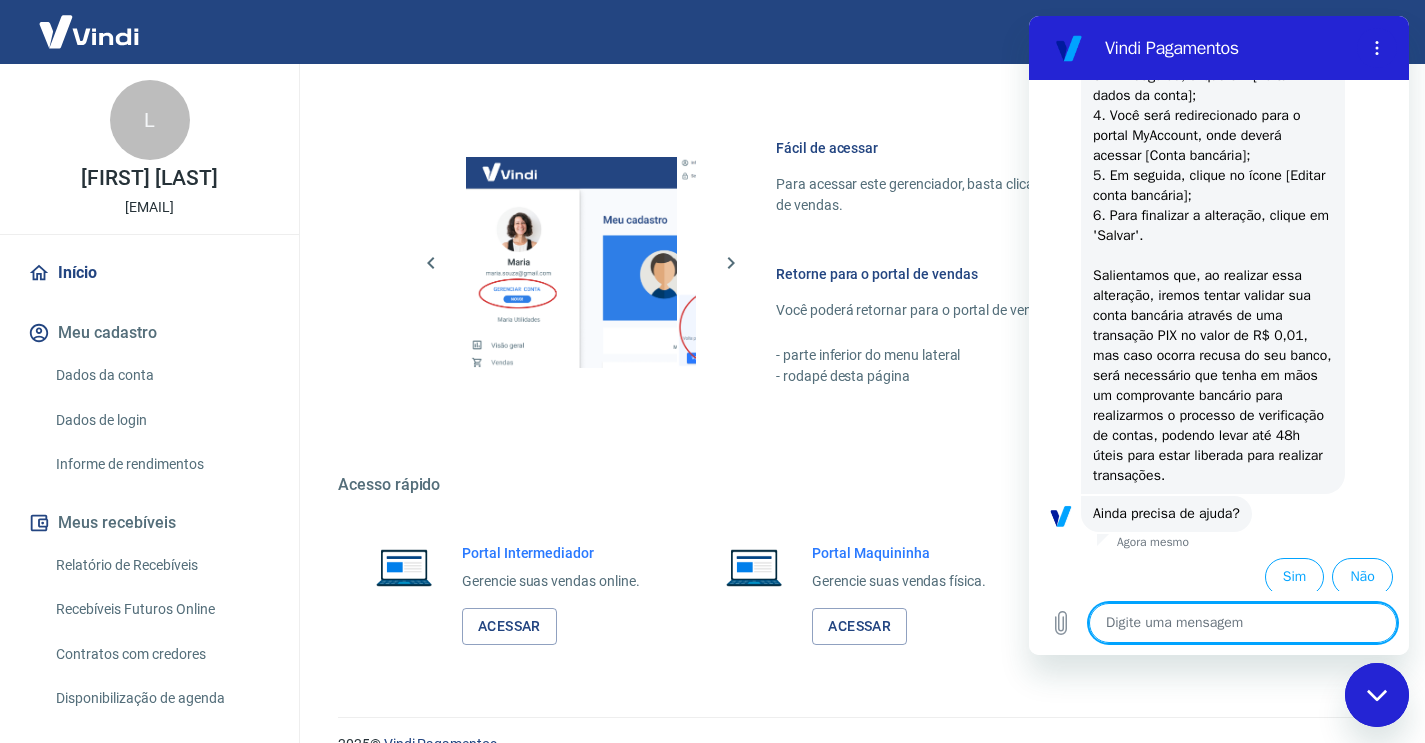 scroll, scrollTop: 1302, scrollLeft: 0, axis: vertical 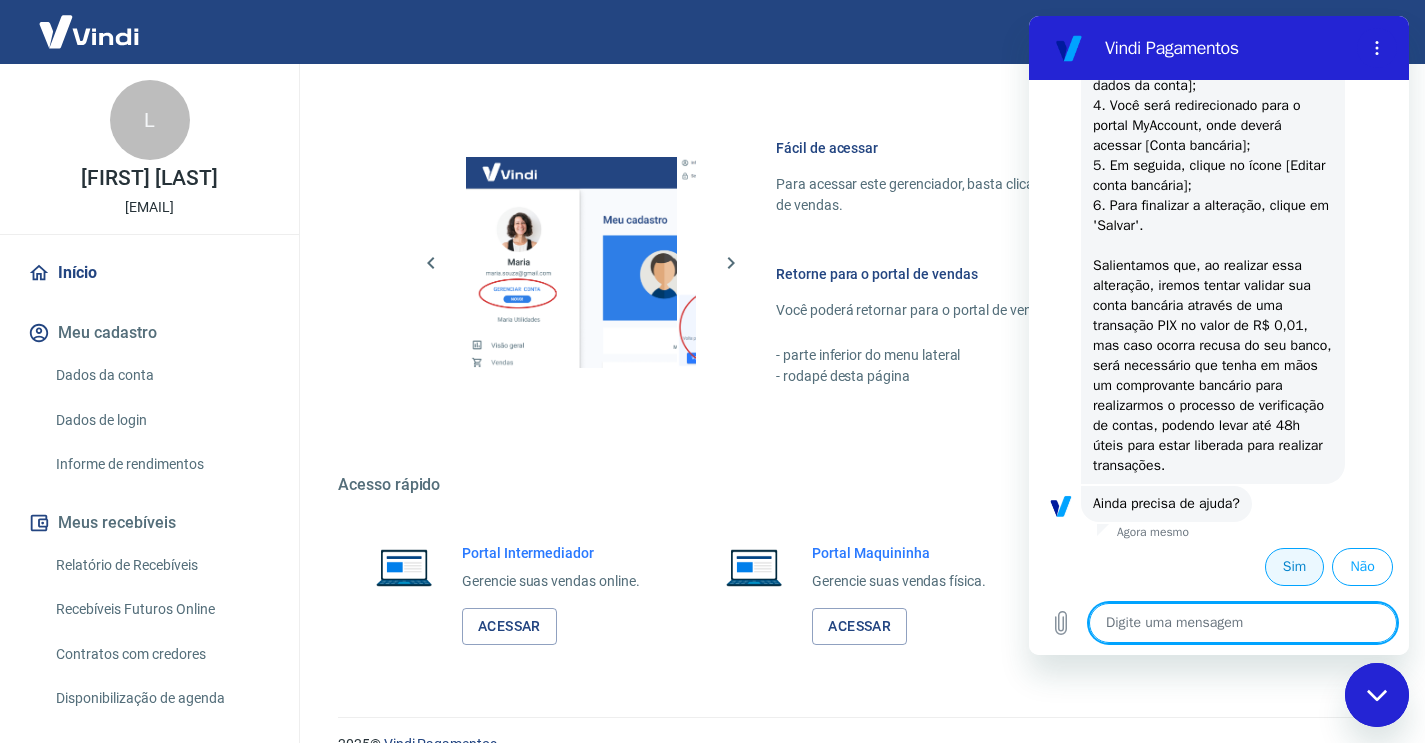 click on "Sim" at bounding box center (1294, 567) 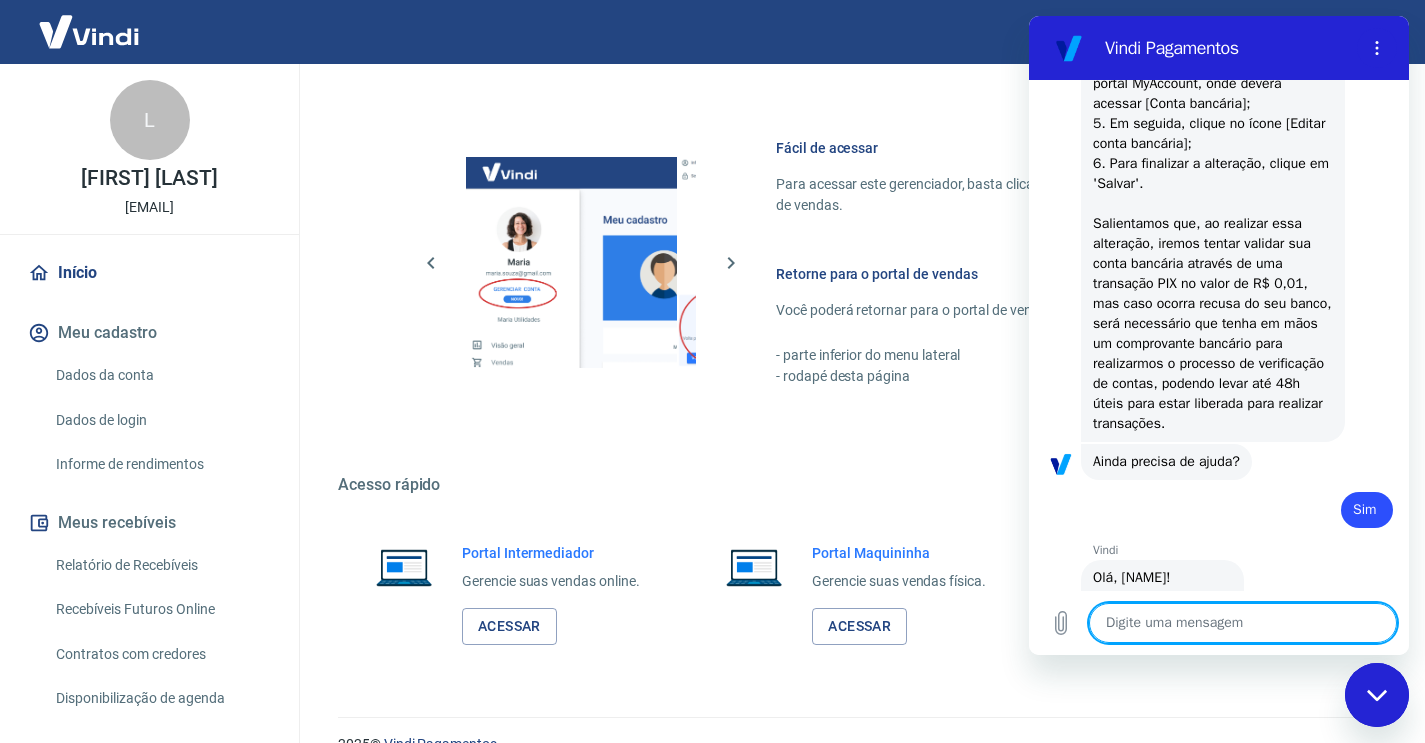 type on "x" 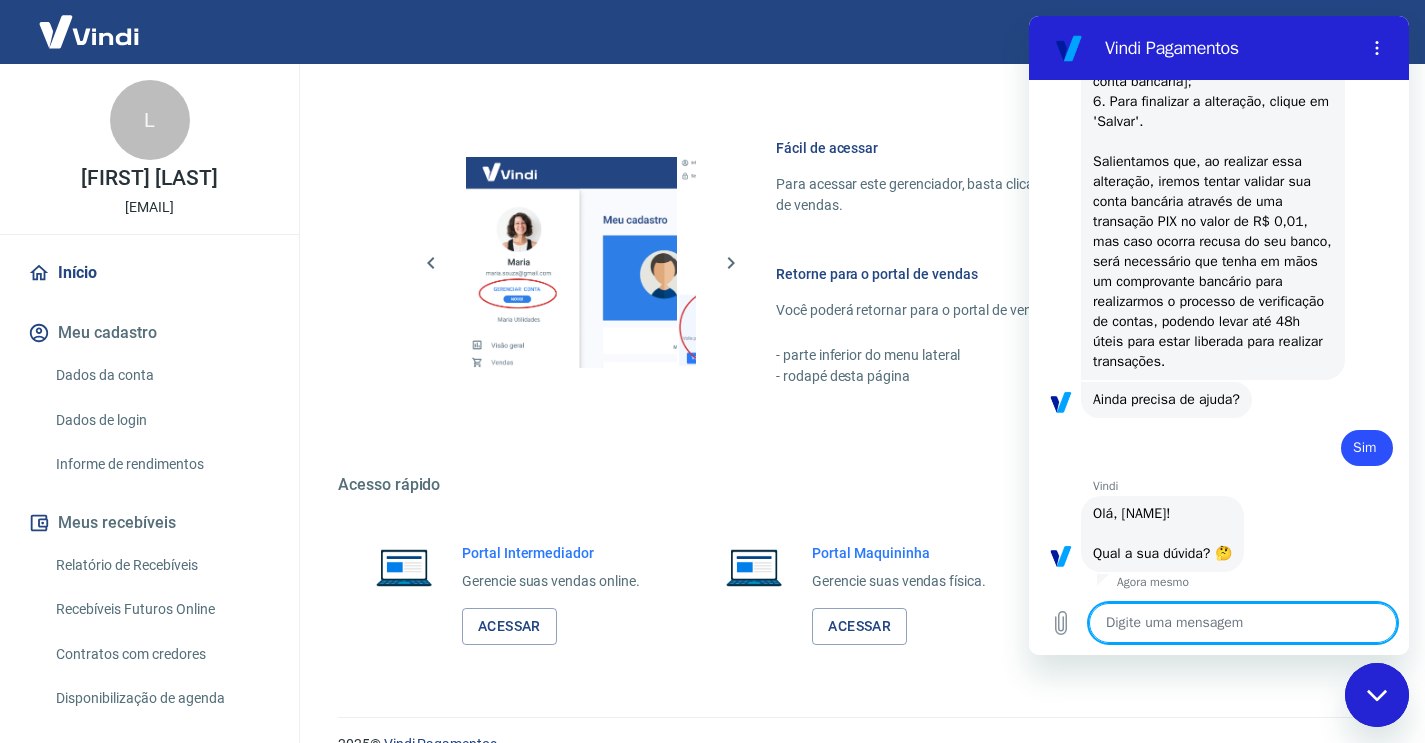 type on "f" 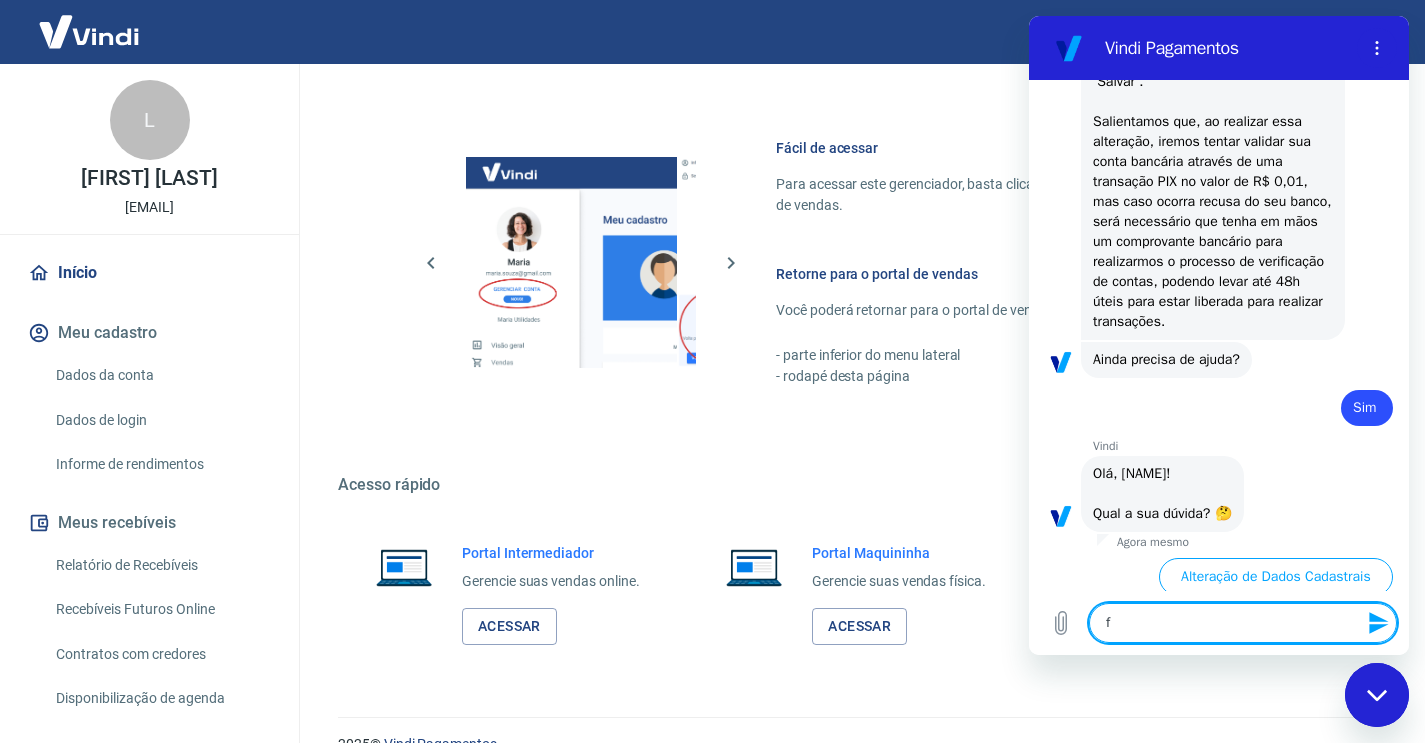 type on "fa" 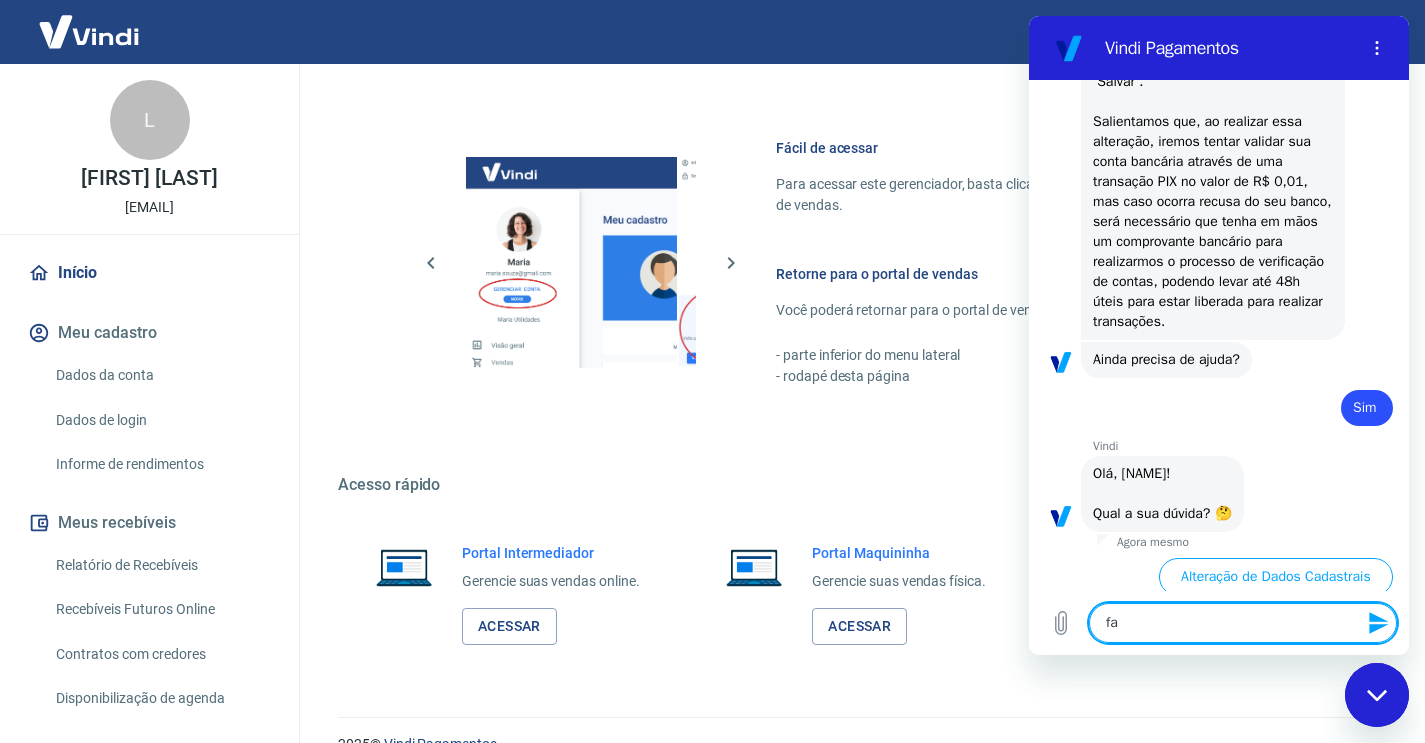 scroll, scrollTop: 1778, scrollLeft: 0, axis: vertical 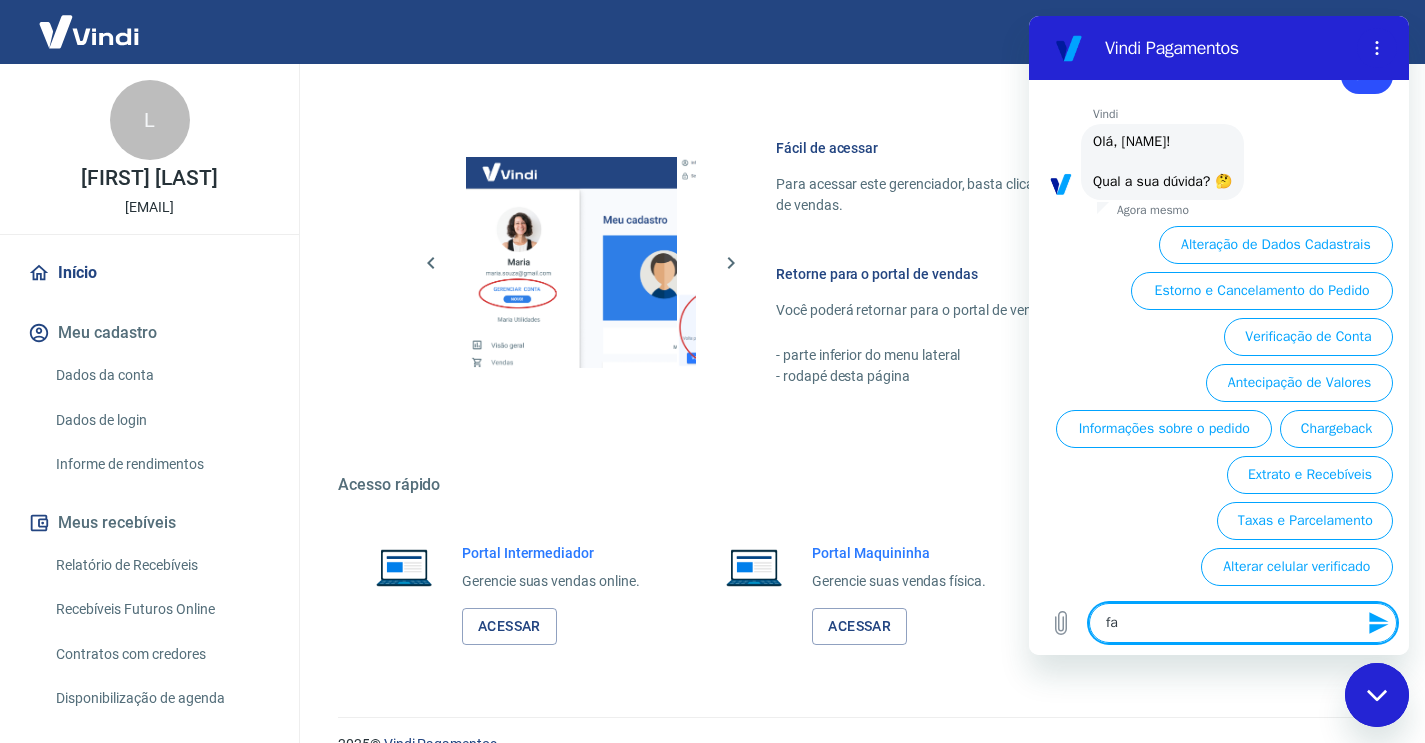 type on "fal" 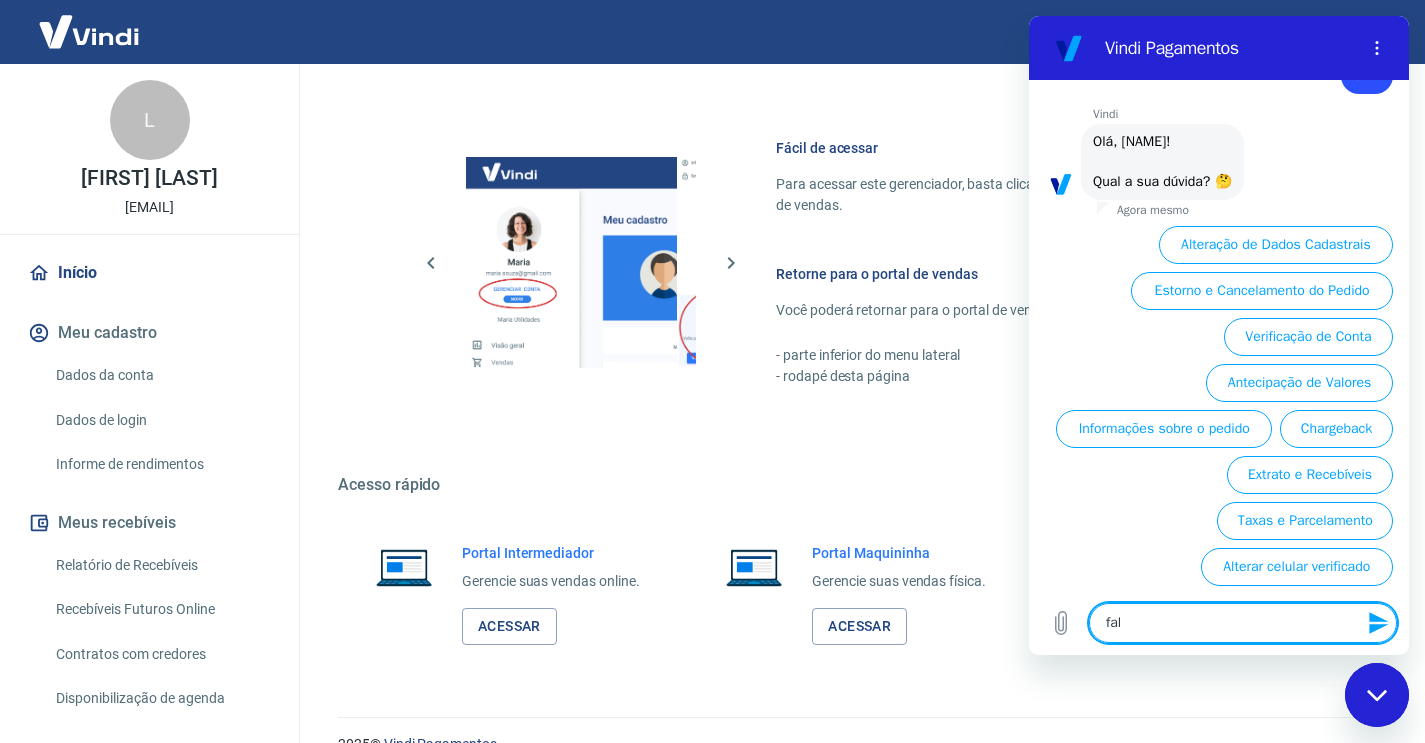 type on "fala" 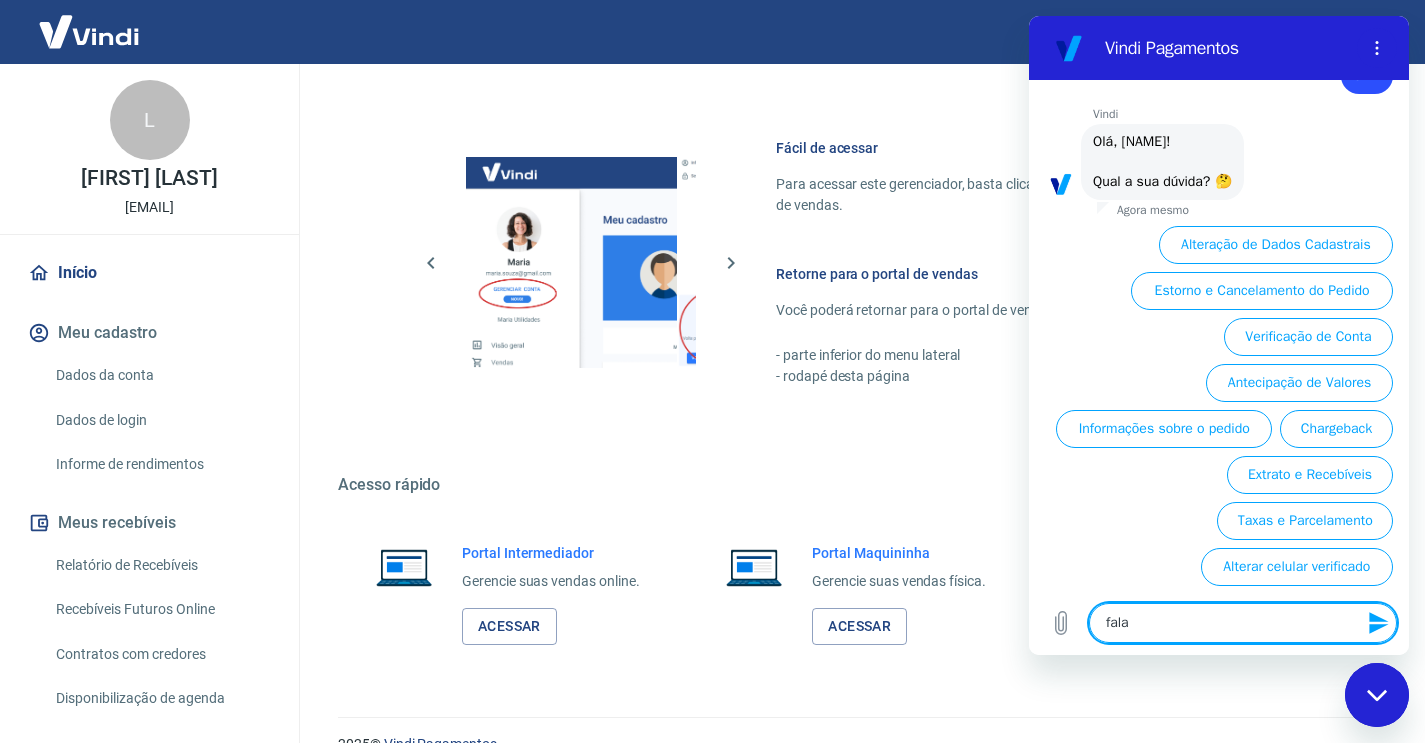 type on "falar" 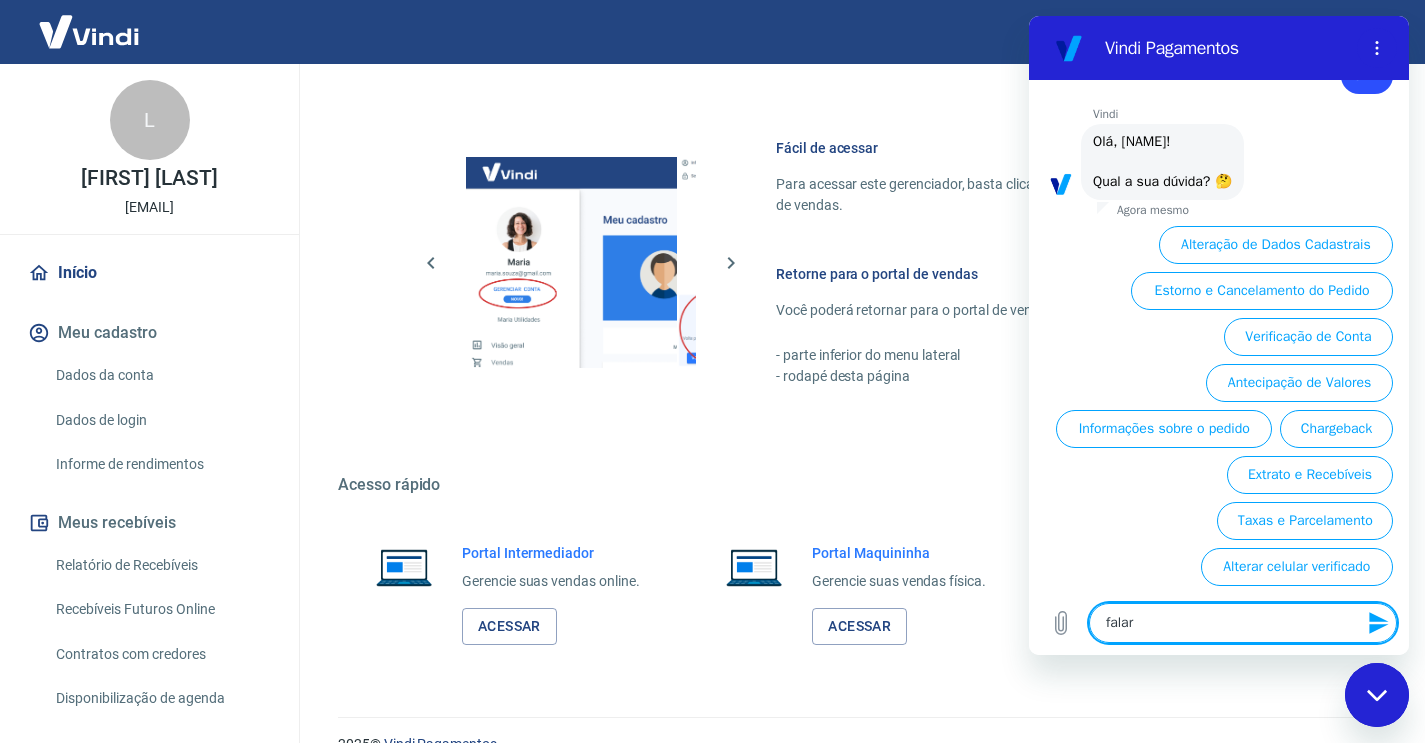 type on "falar" 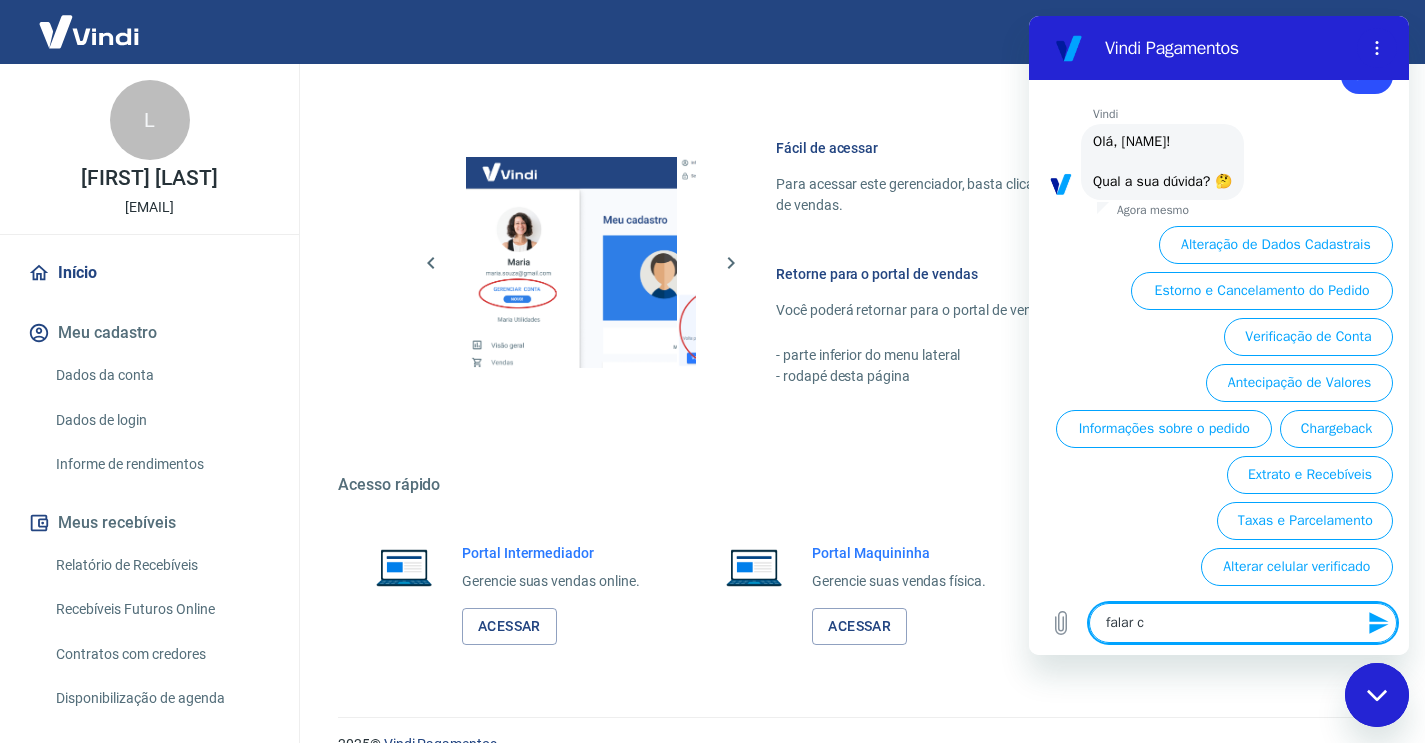 type on "falar co" 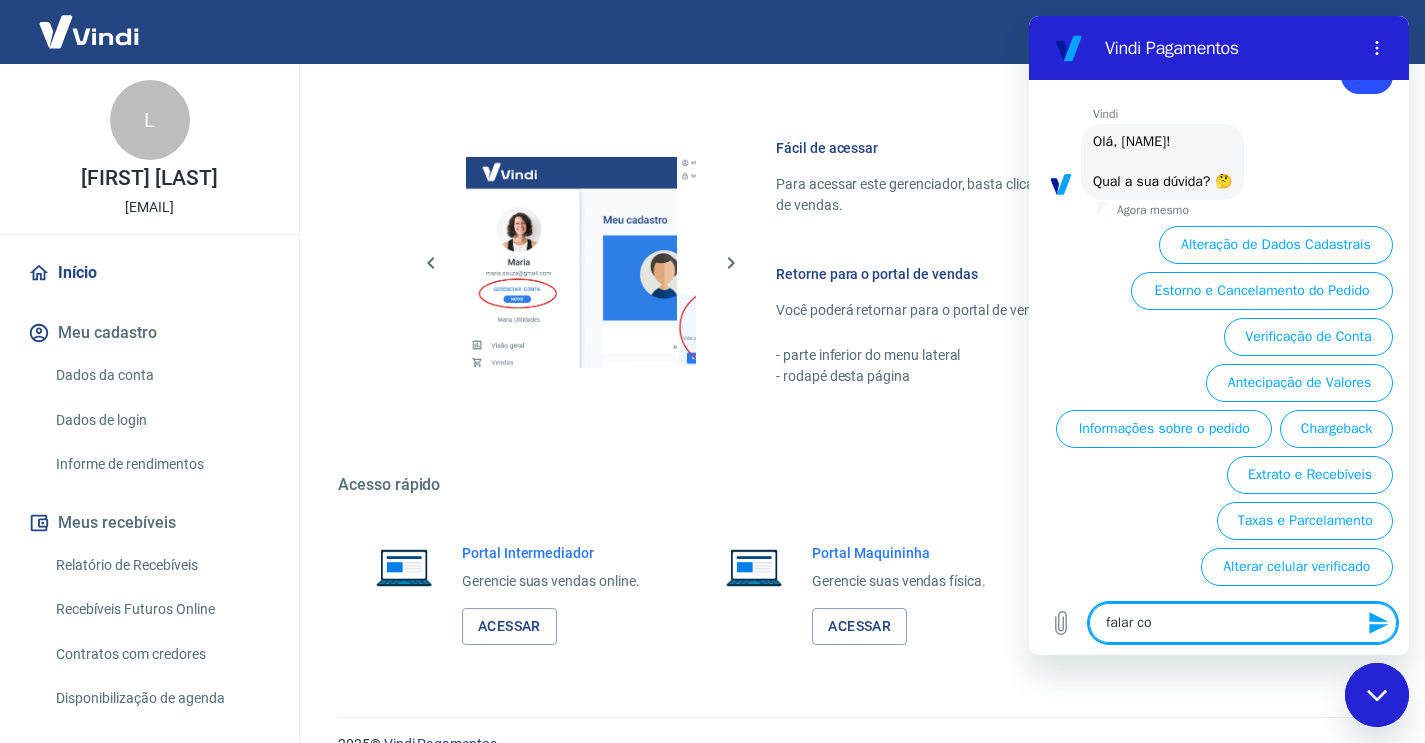 type on "falar com" 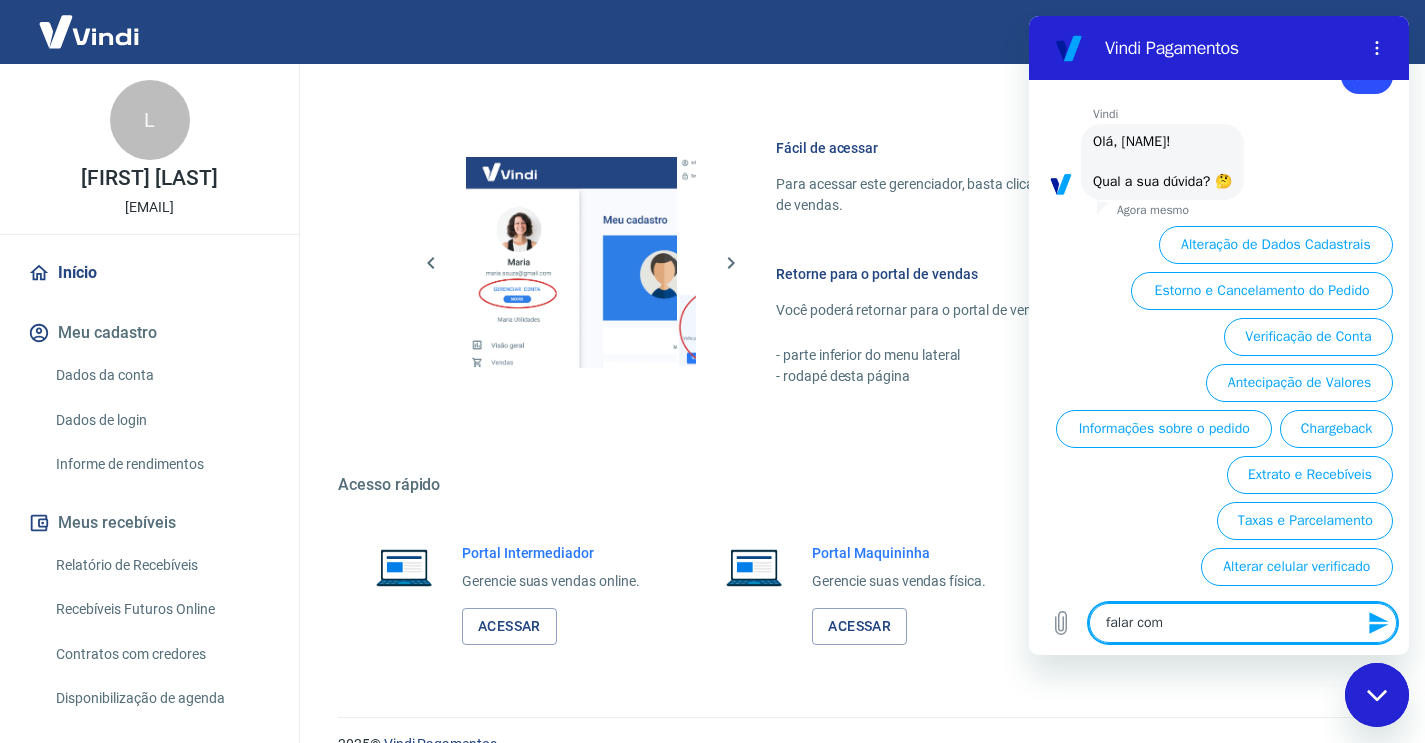 type on "falar com" 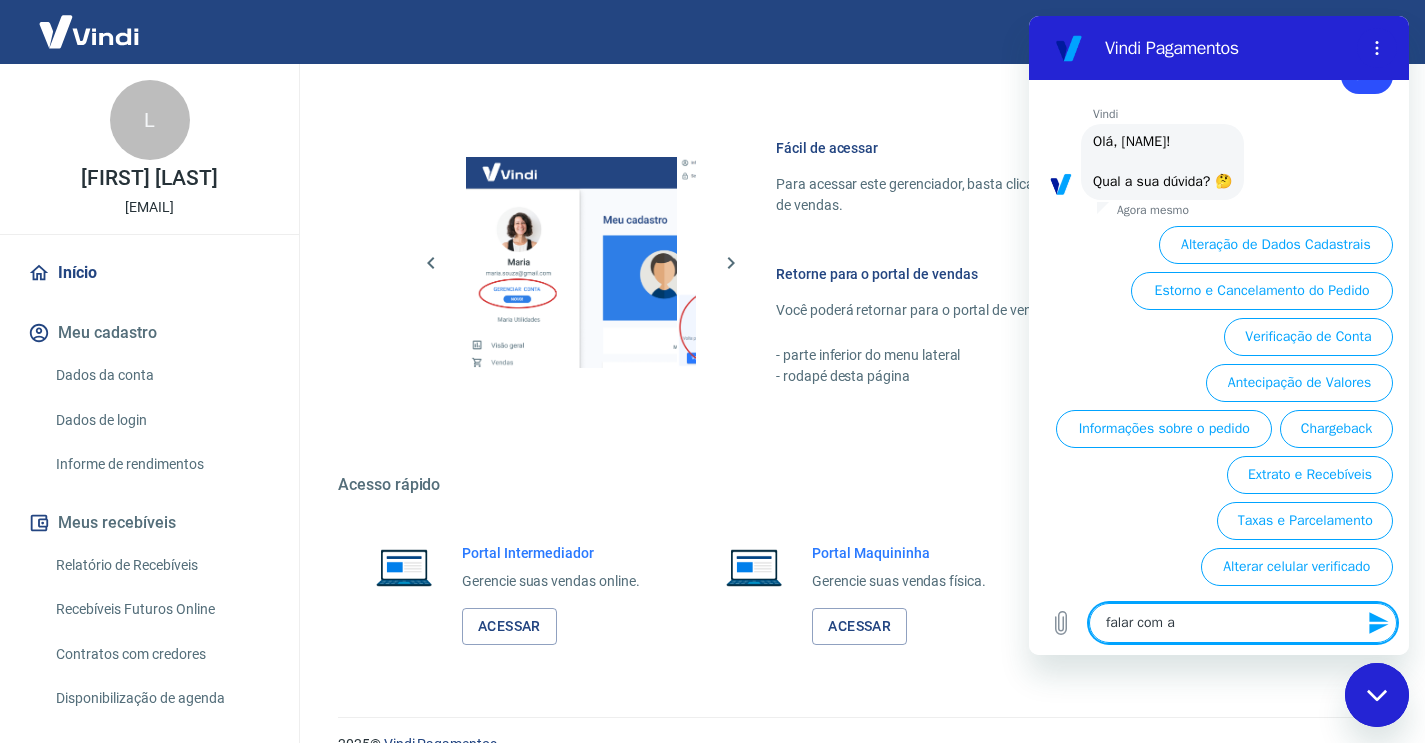 type on "falar com at" 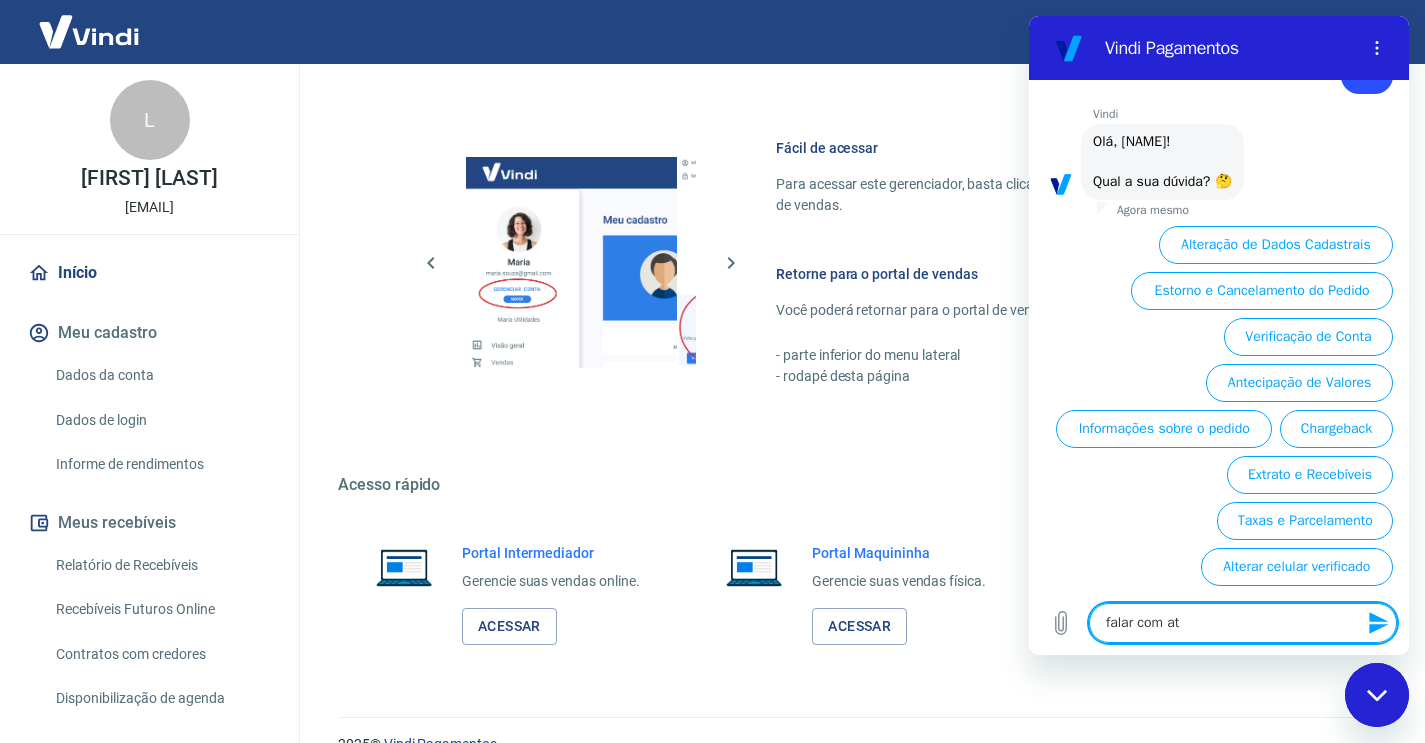 type on "falar com ate" 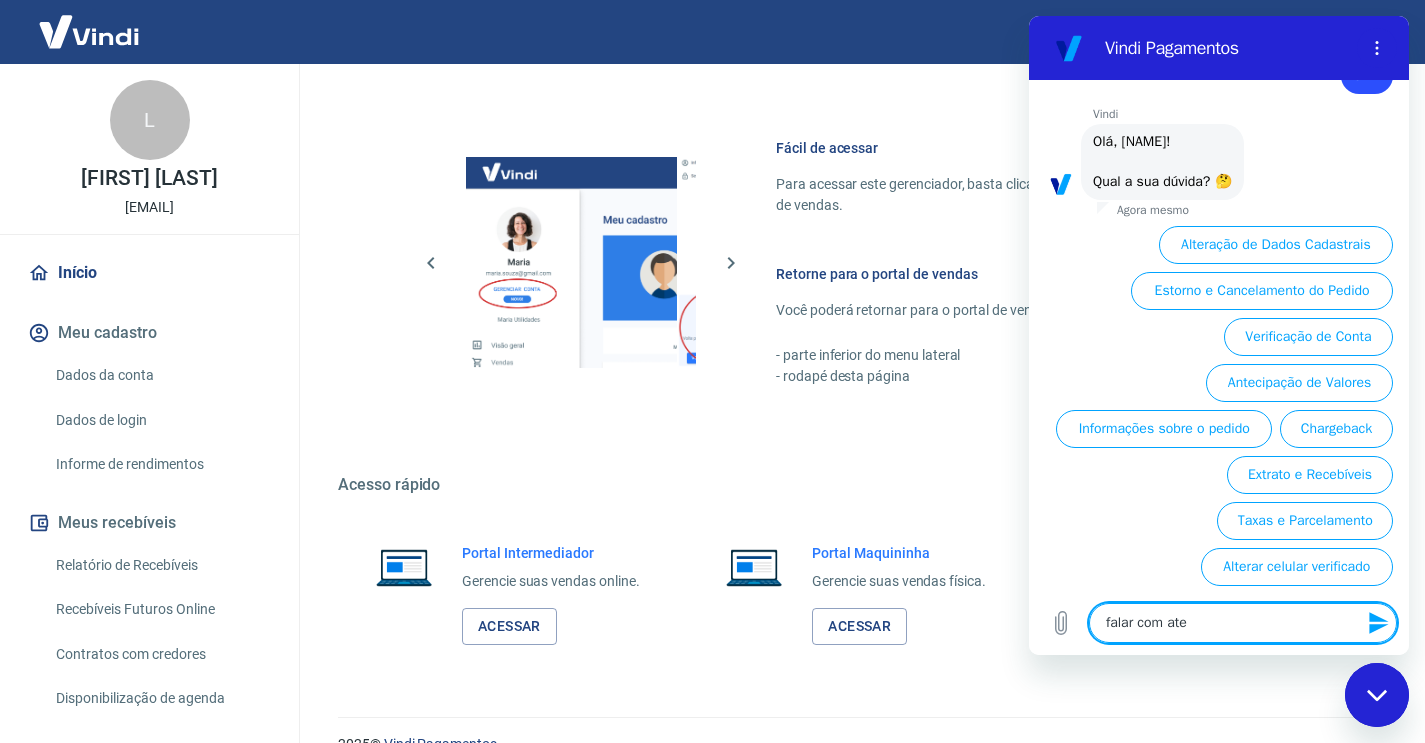 type on "falar com aten" 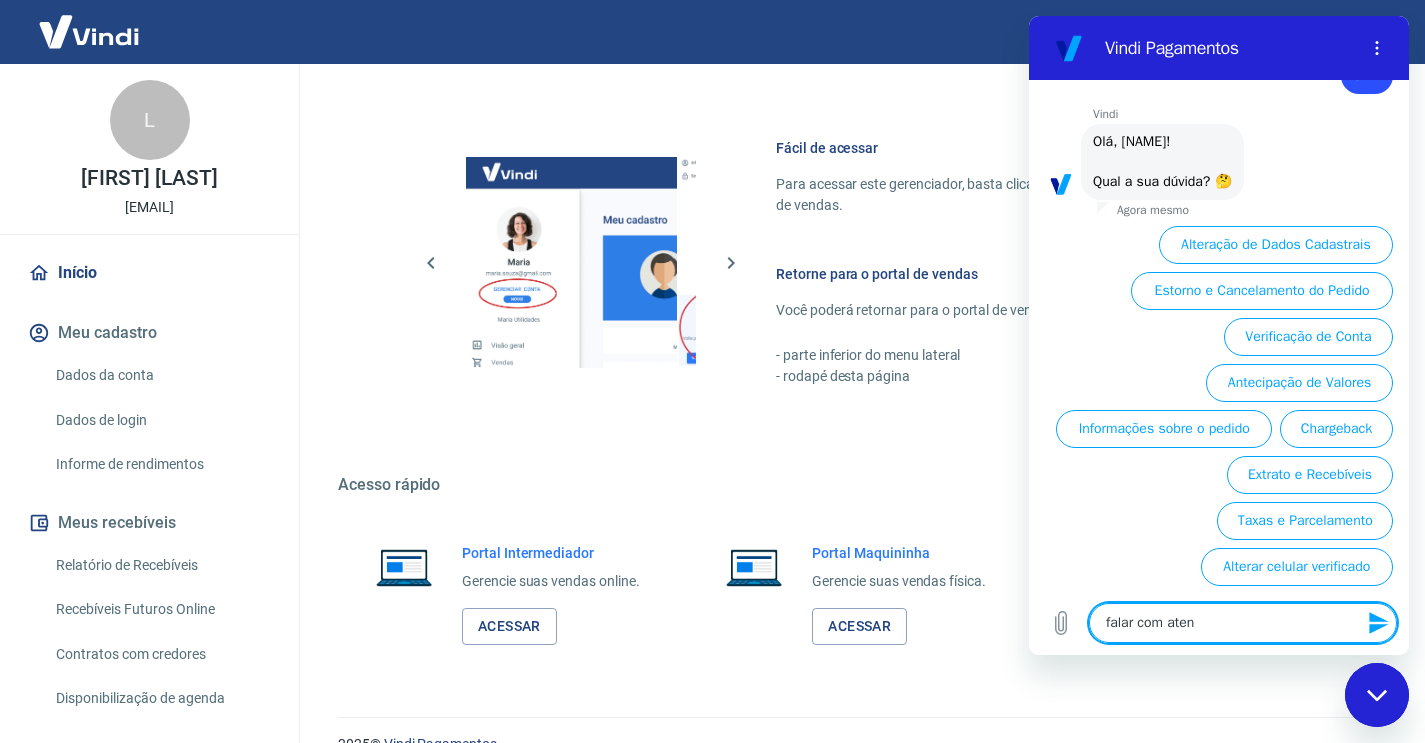 type on "falar com atend" 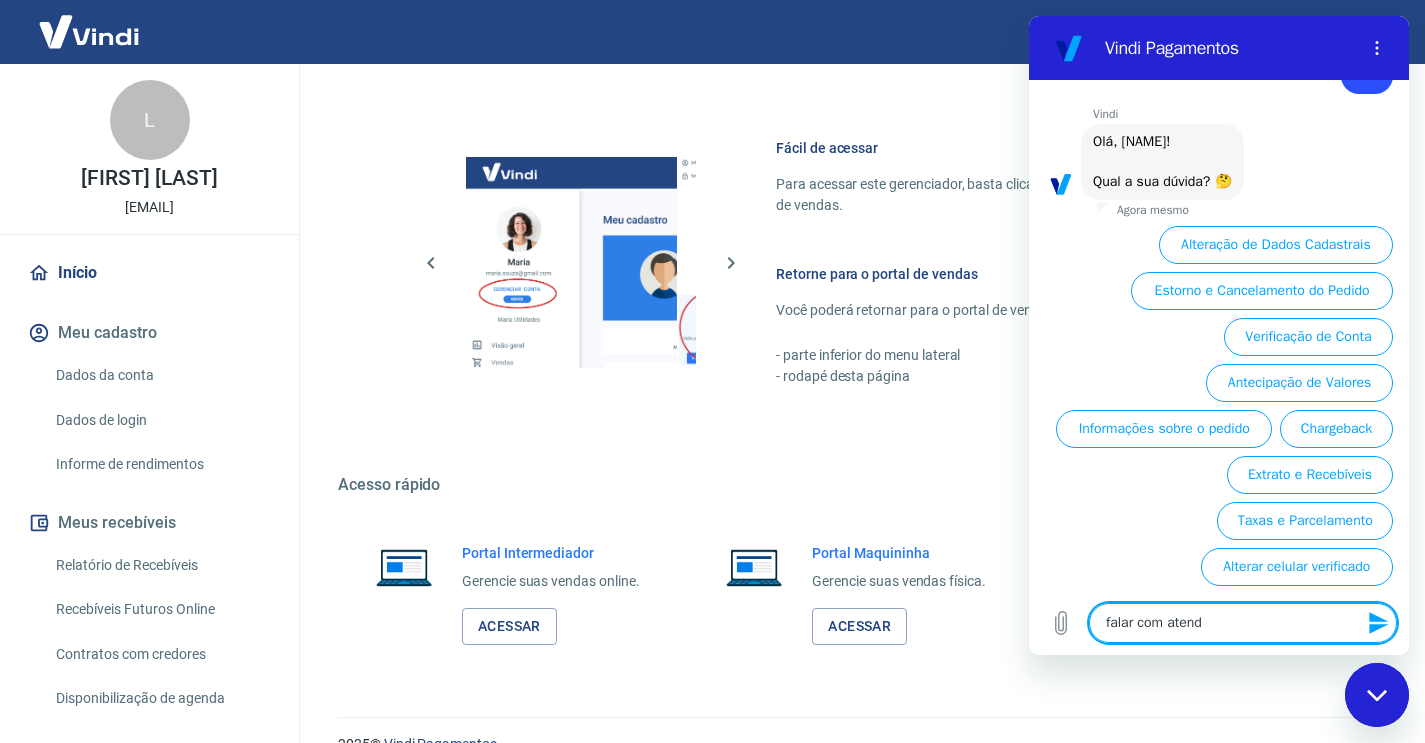 type on "falar com atende" 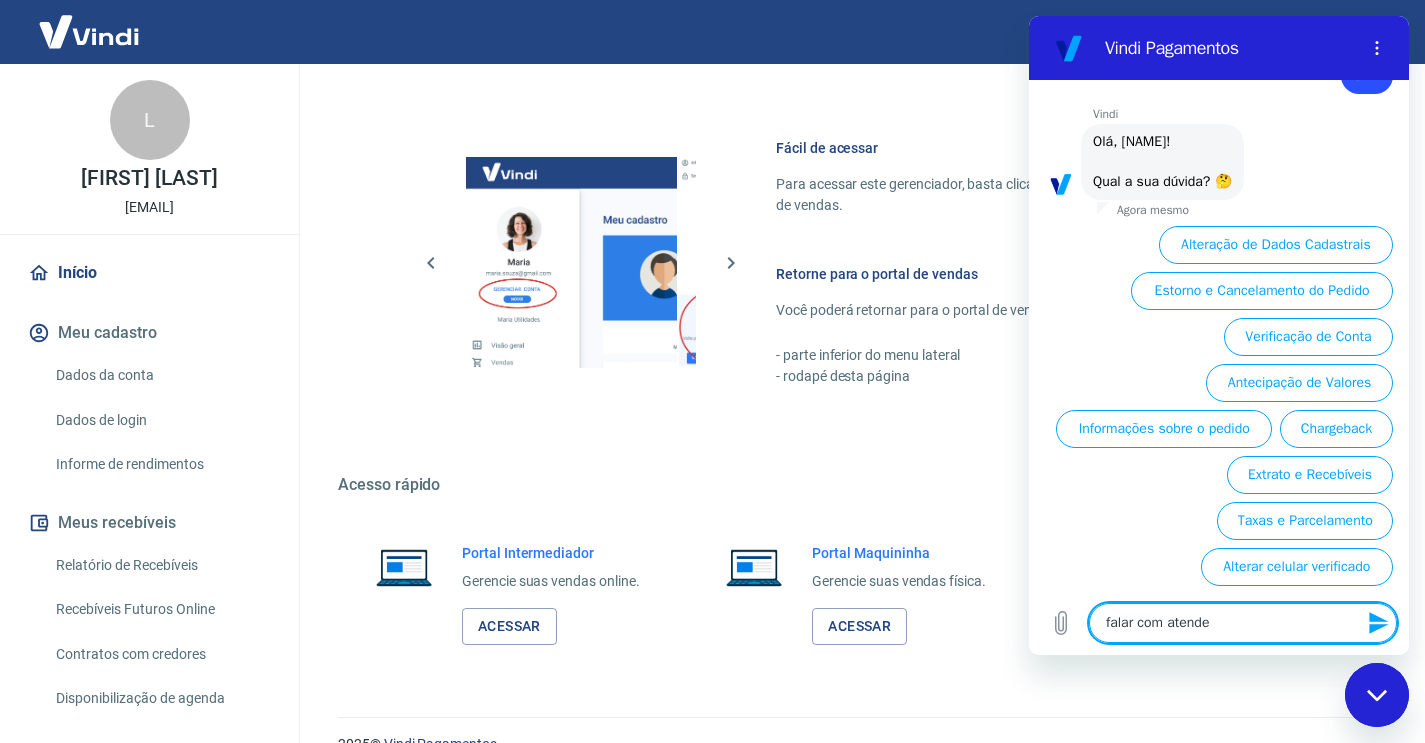 type on "falar com atenden" 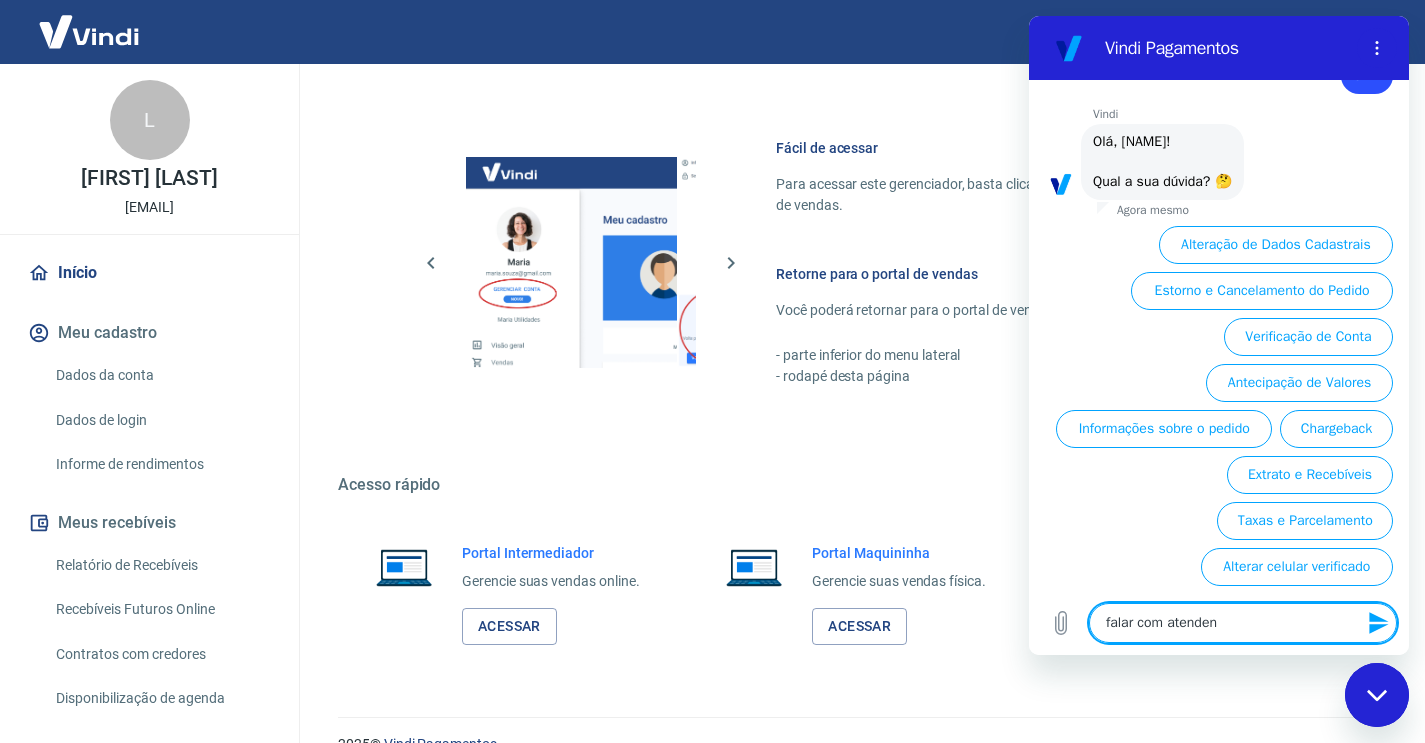 type on "falar com atendent" 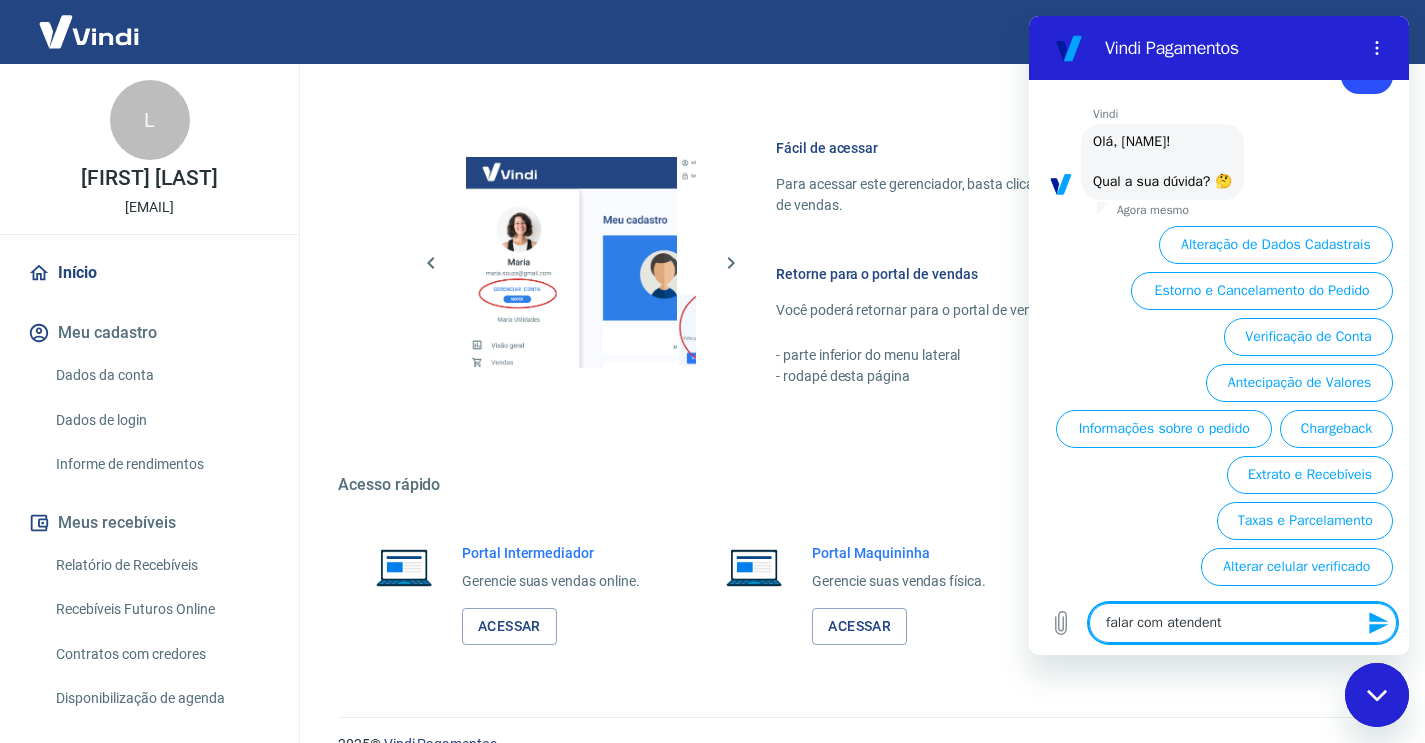 type on "falar com atendente" 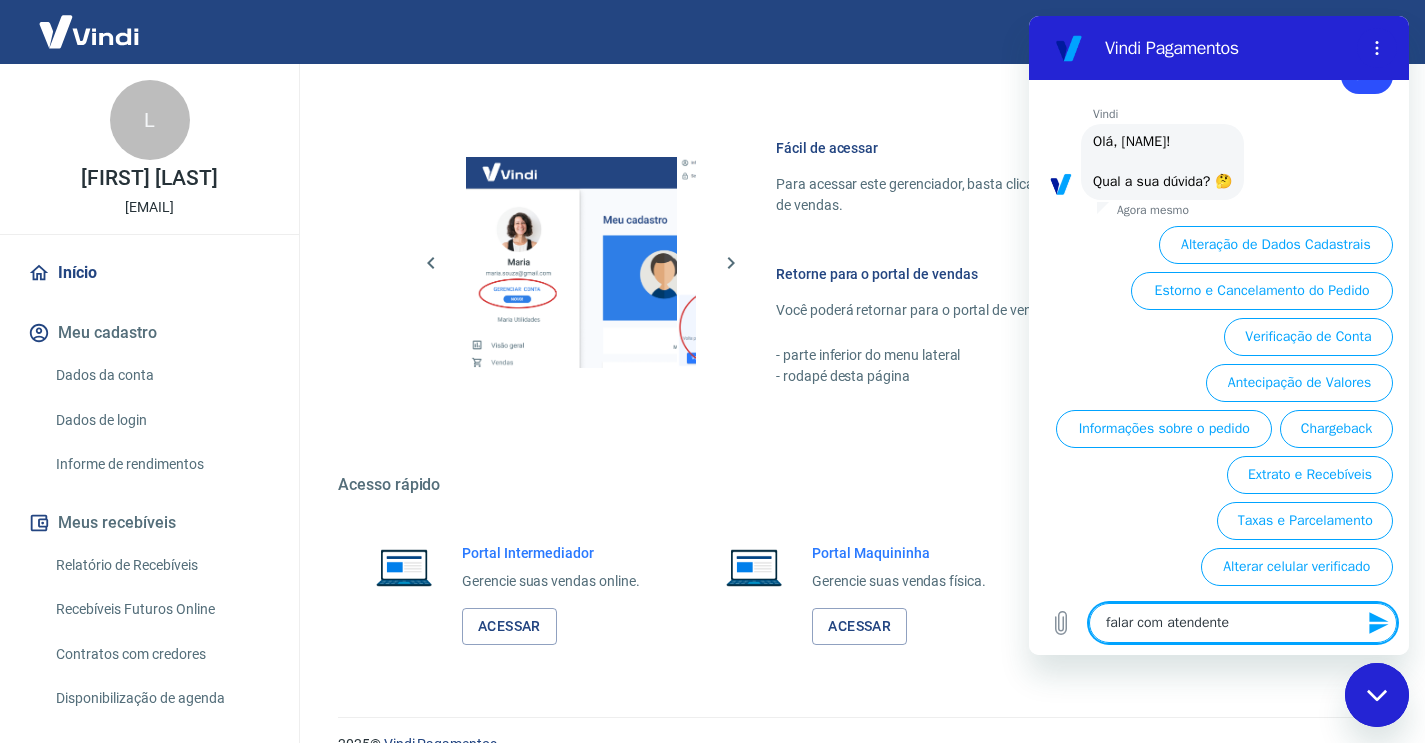 type 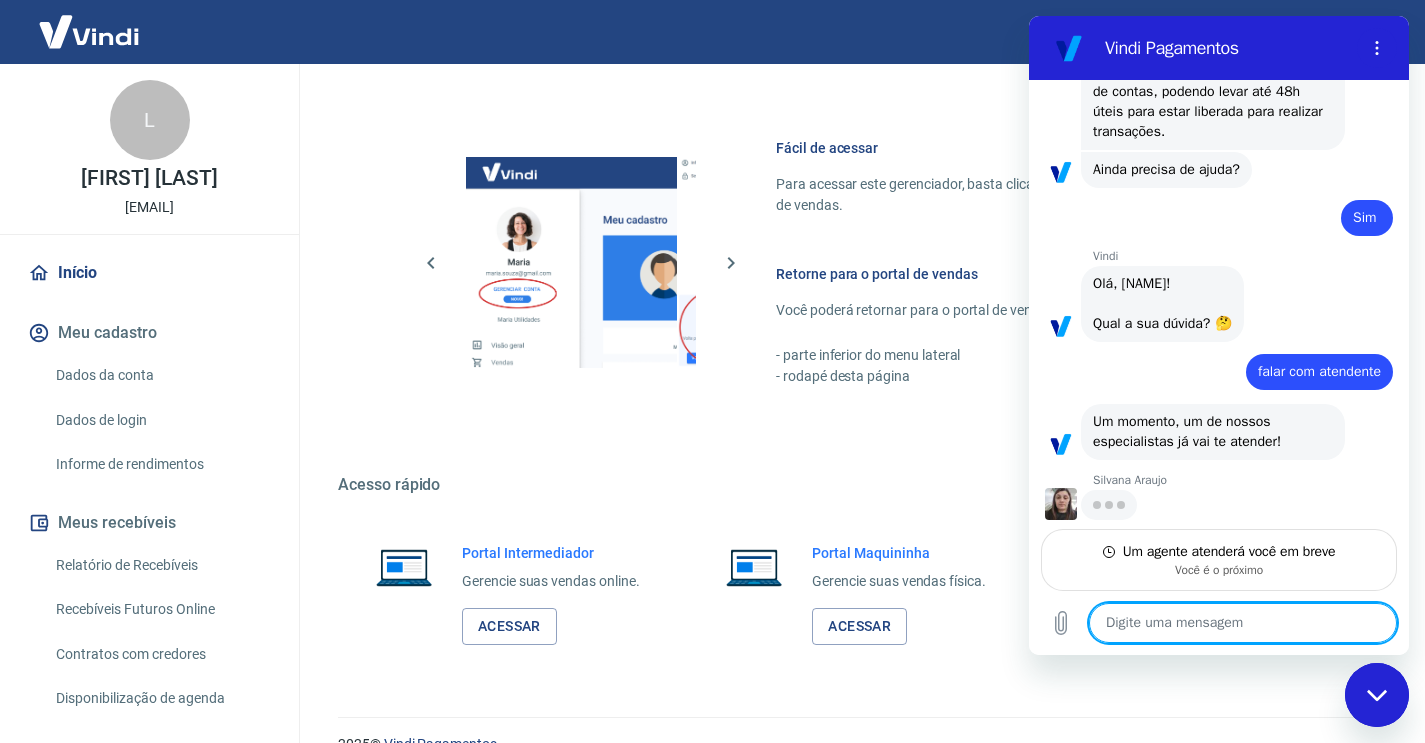 scroll, scrollTop: 1636, scrollLeft: 0, axis: vertical 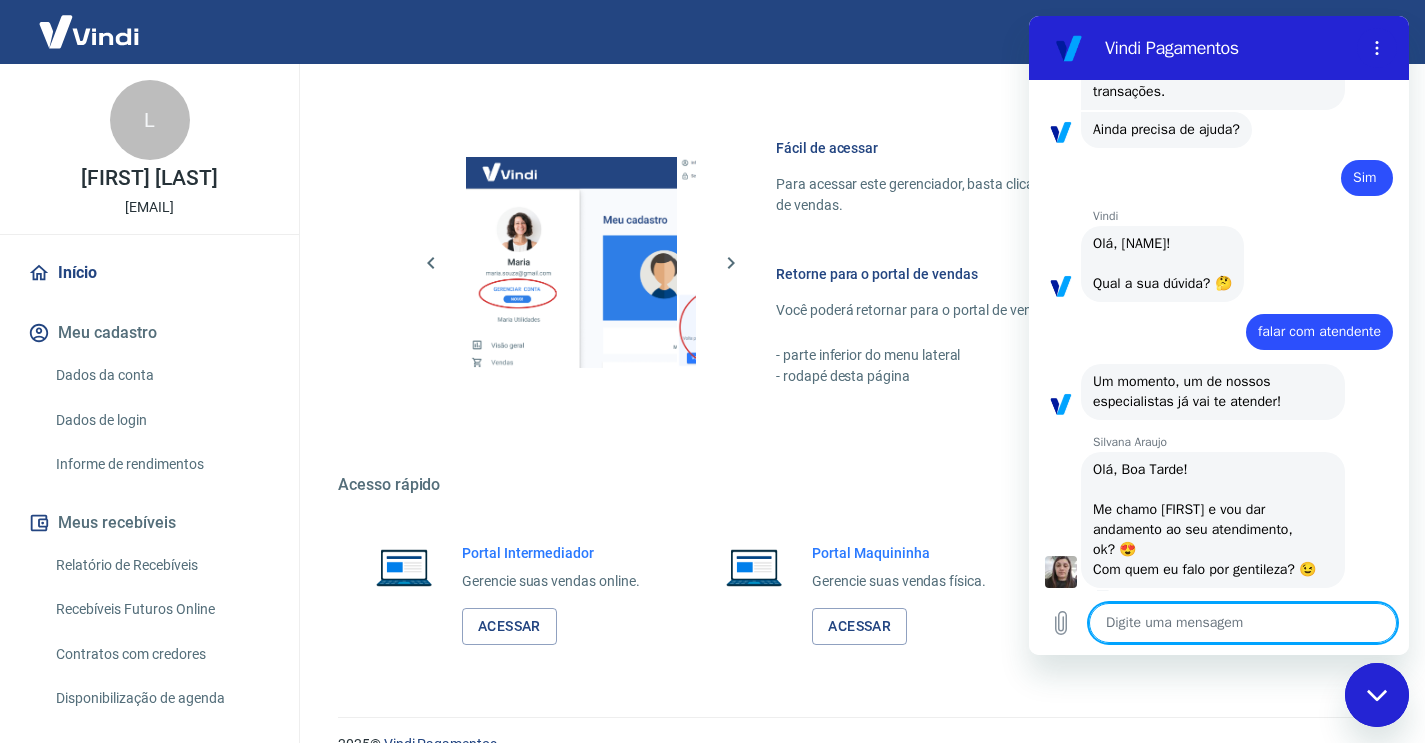 type on "x" 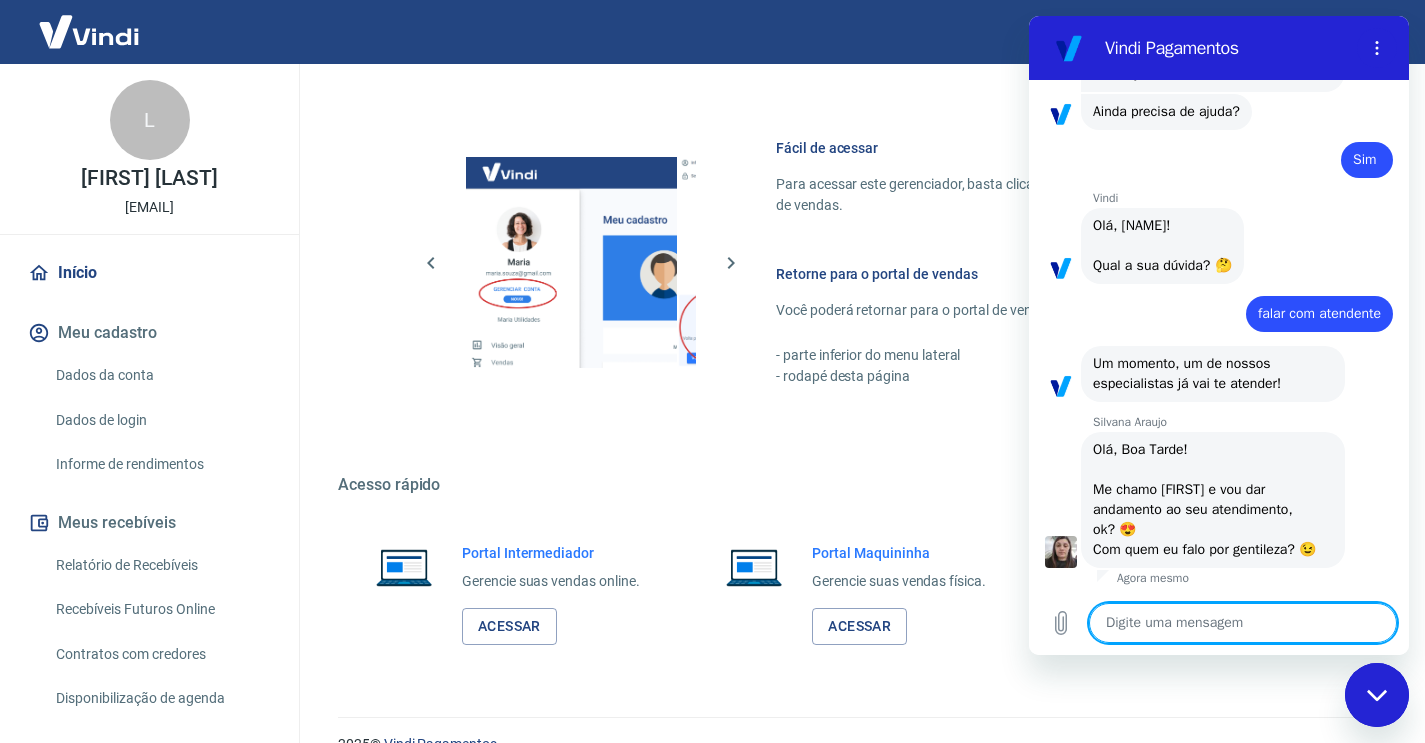scroll, scrollTop: 1714, scrollLeft: 0, axis: vertical 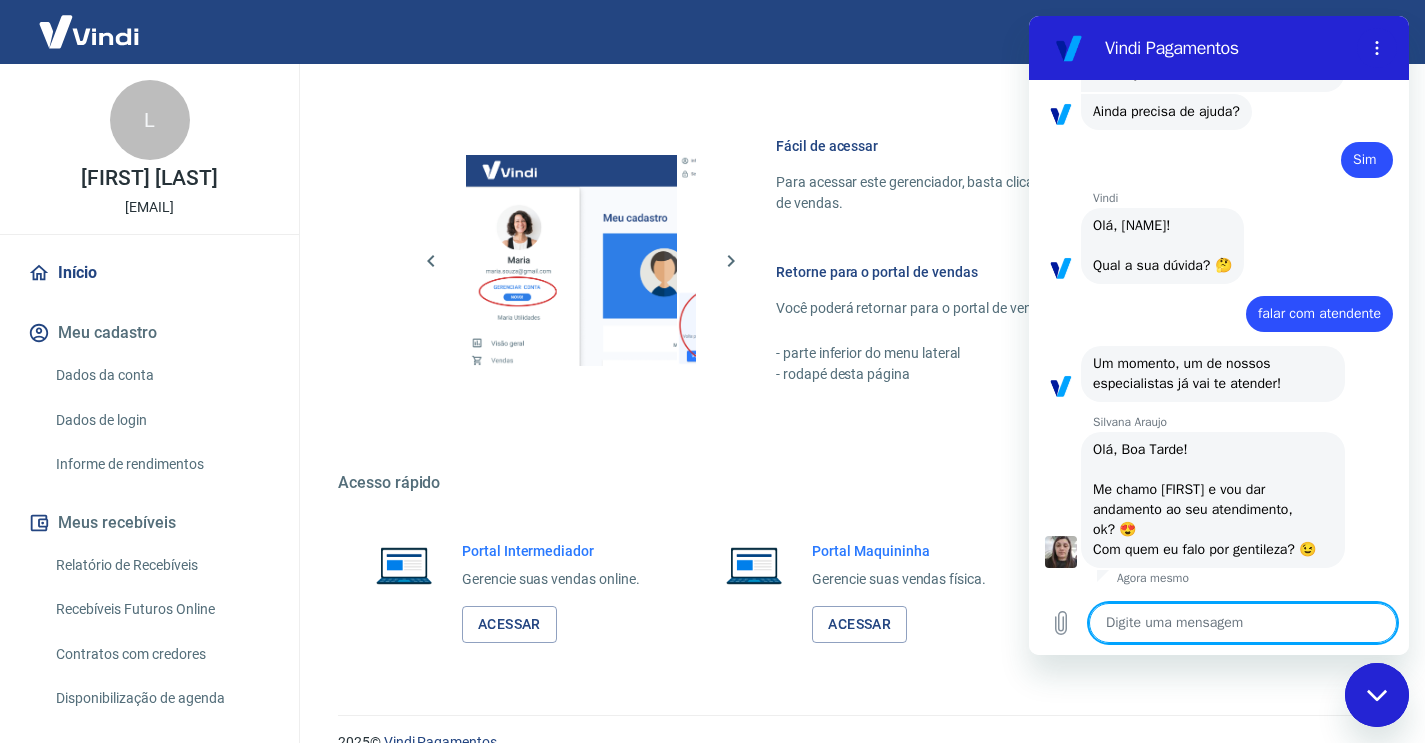 type on "o" 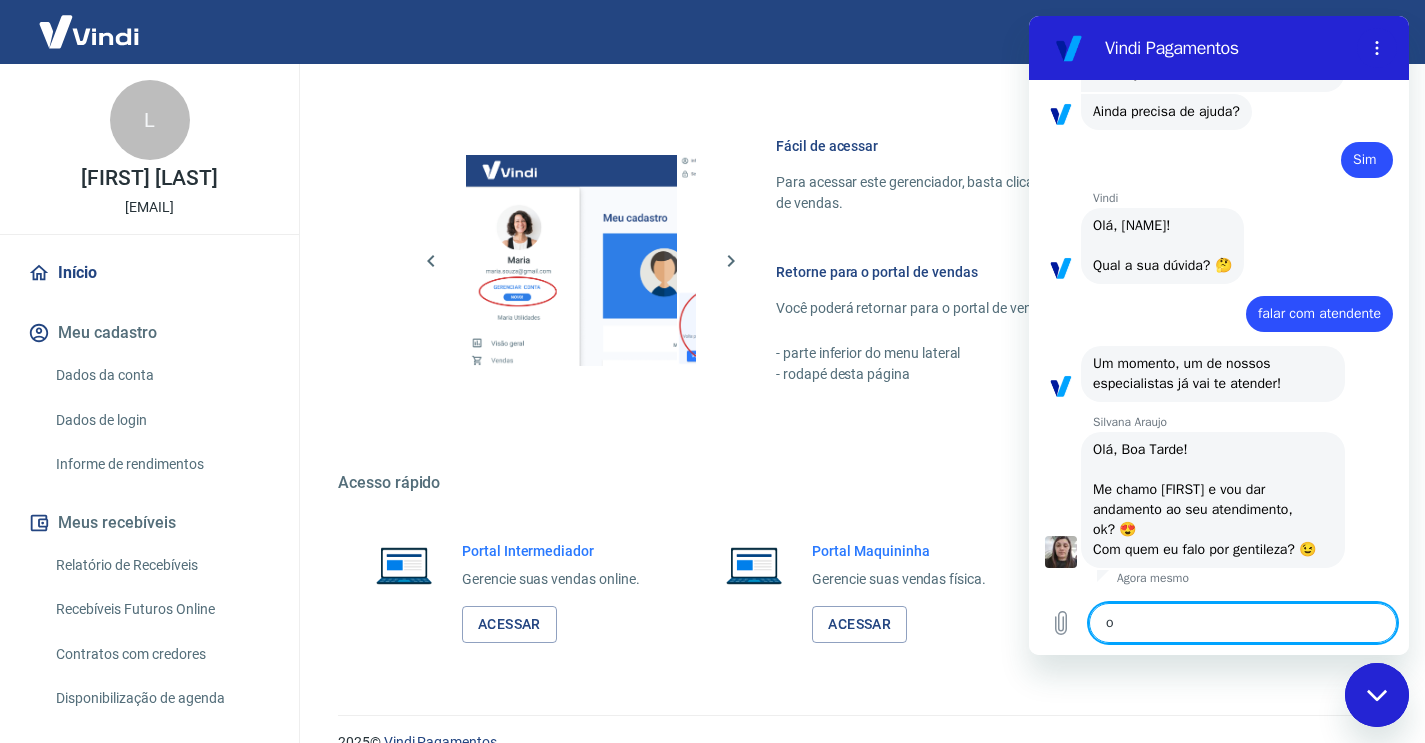 type on "ol" 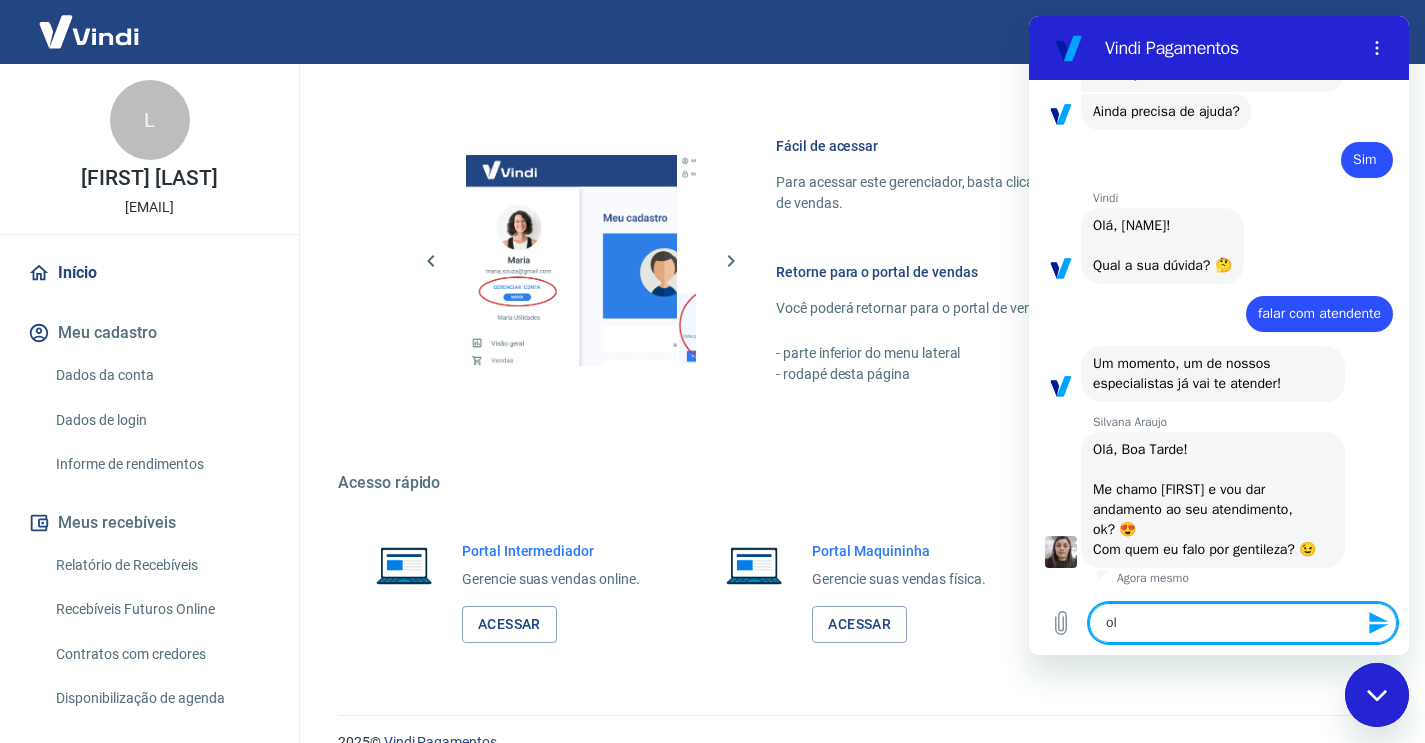 type on "ols" 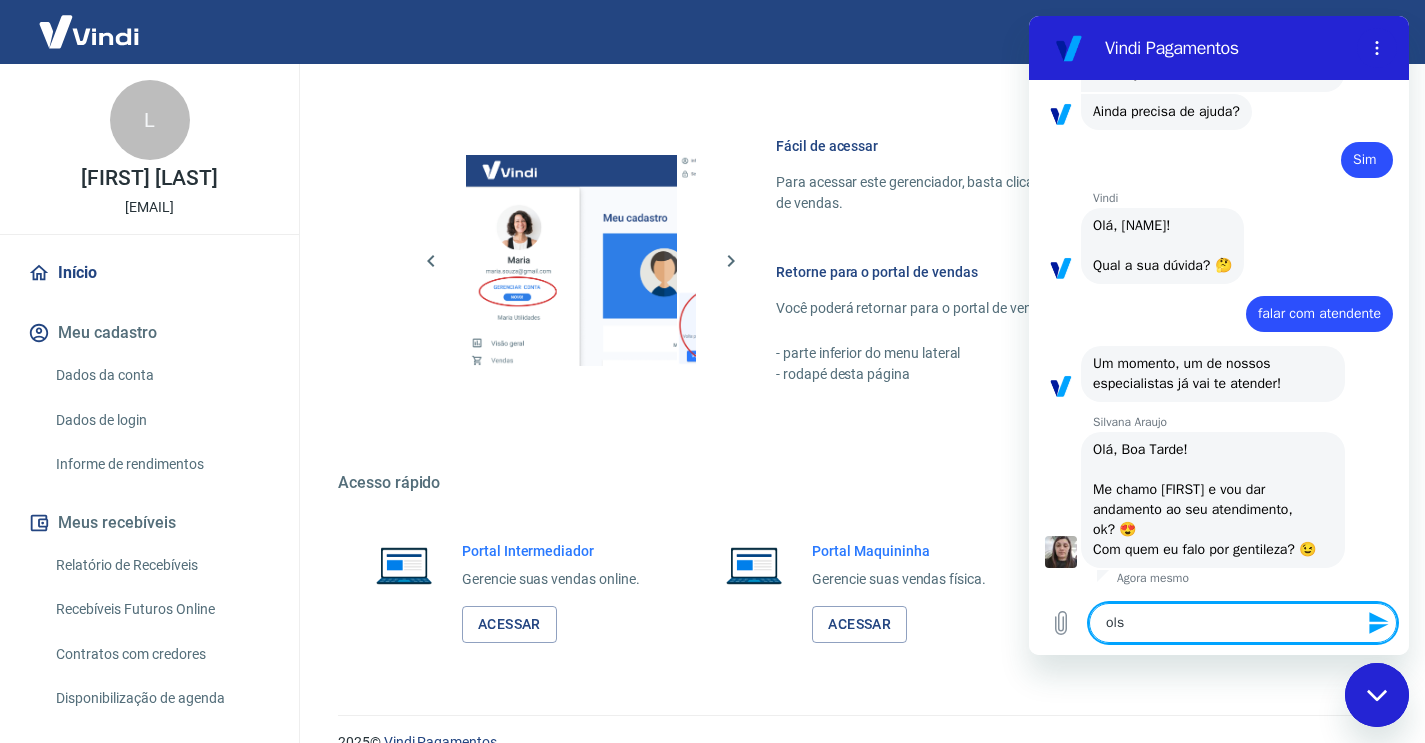 type on "ols." 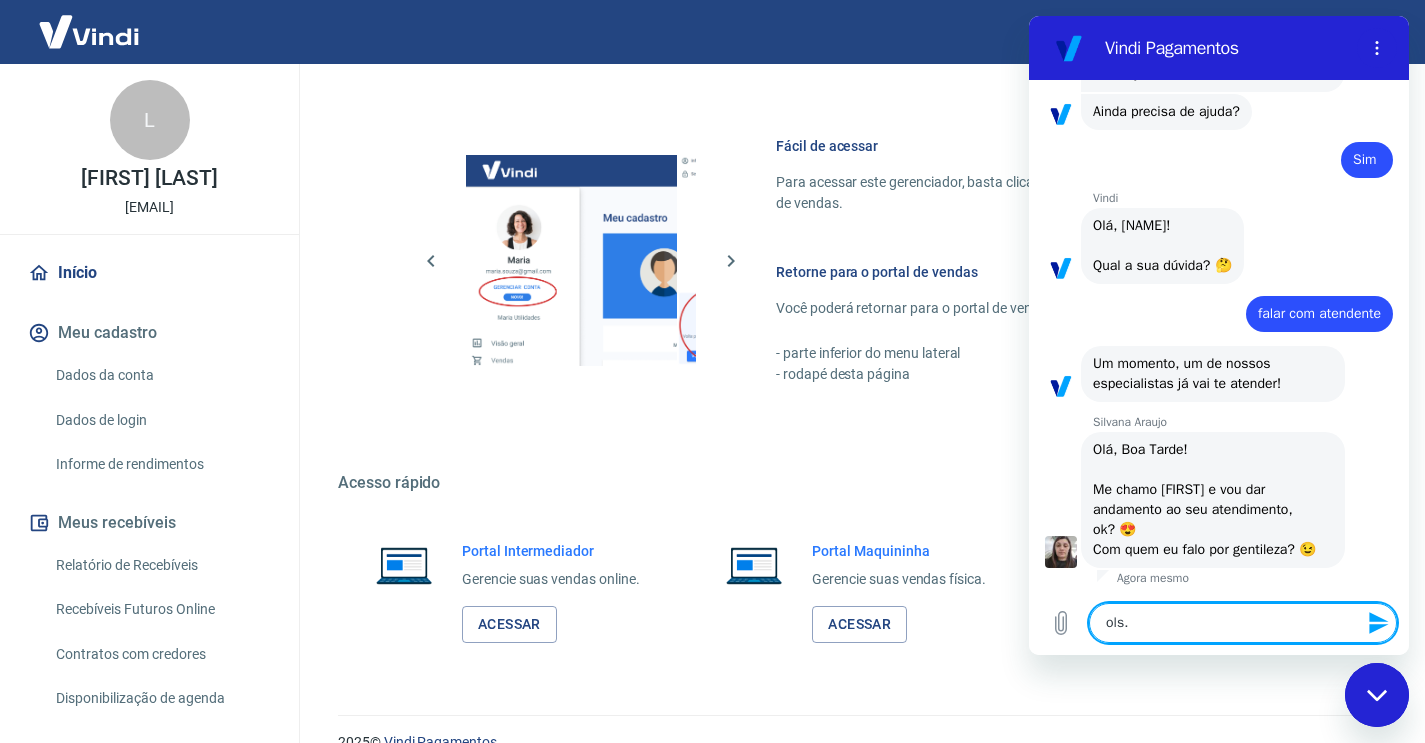 type on "ols." 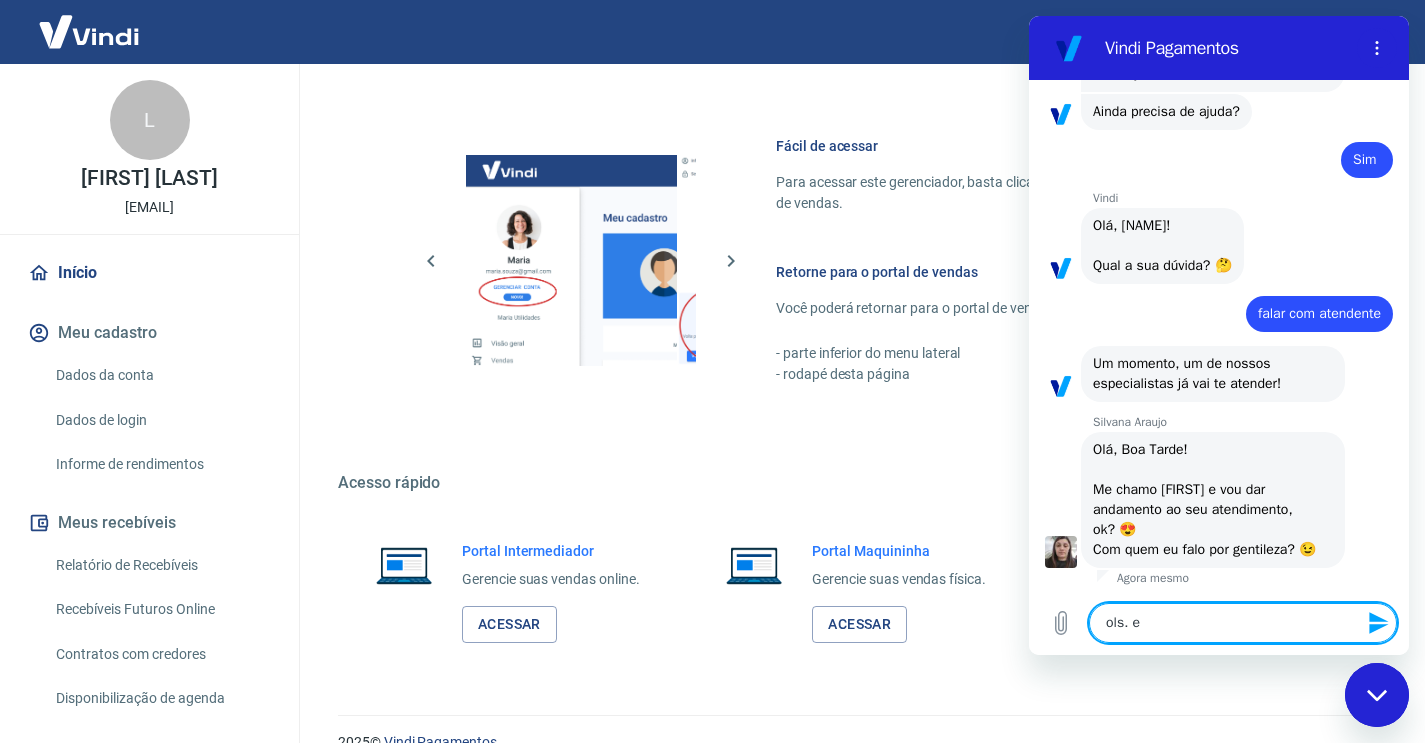 type on "ols. er" 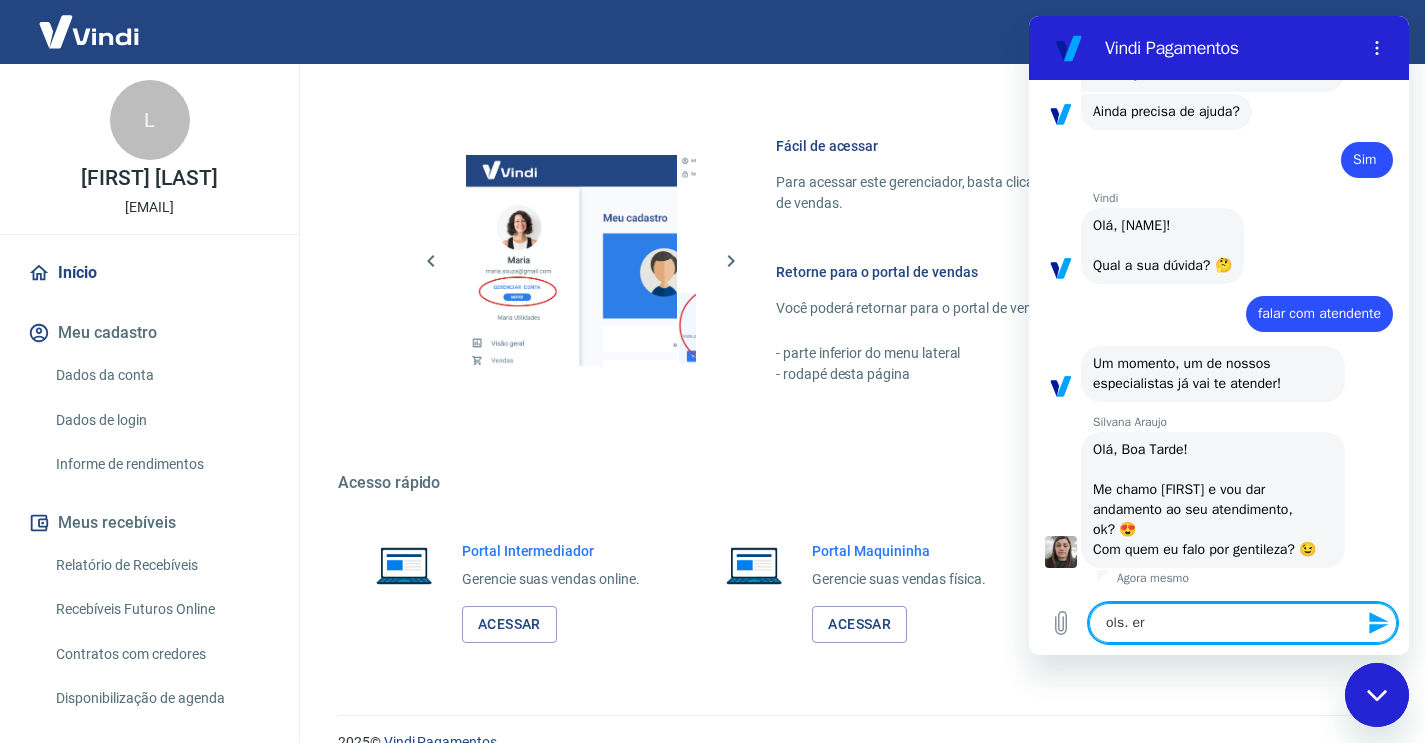 type on "ols. ers" 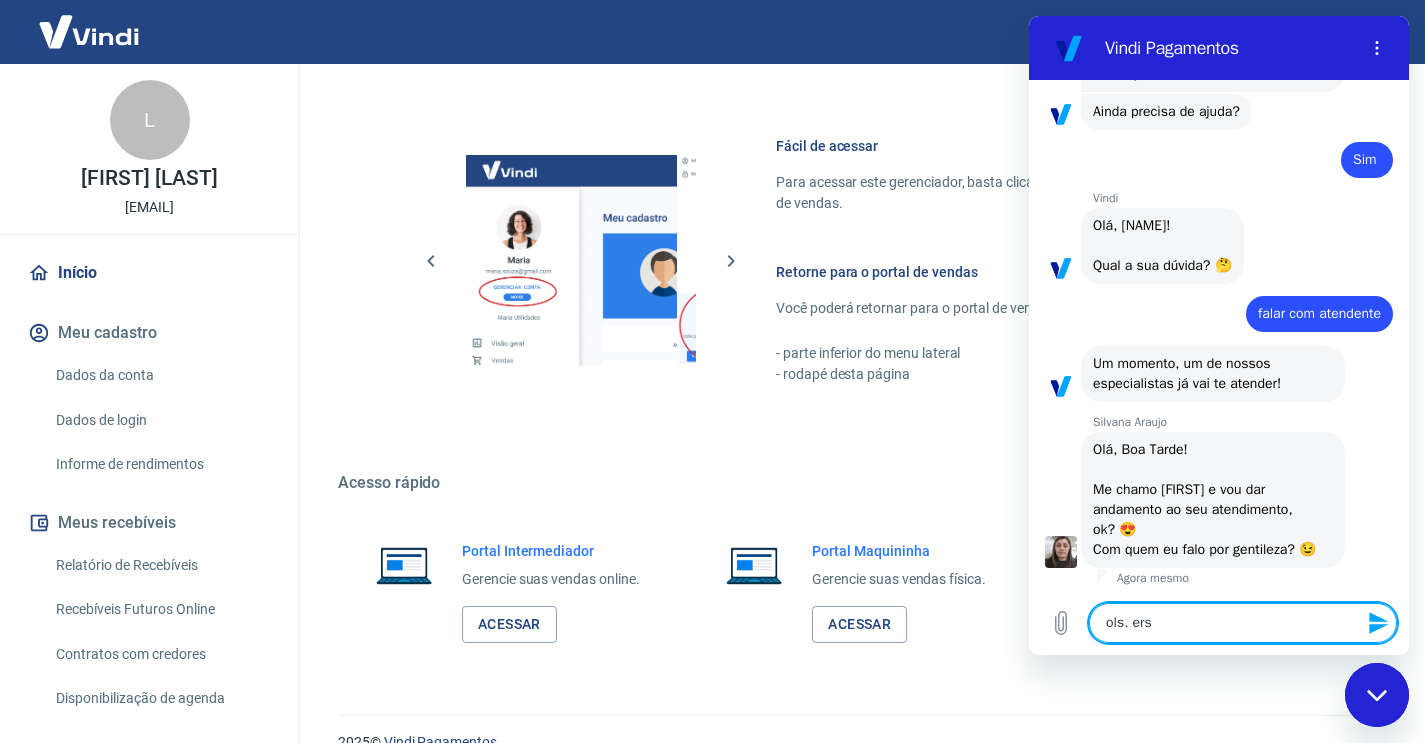 type on "ols. erst" 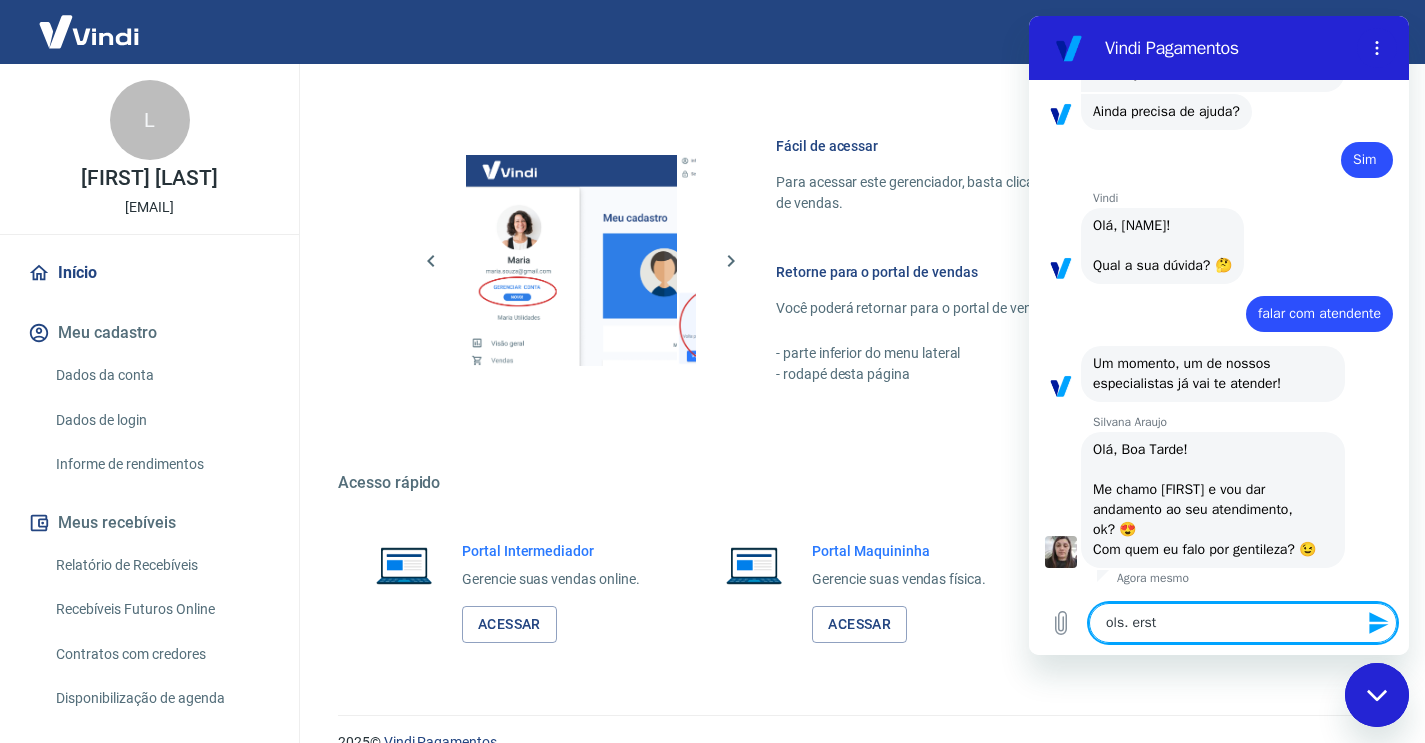 type on "ols. ersta" 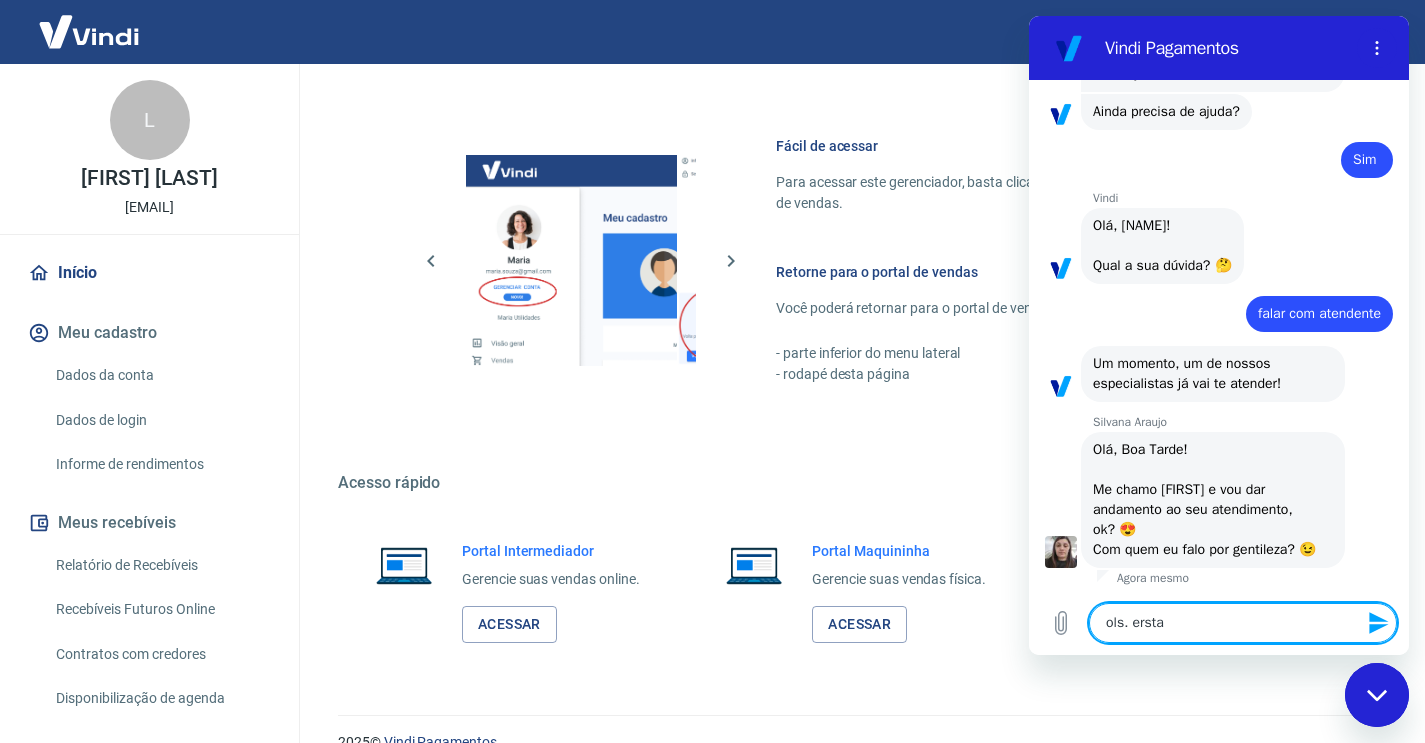 type on "ols. erst" 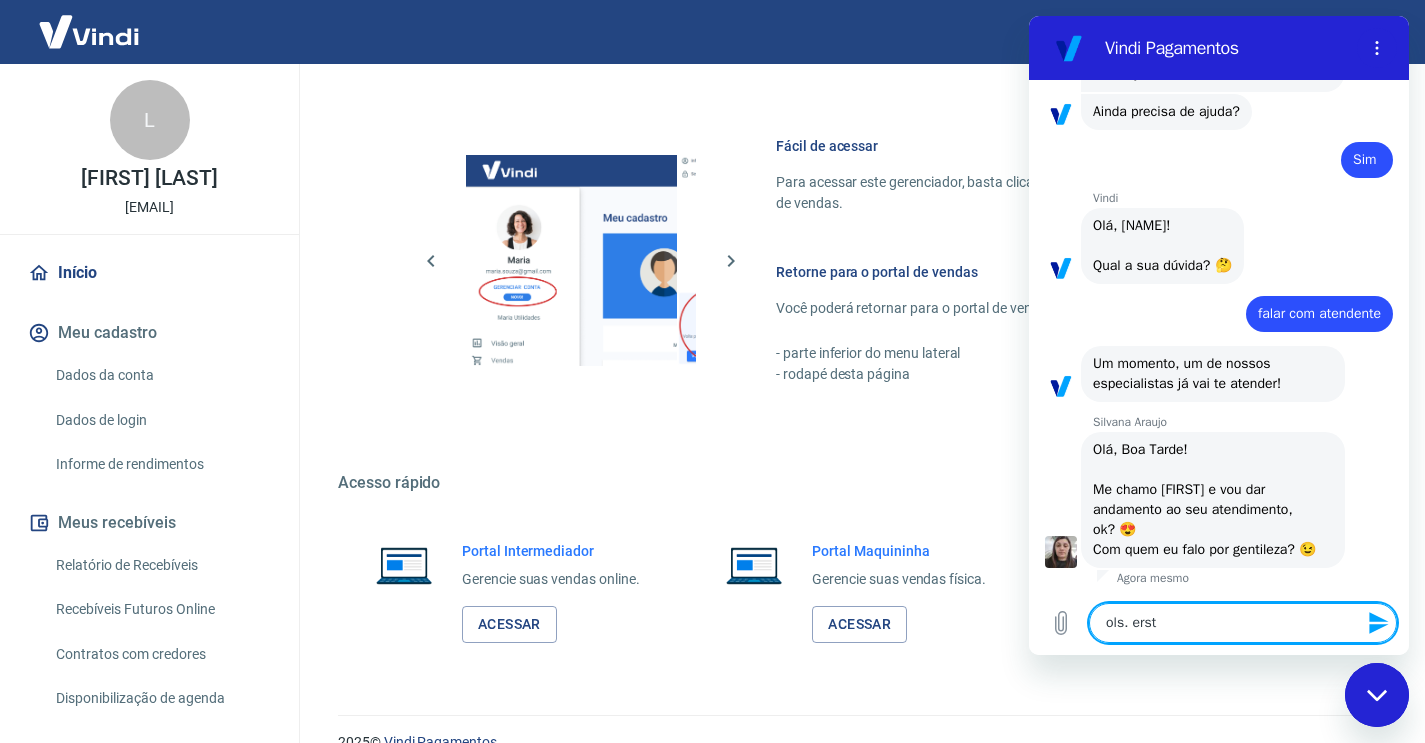 type on "x" 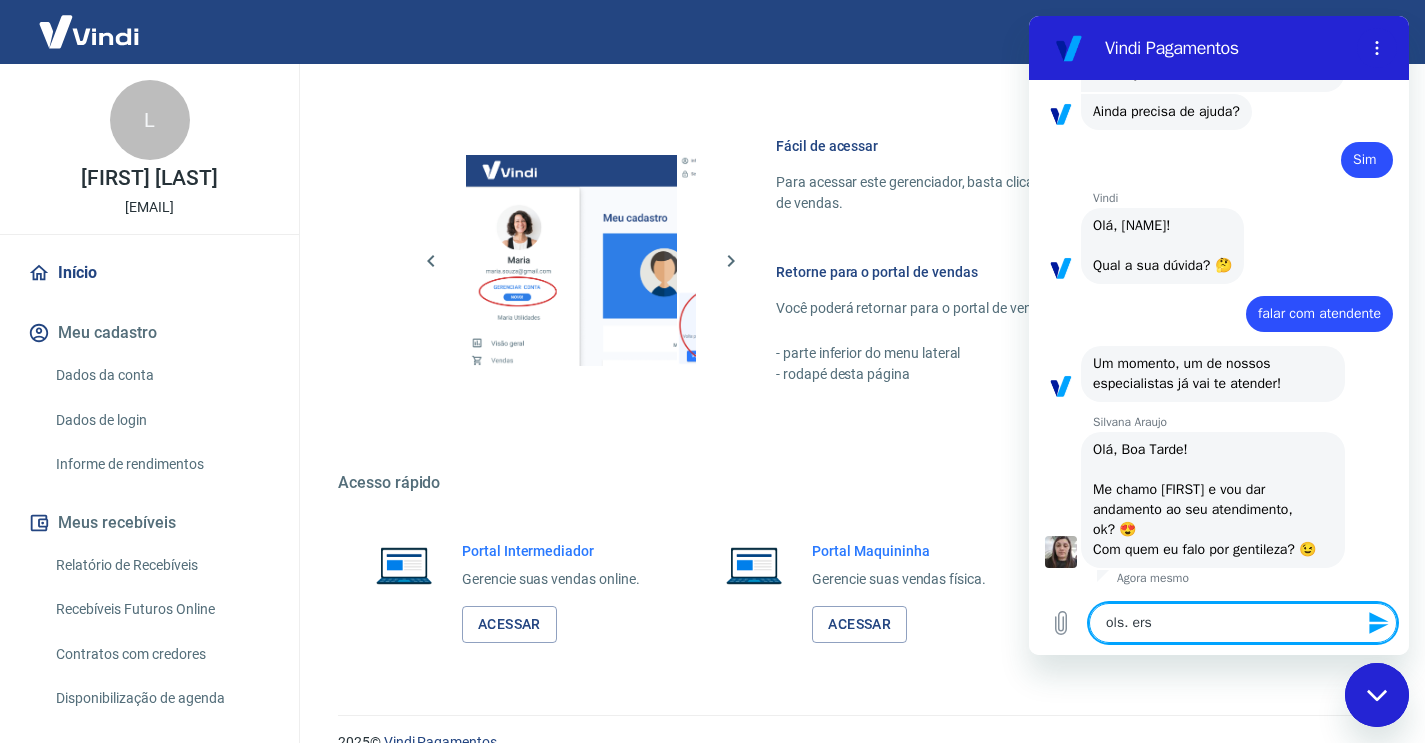 type on "ols. er" 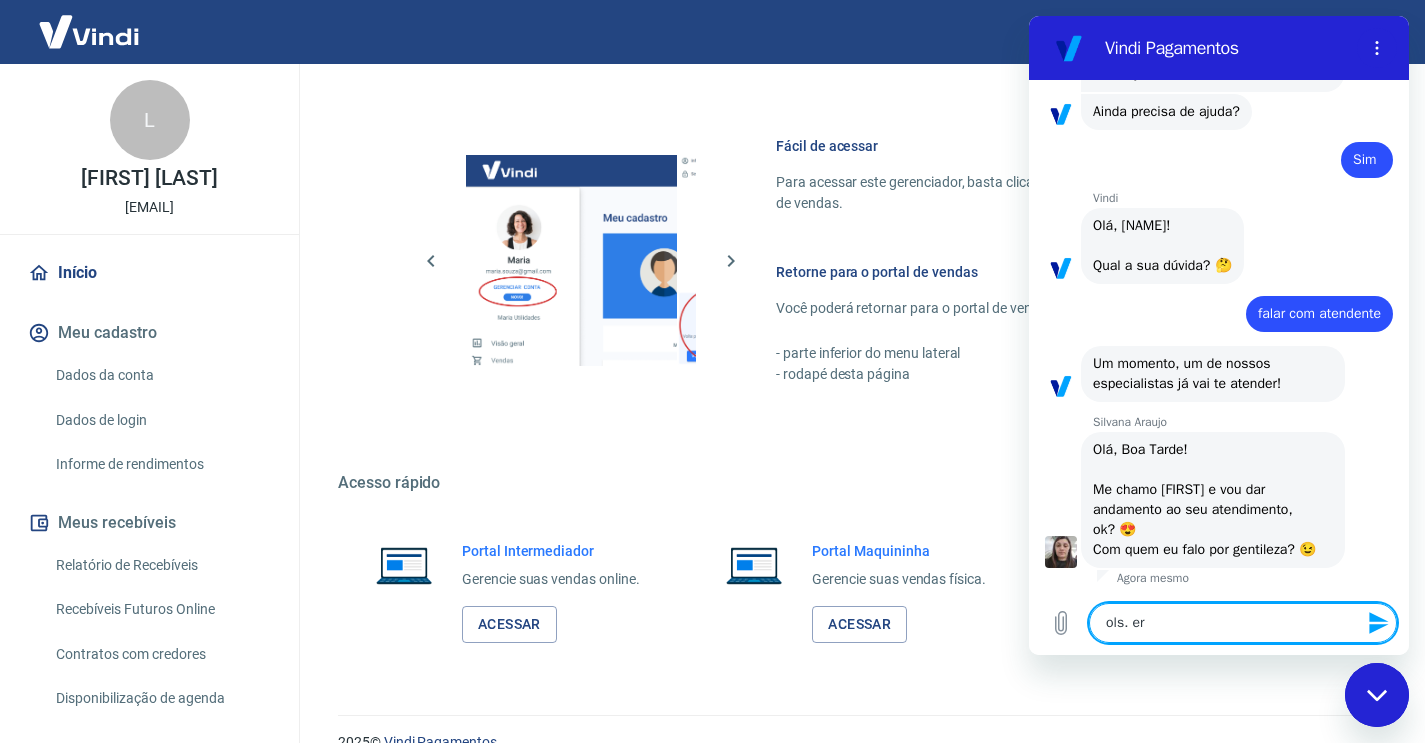 type on "ols. e" 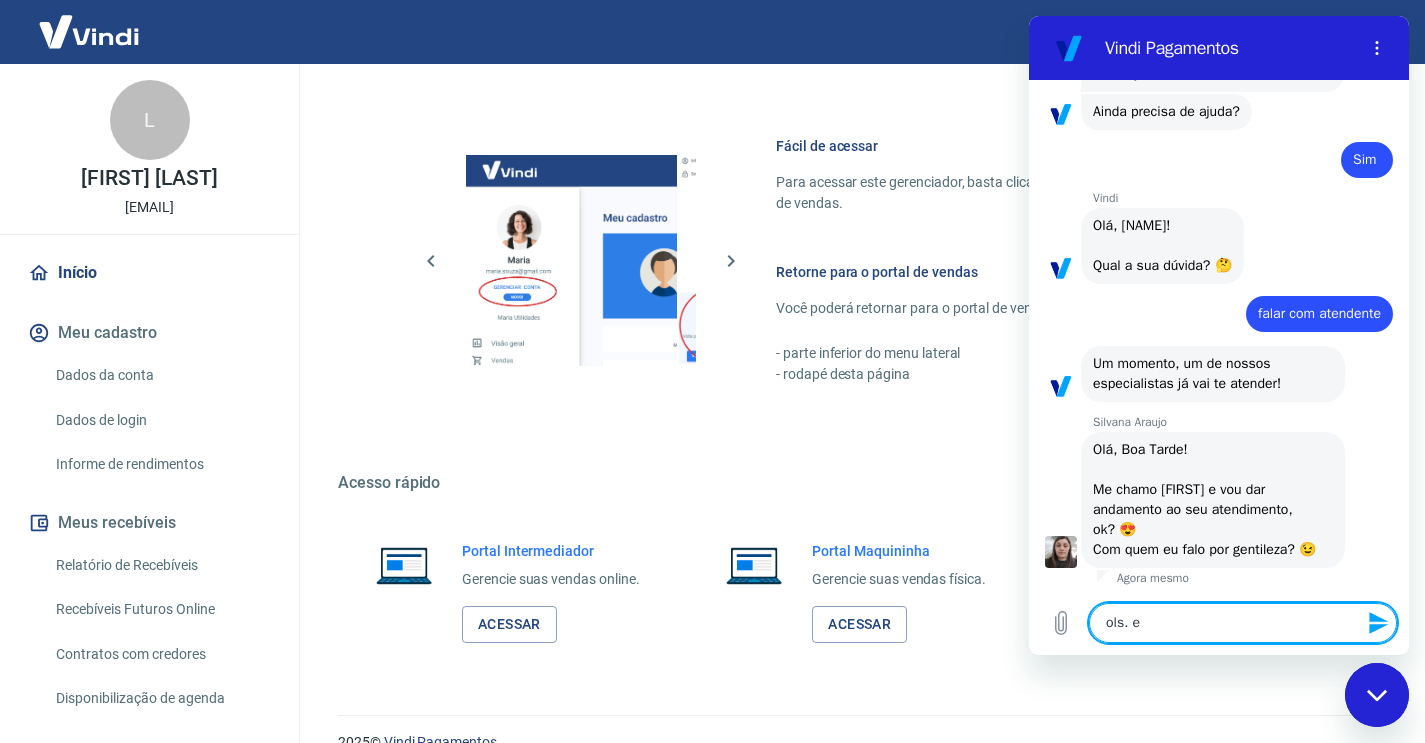 type on "ols." 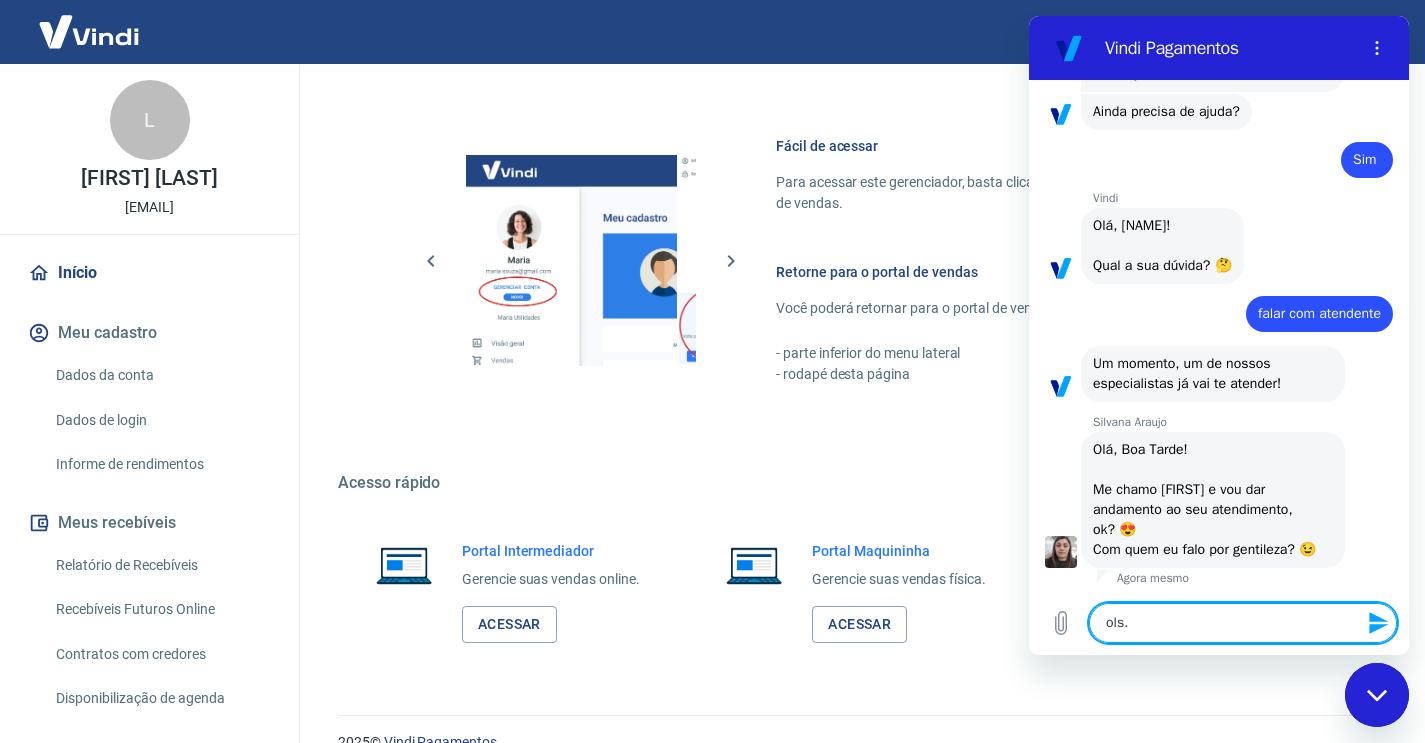 type on "ols." 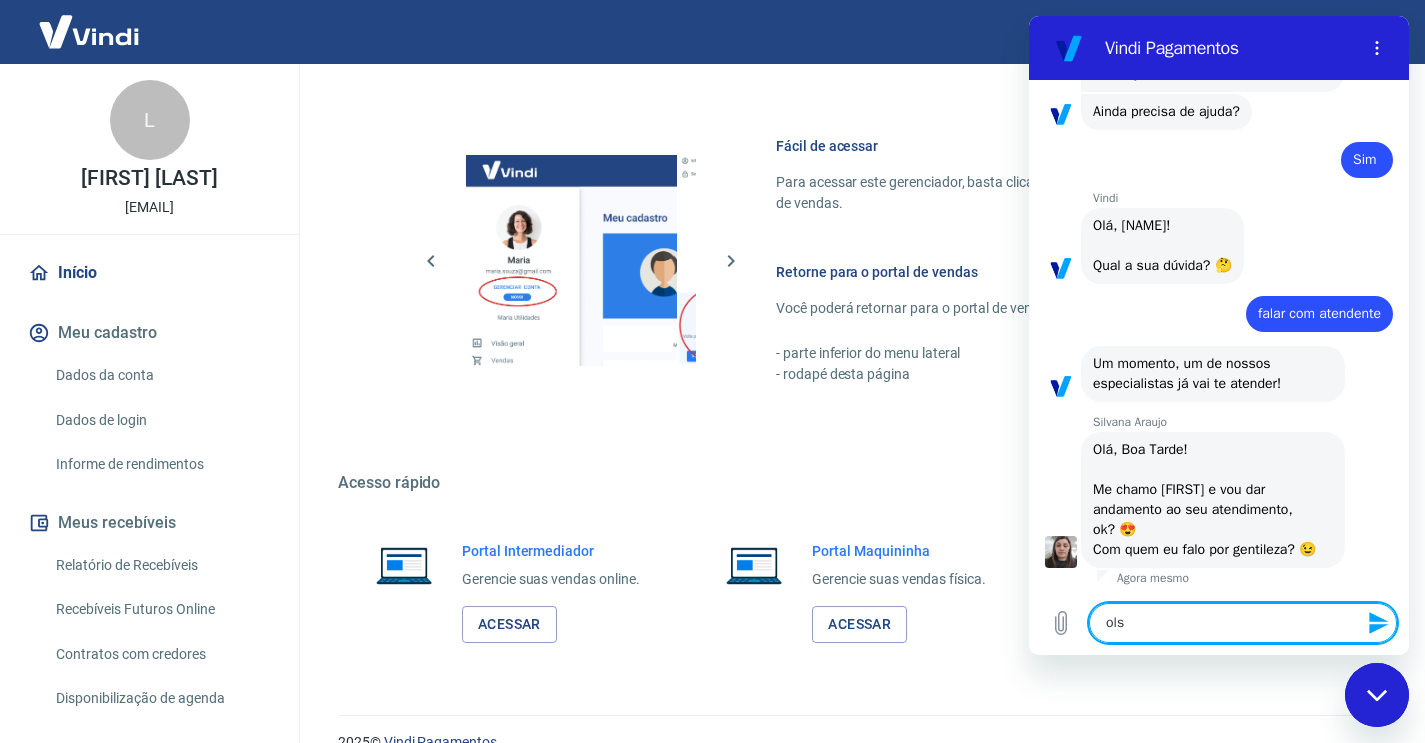 type on "ol" 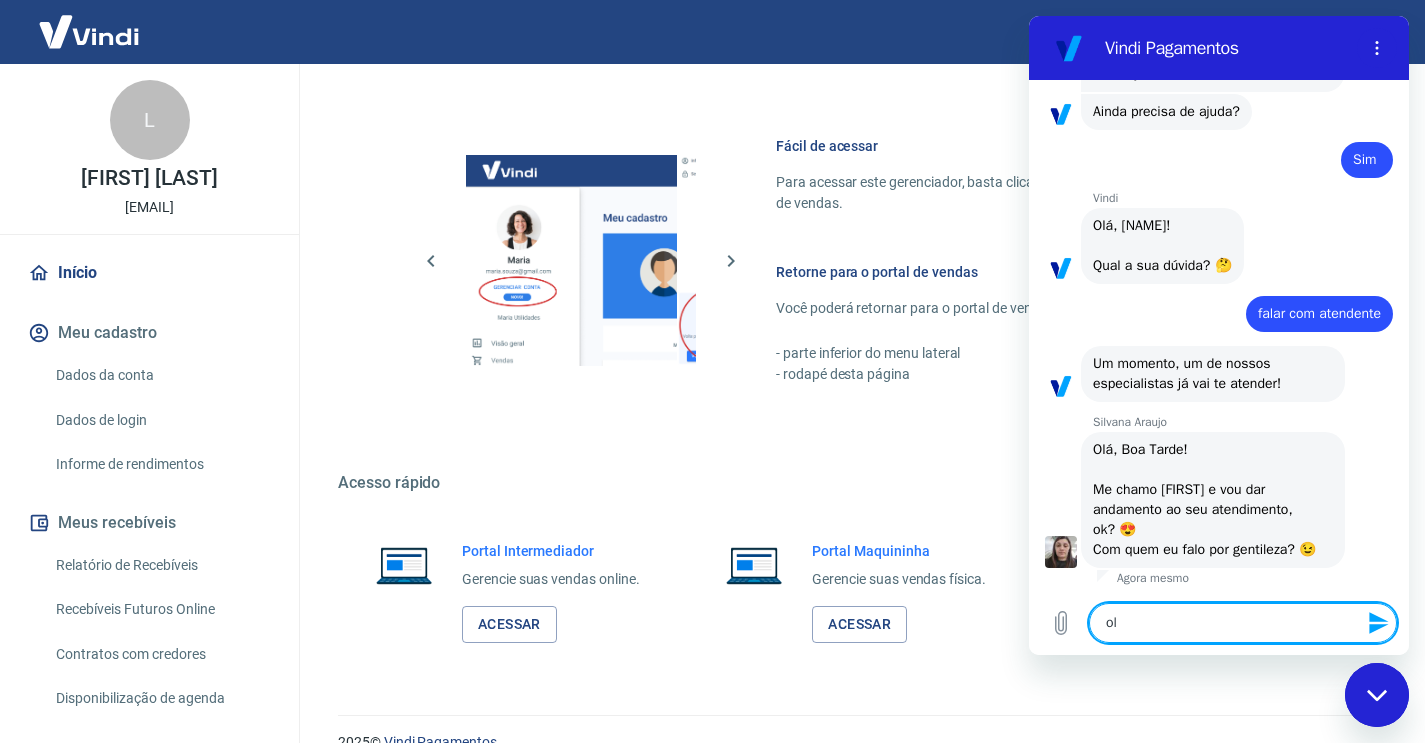 type on "ola" 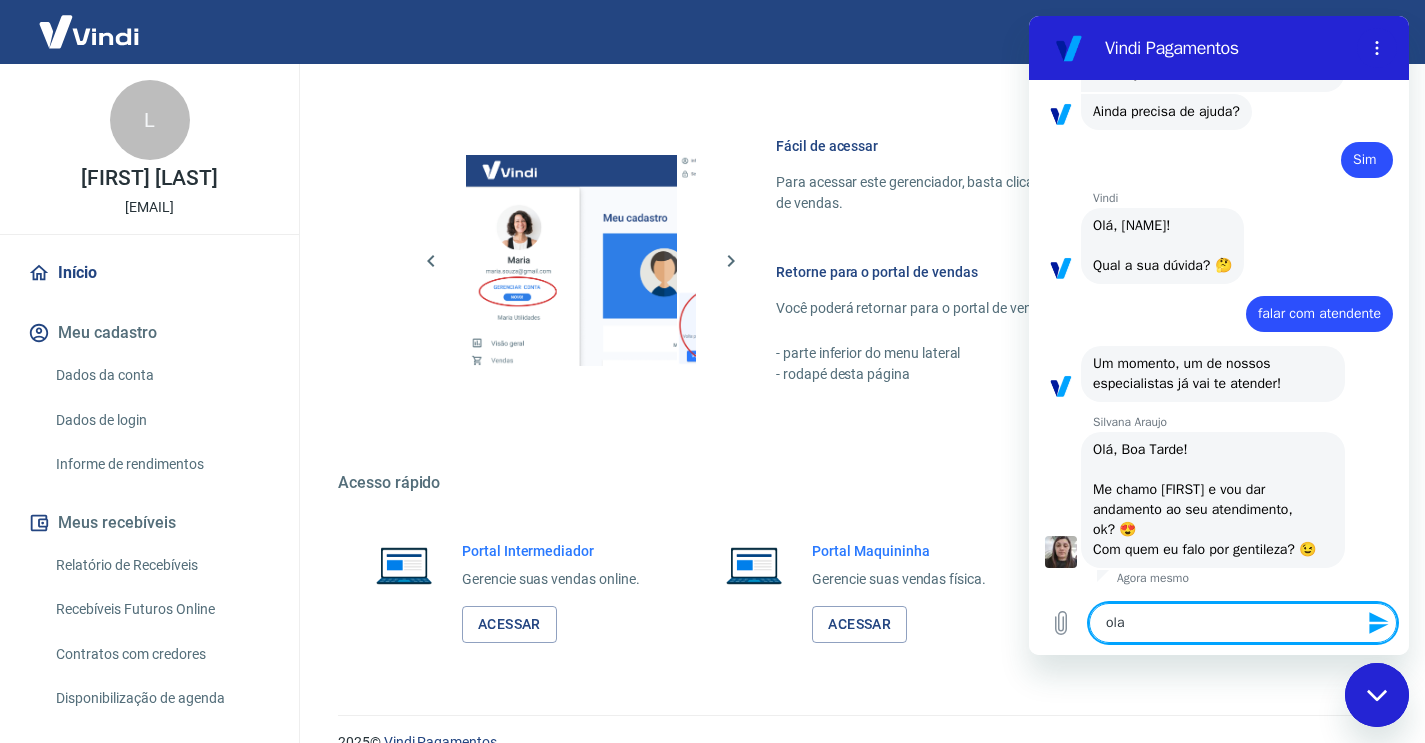 type on "ola," 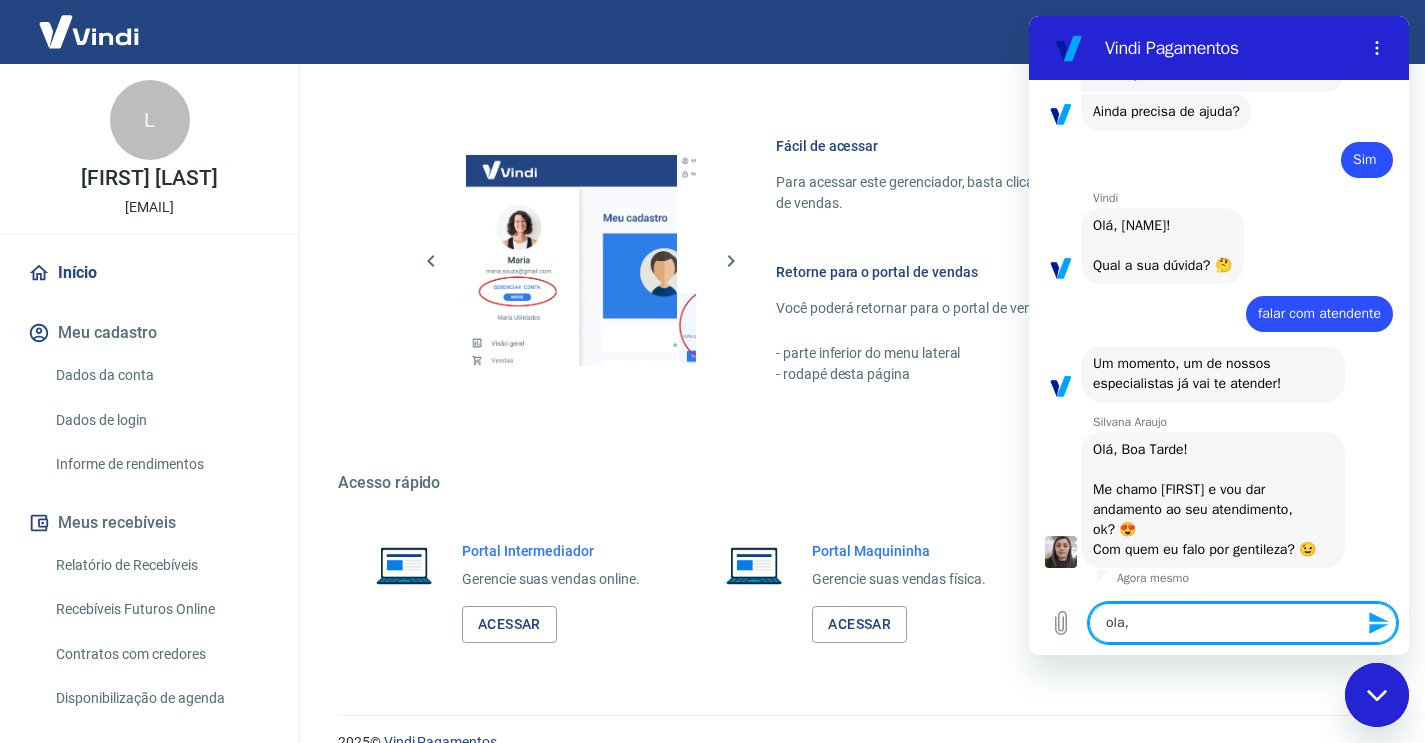 type on "ola," 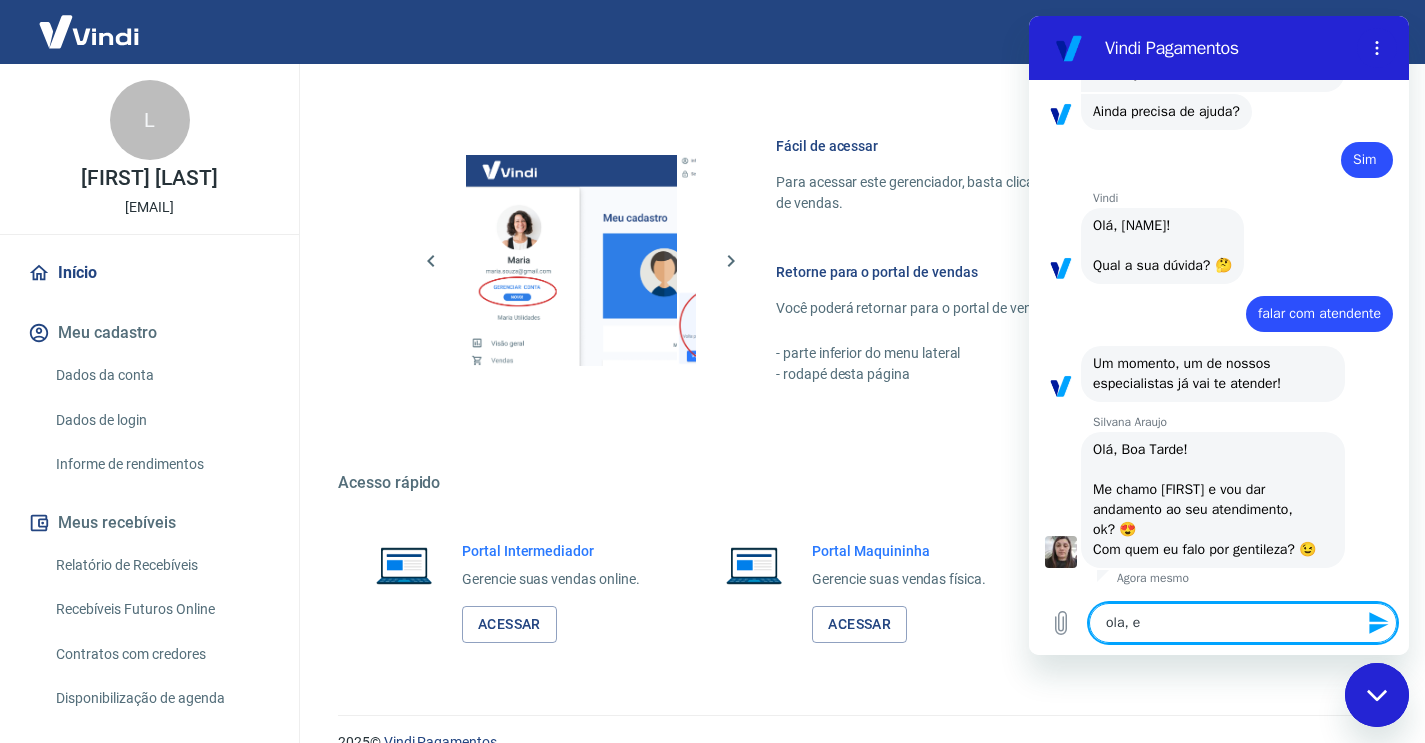 type on "ola, es" 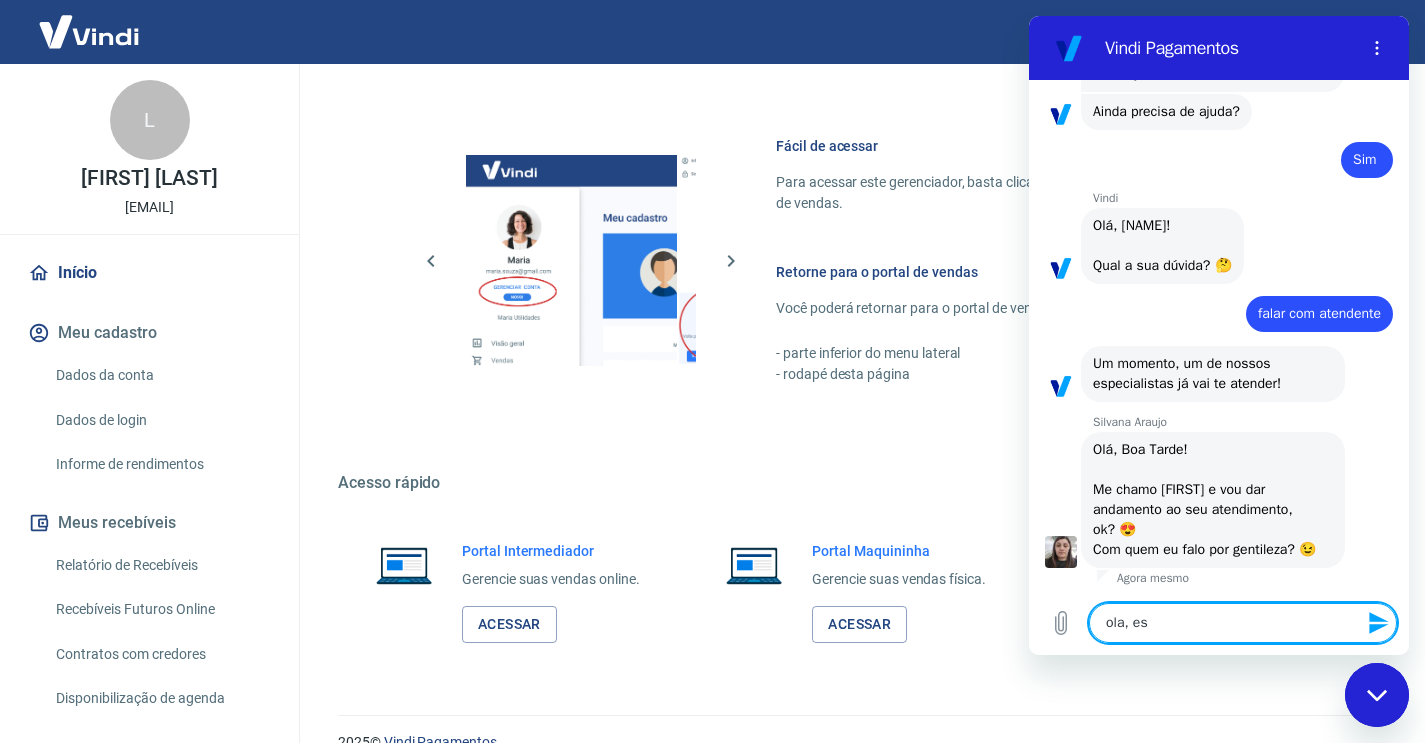 type on "ola, est" 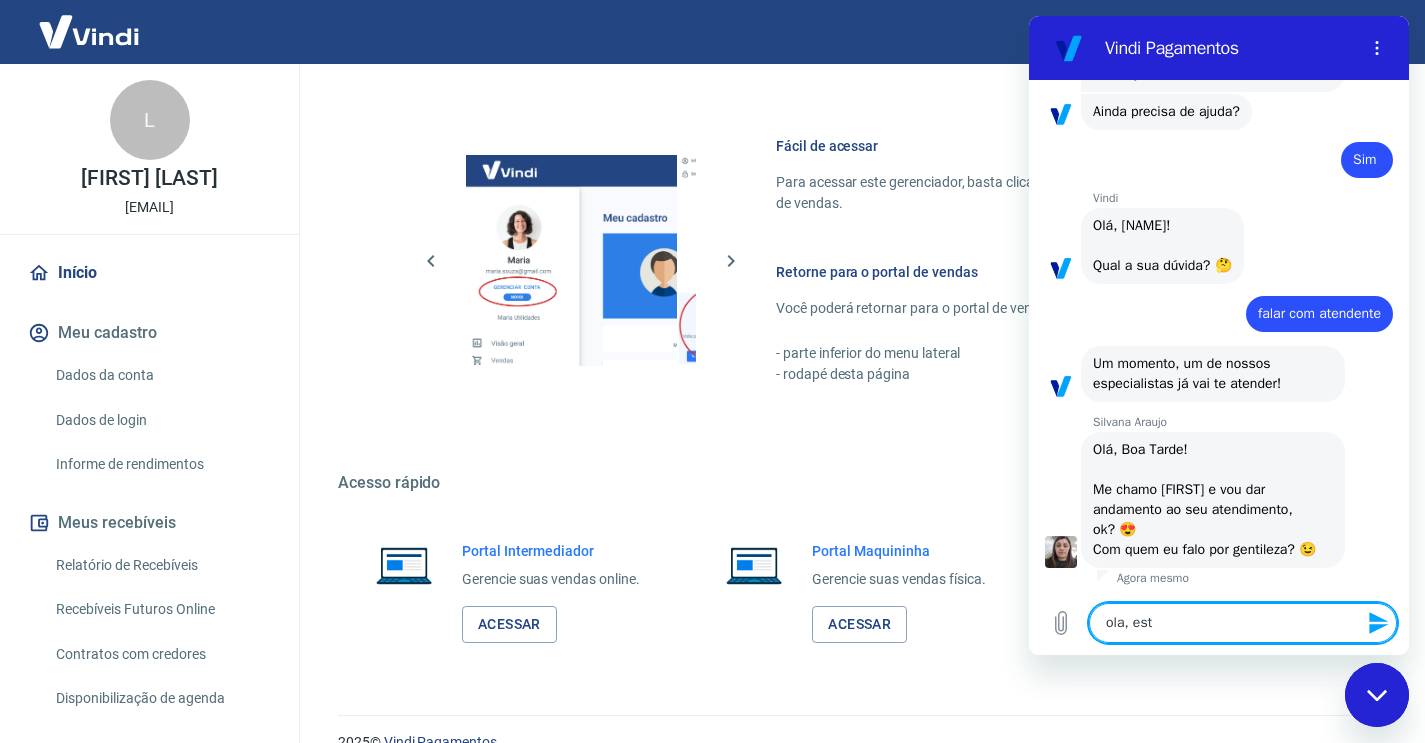 type on "ola, esta" 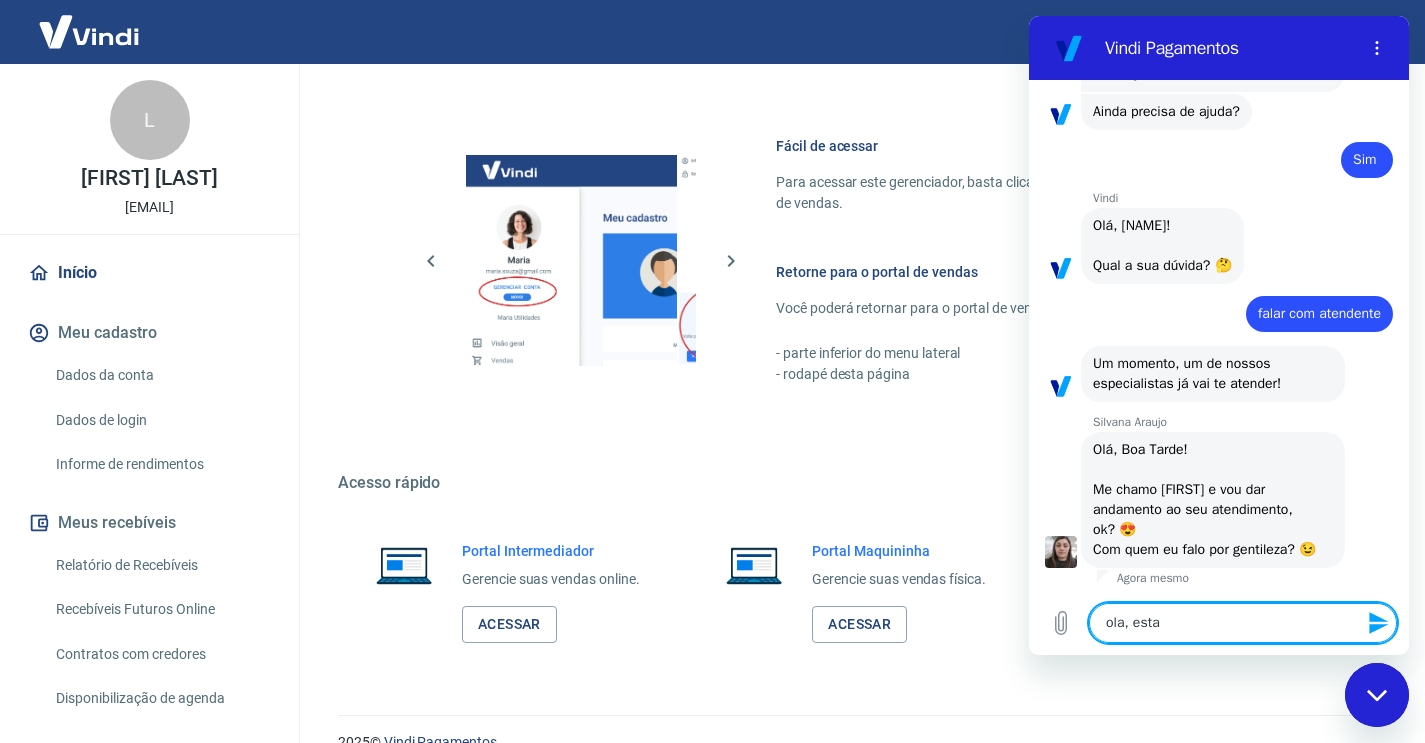 type on "ola, estam" 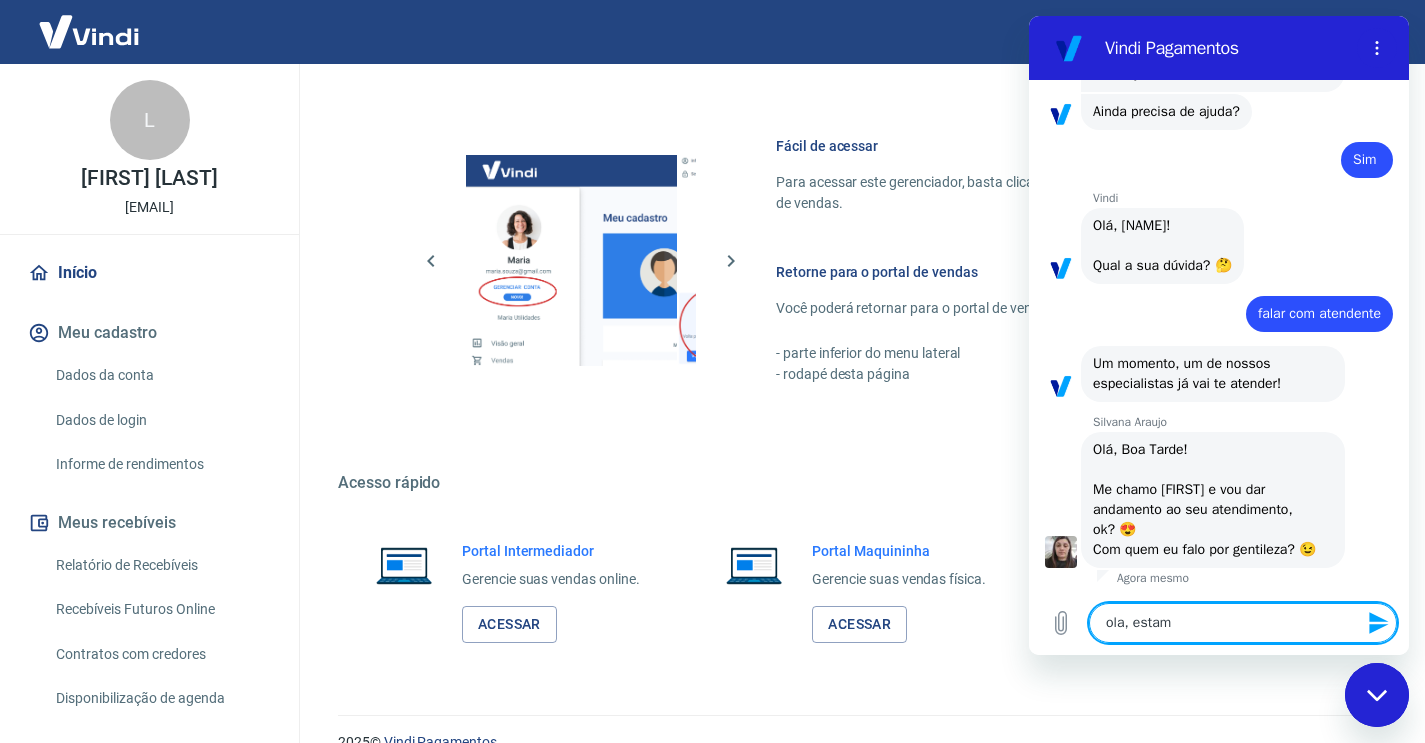 type on "ola, estamo" 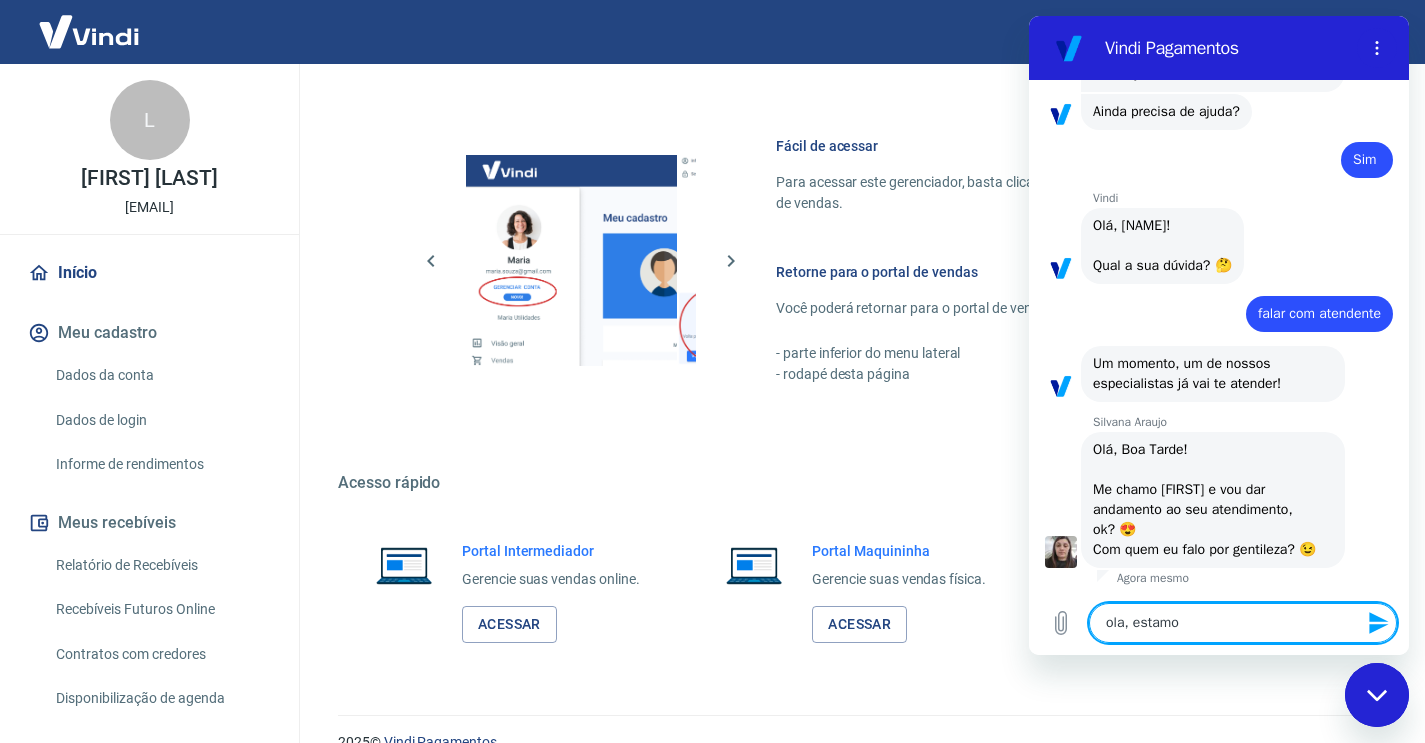 type on "ola, estamos" 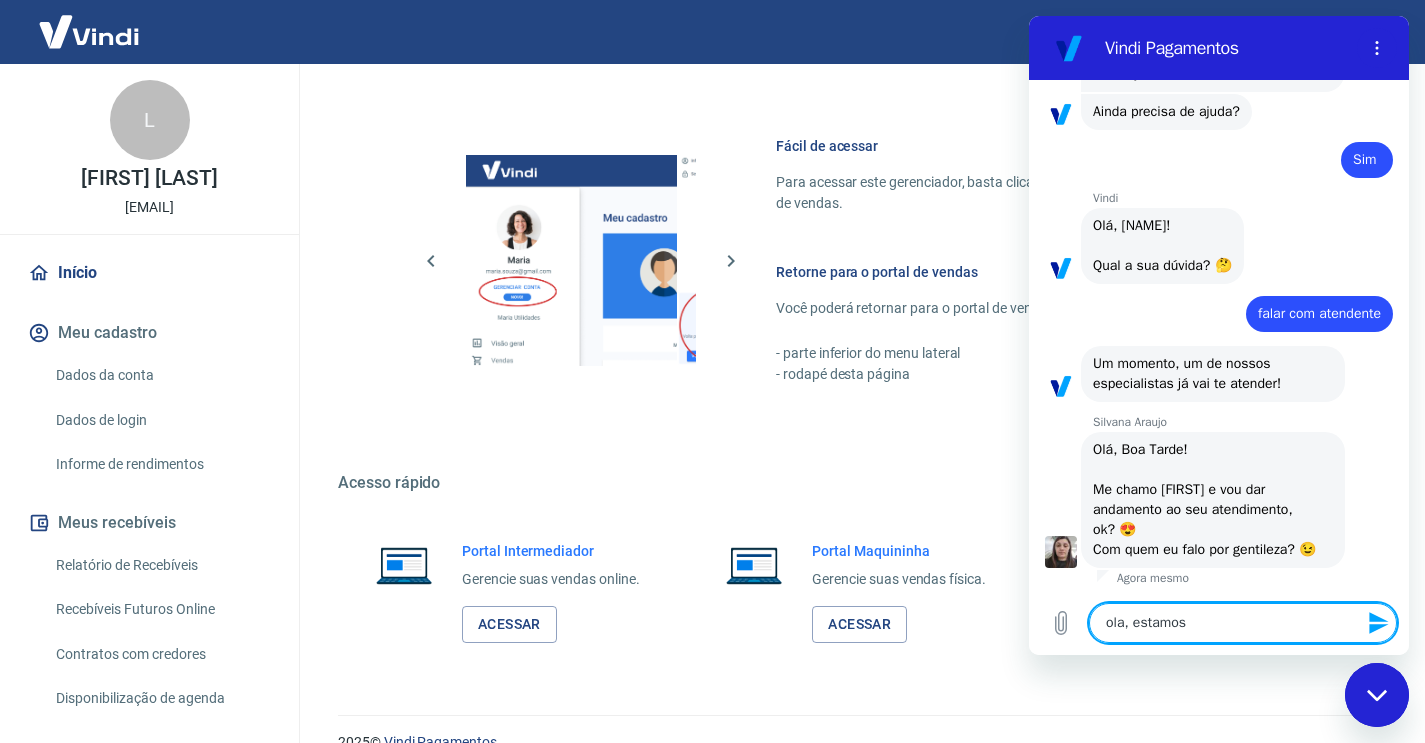 type on "ola, estamos" 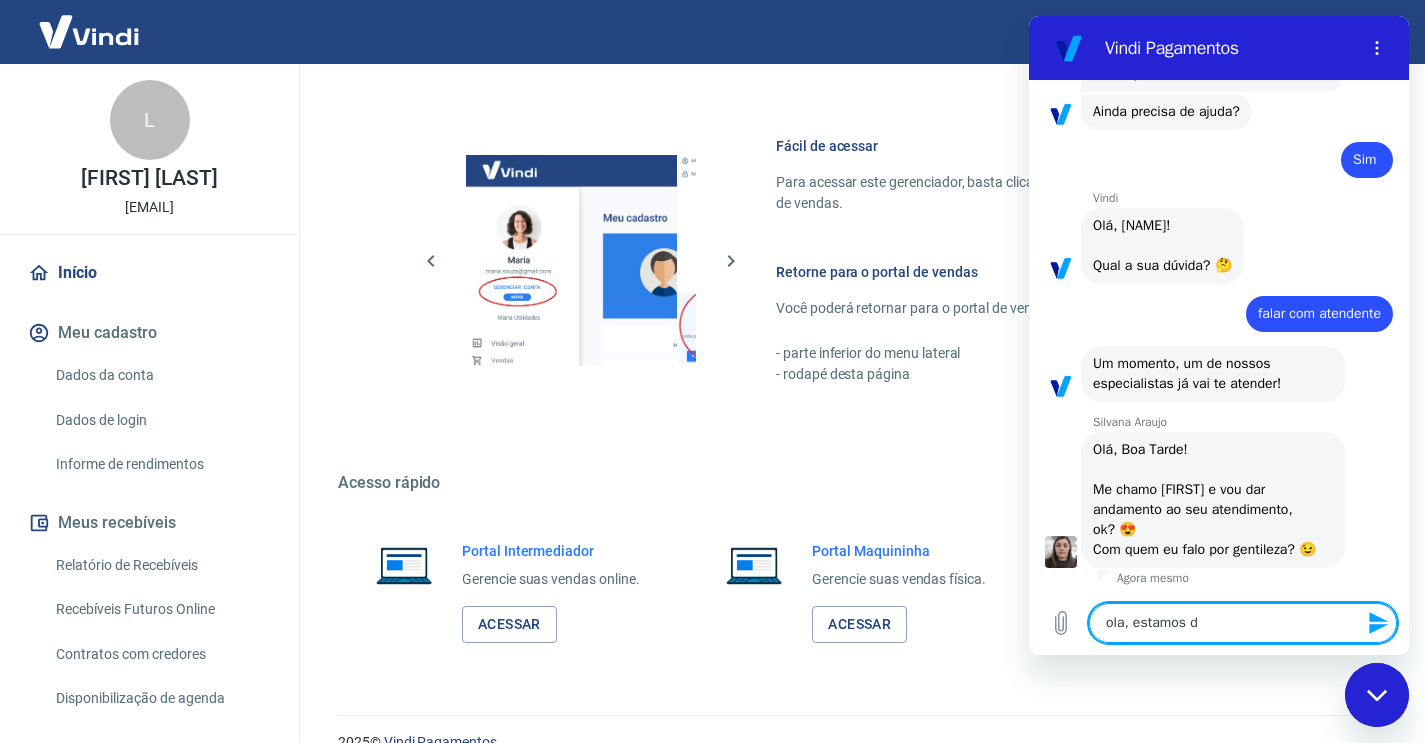 type on "ola, estamos da" 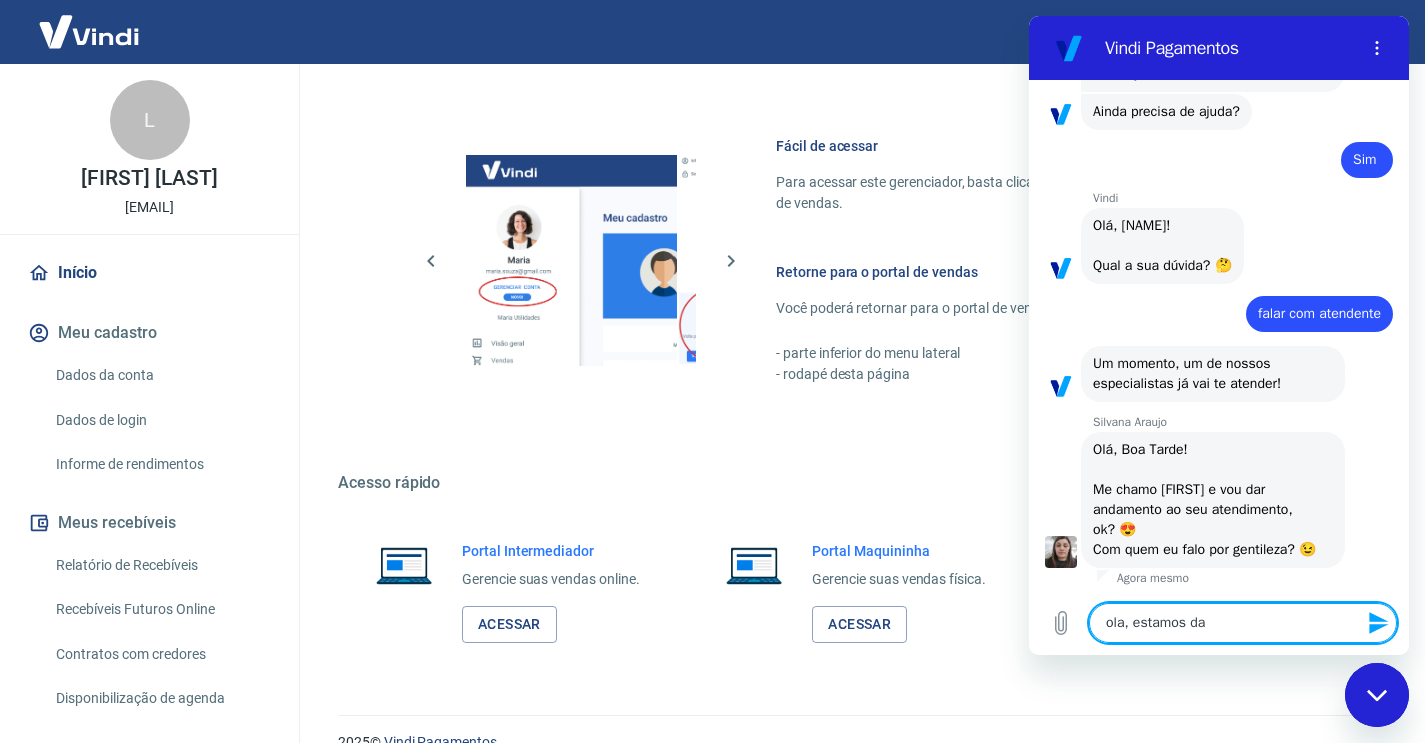 type on "ola, estamos dan" 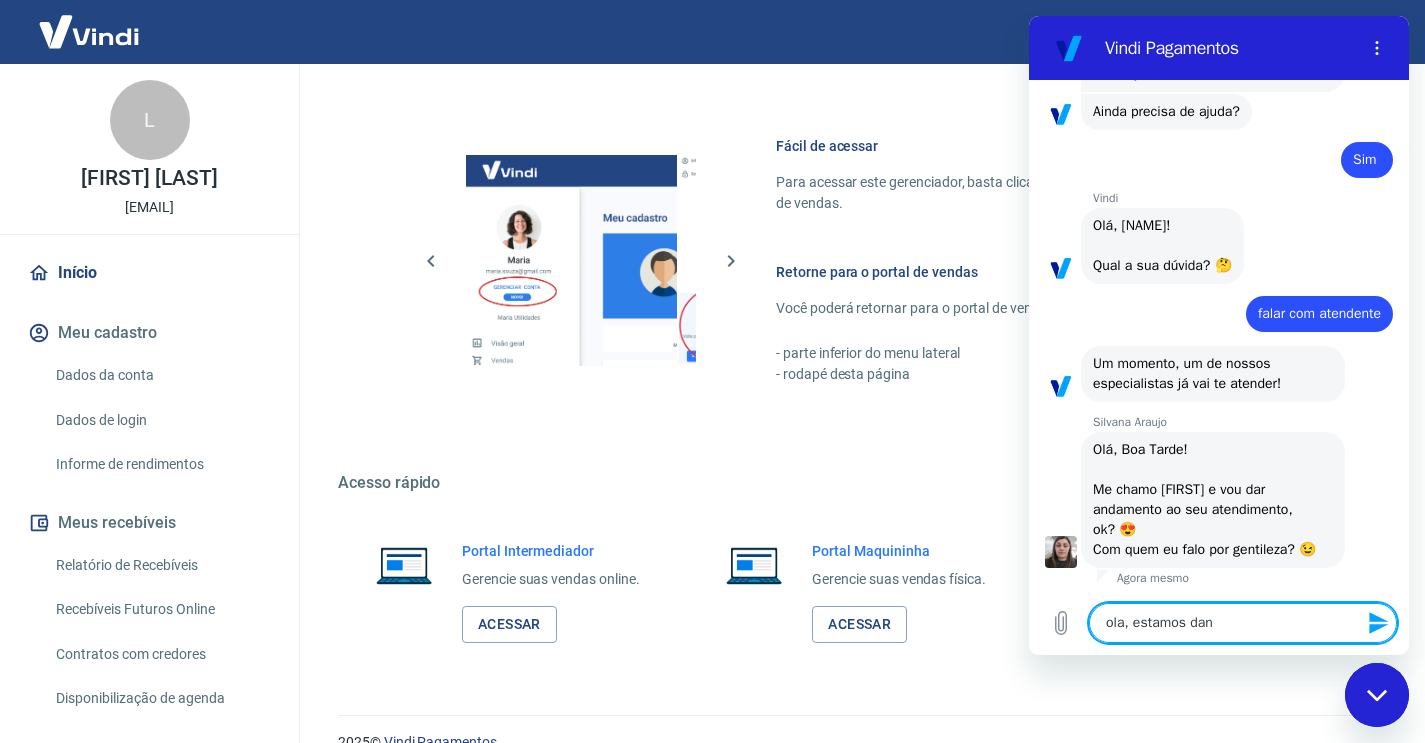 type on "ola, estamos dand" 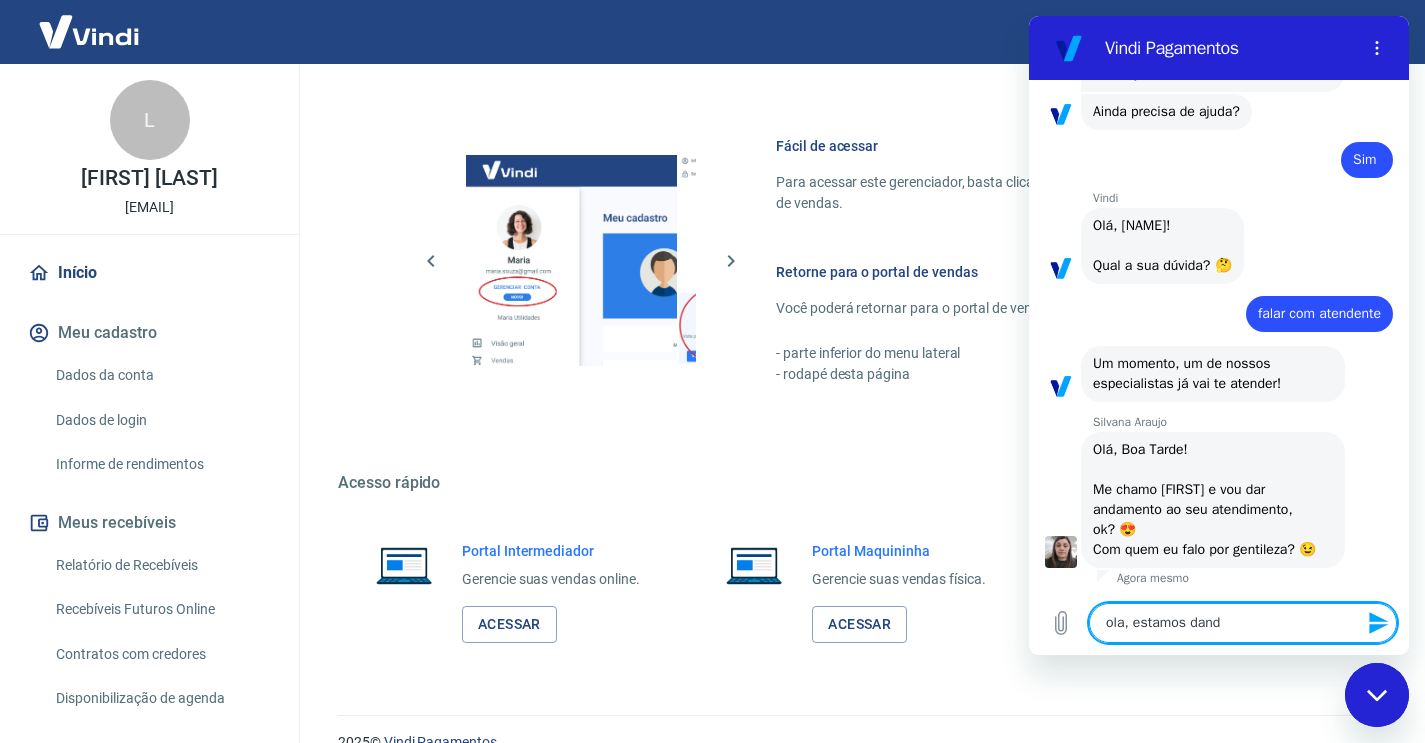 type on "ola, estamos dando" 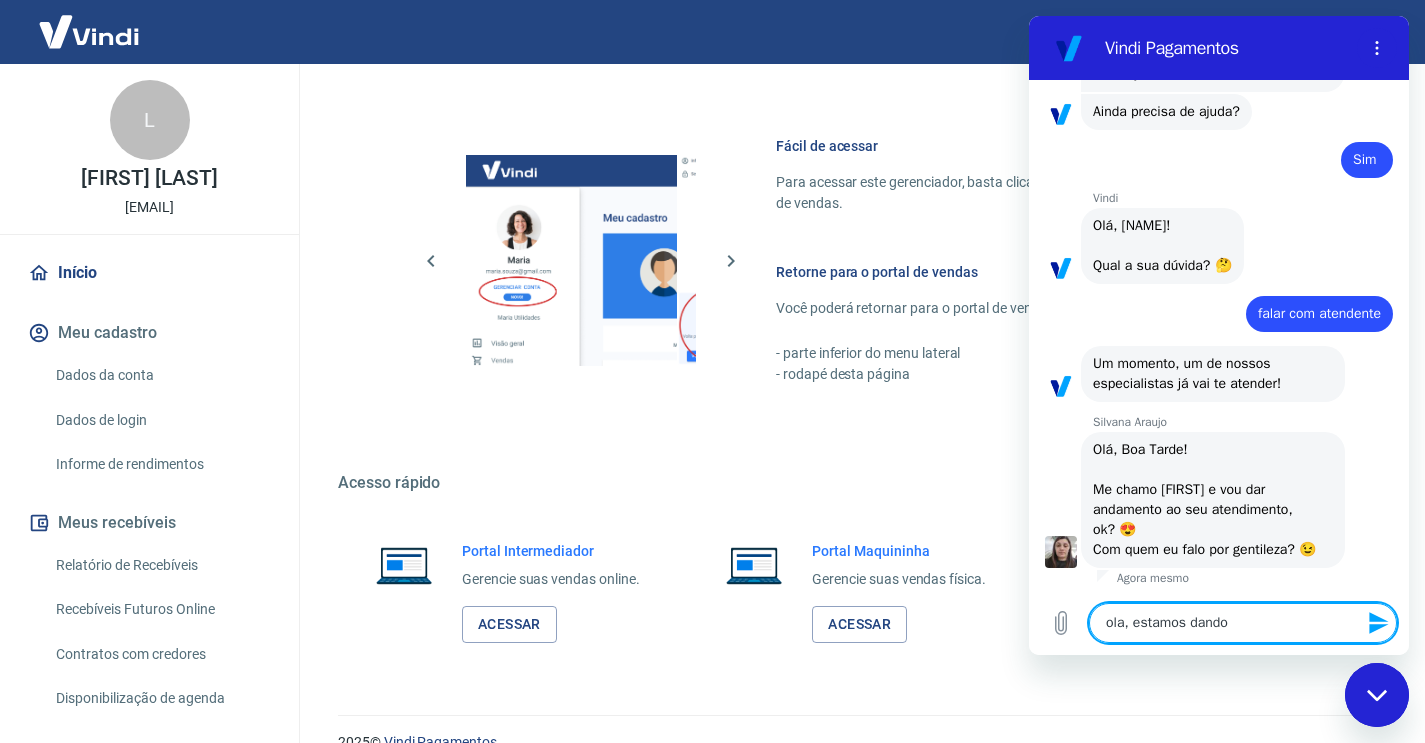 type on "ola, estamos dando" 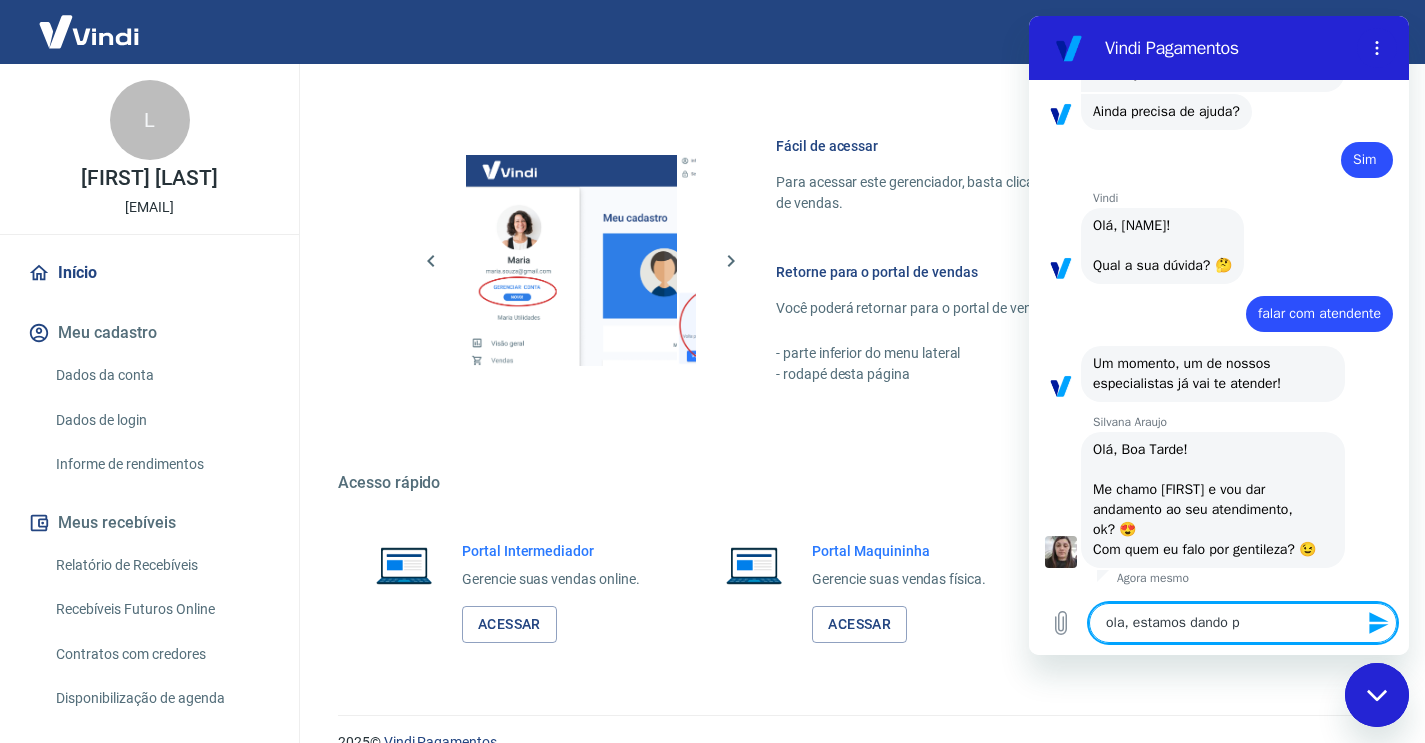 type on "ola, estamos dando pe" 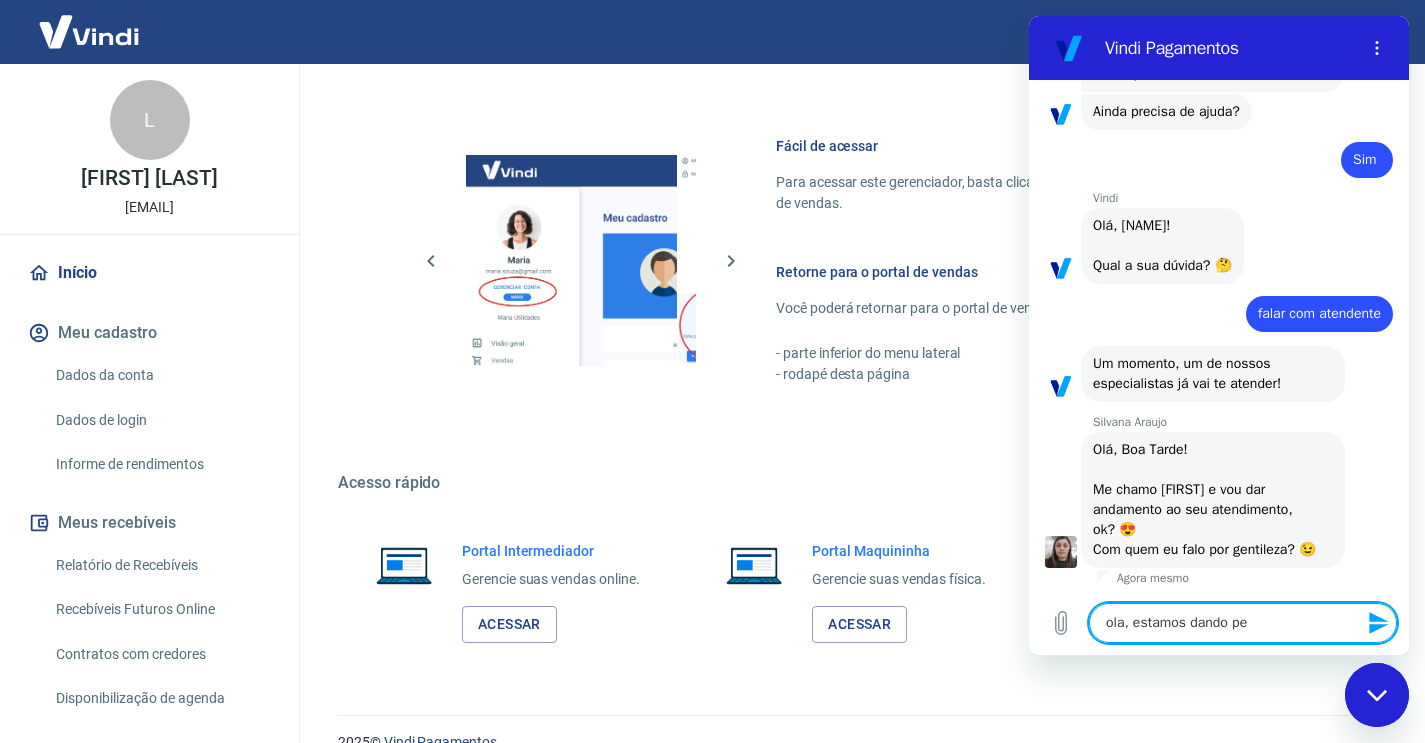 type on "ola, estamos dando per" 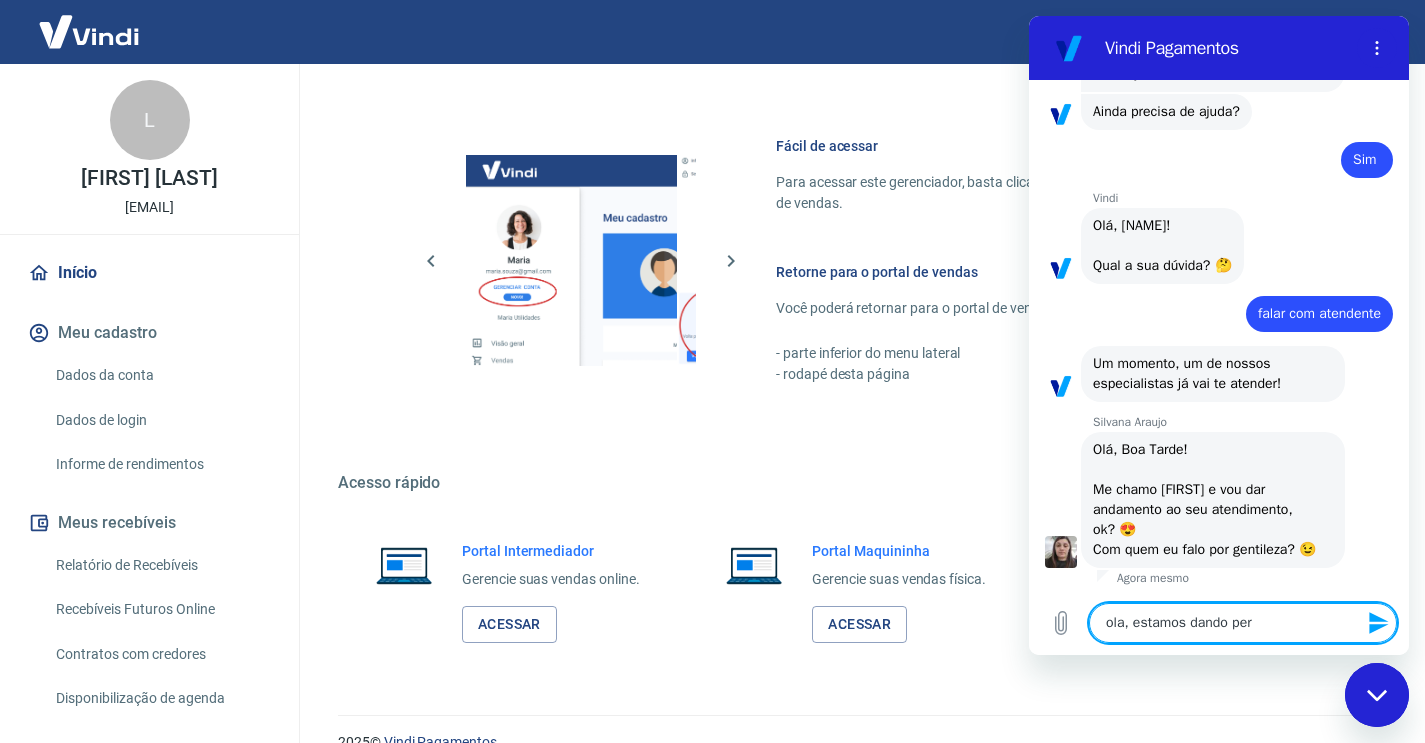 type on "ola, estamos dando perm" 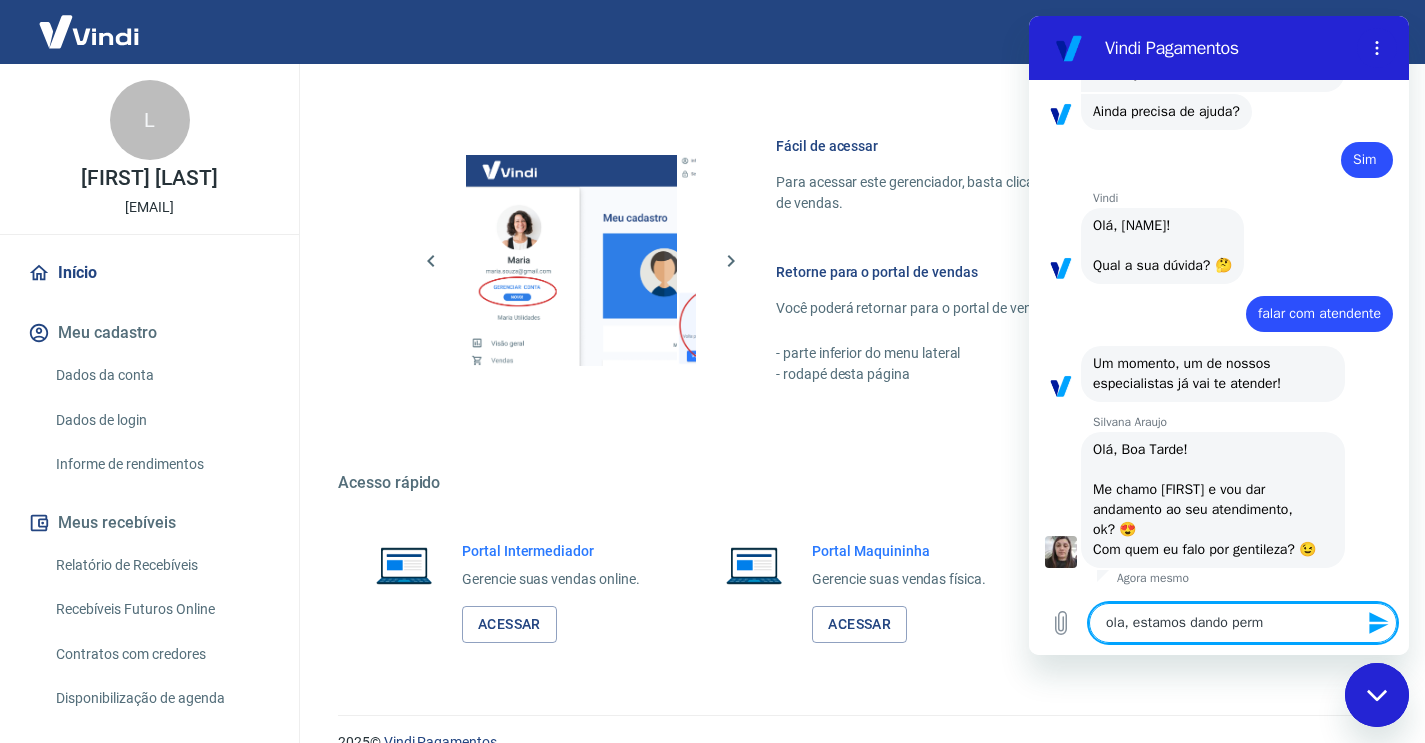 type on "ola, estamos dando permi" 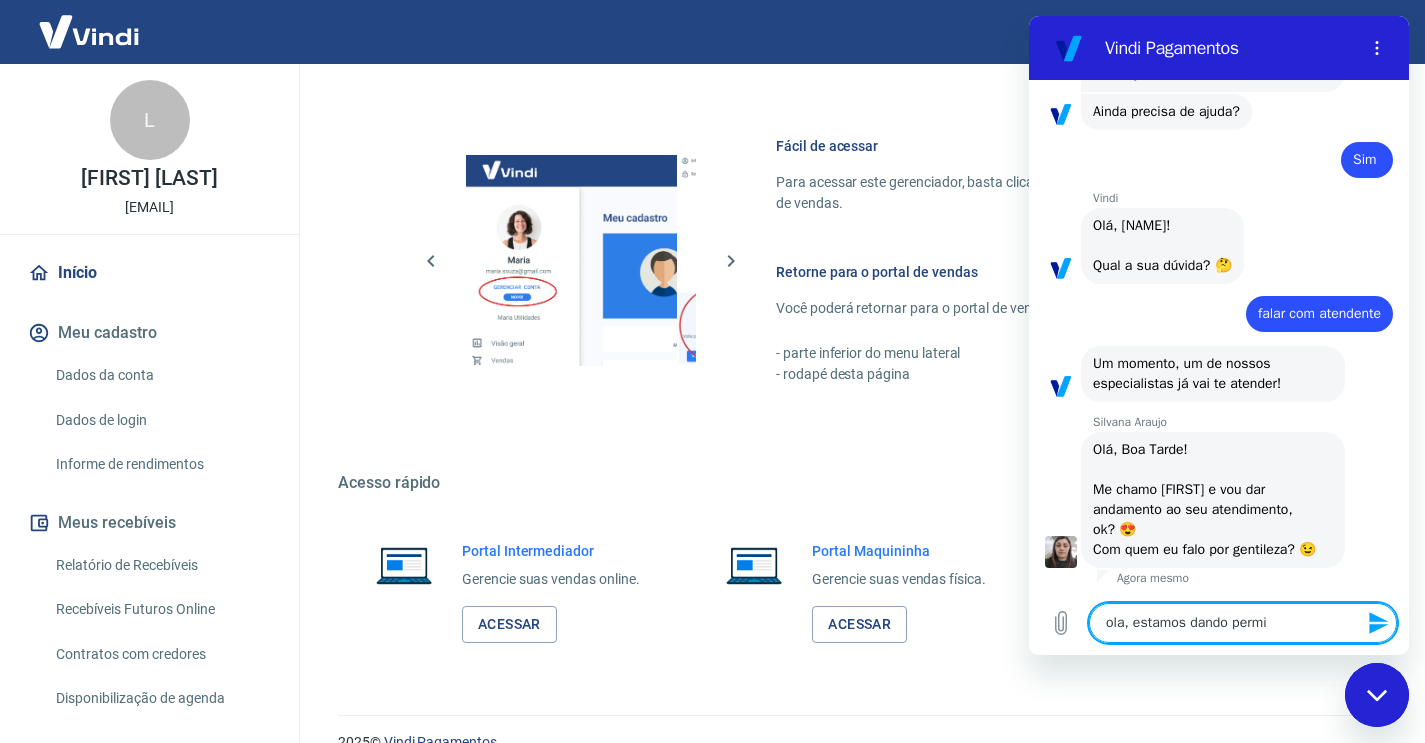type on "ola, estamos dando permis" 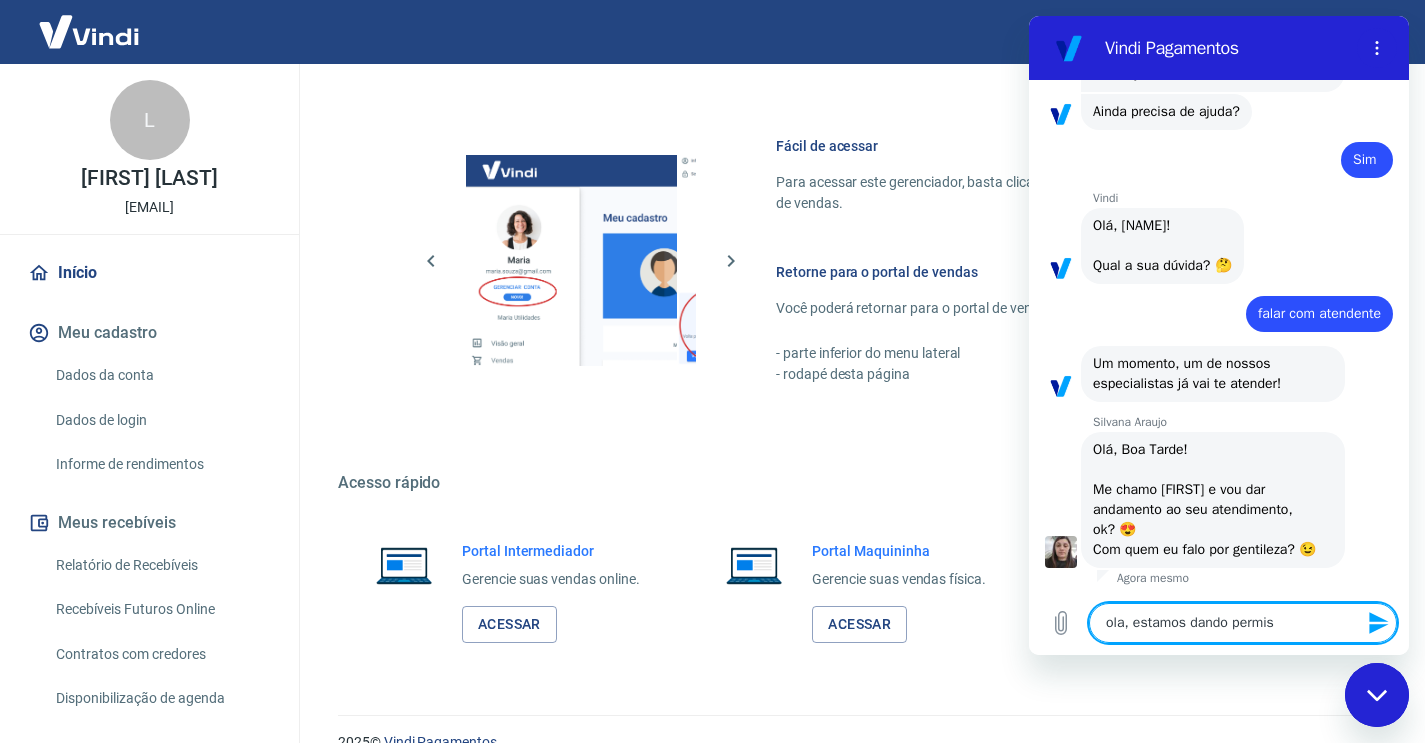 type on "ola, estamos dando permiss" 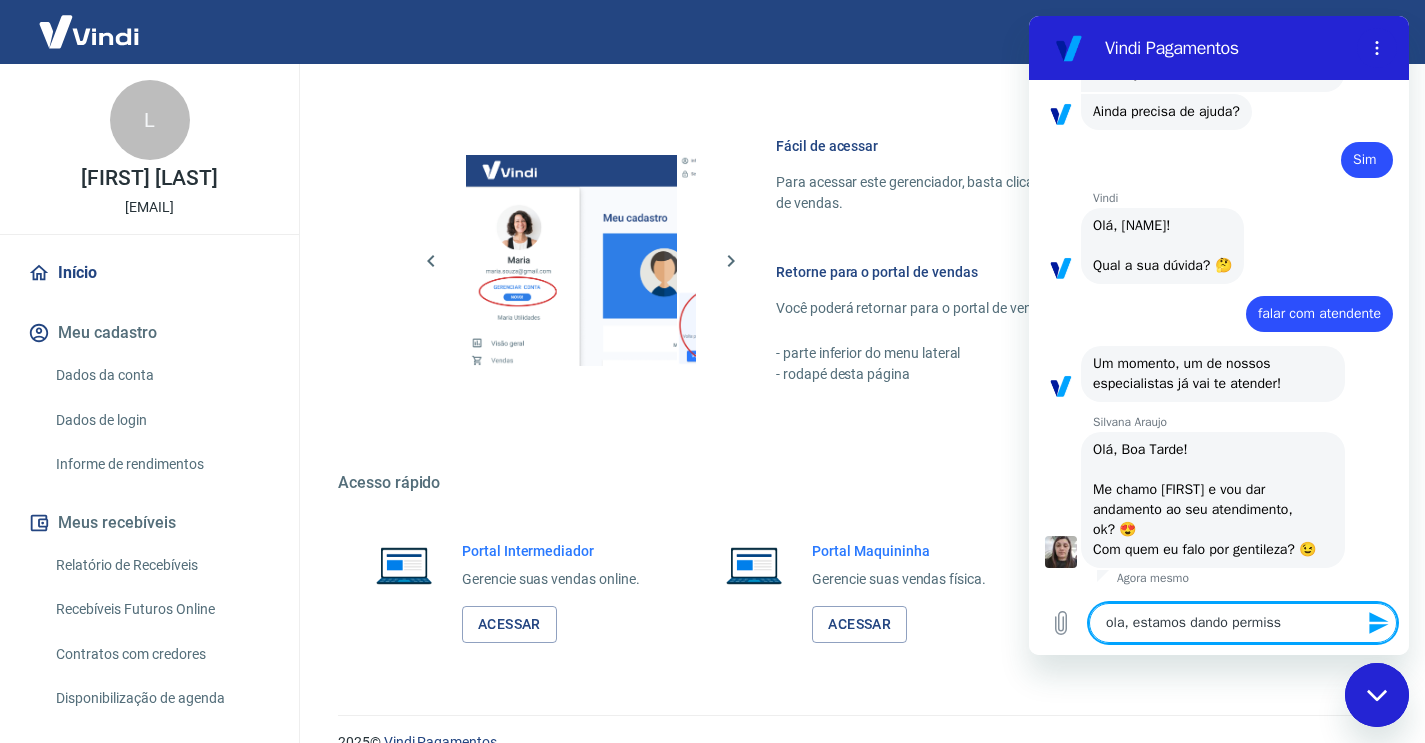 type on "ola, estamos dando permissa" 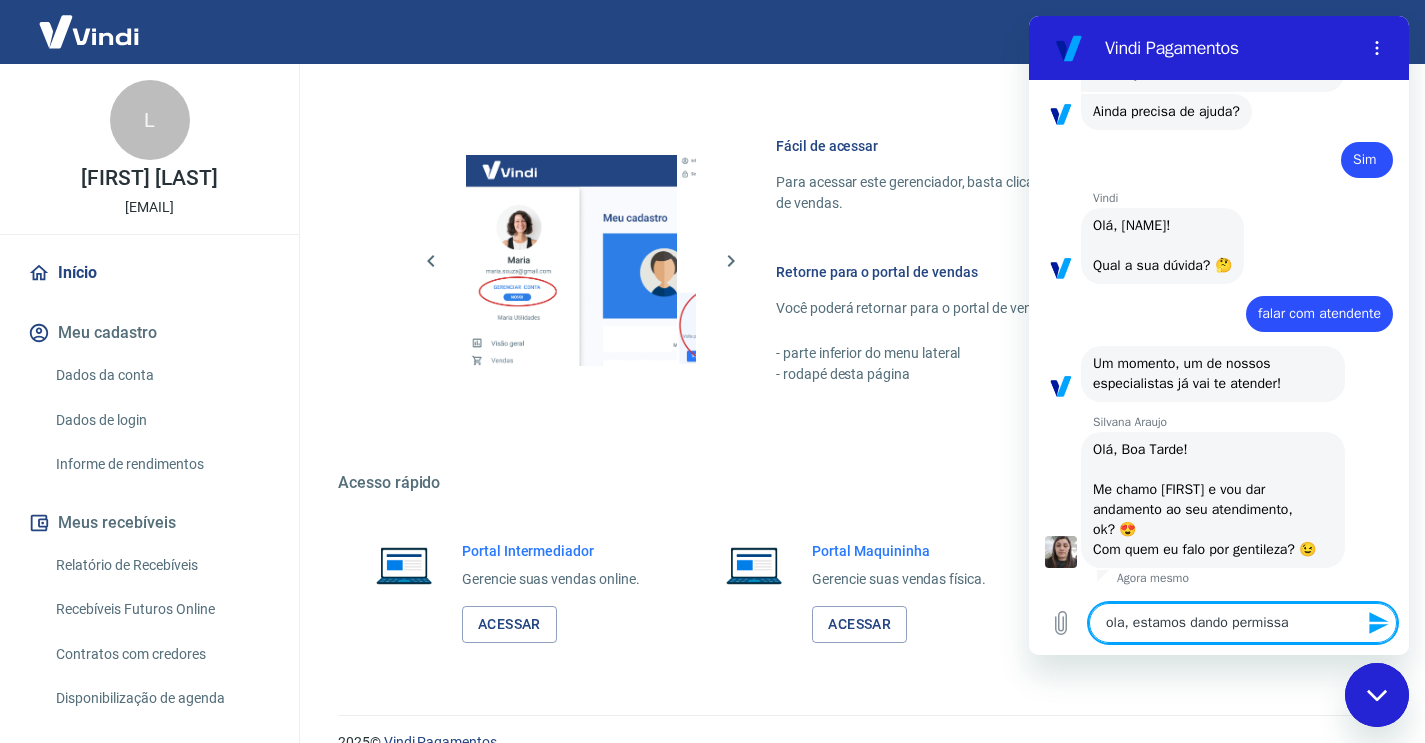 type on "ola, estamos dando permissao" 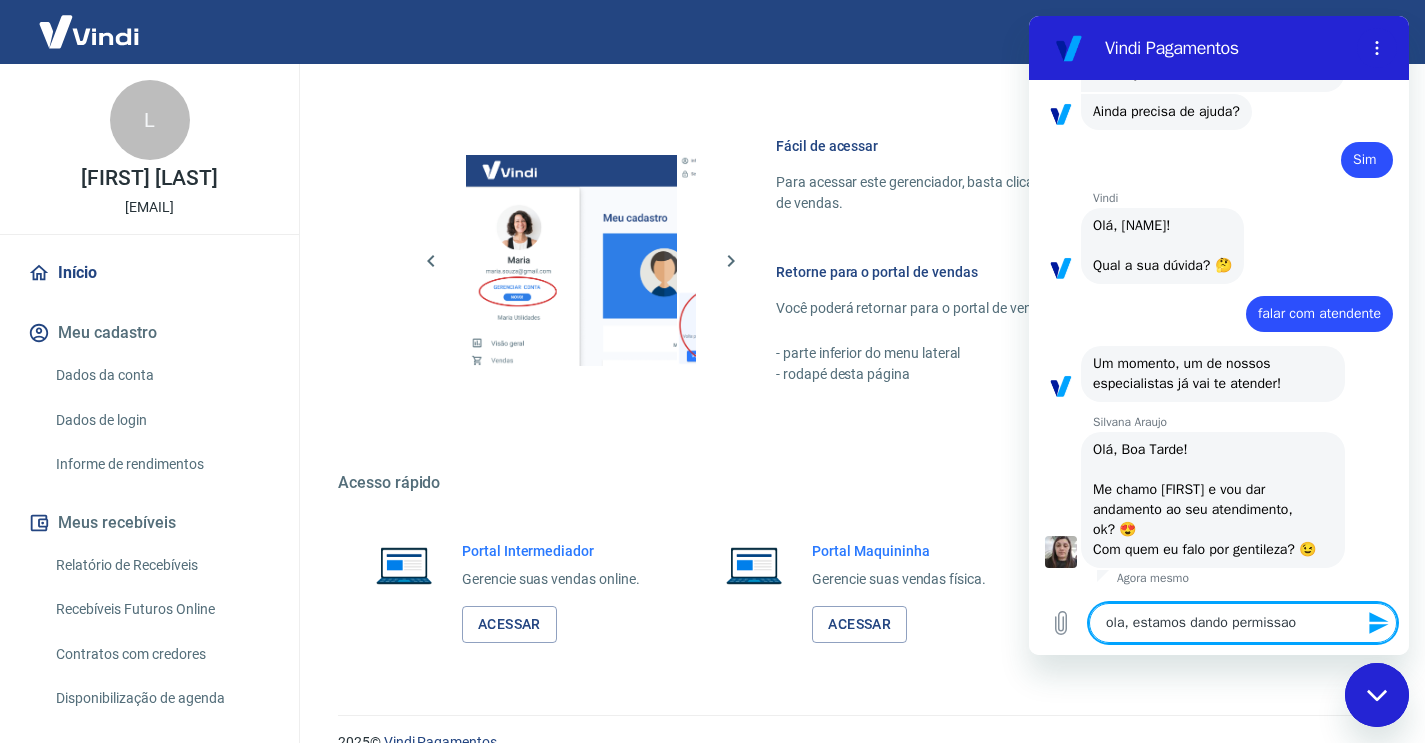 type on "ola, estamos dando permissão" 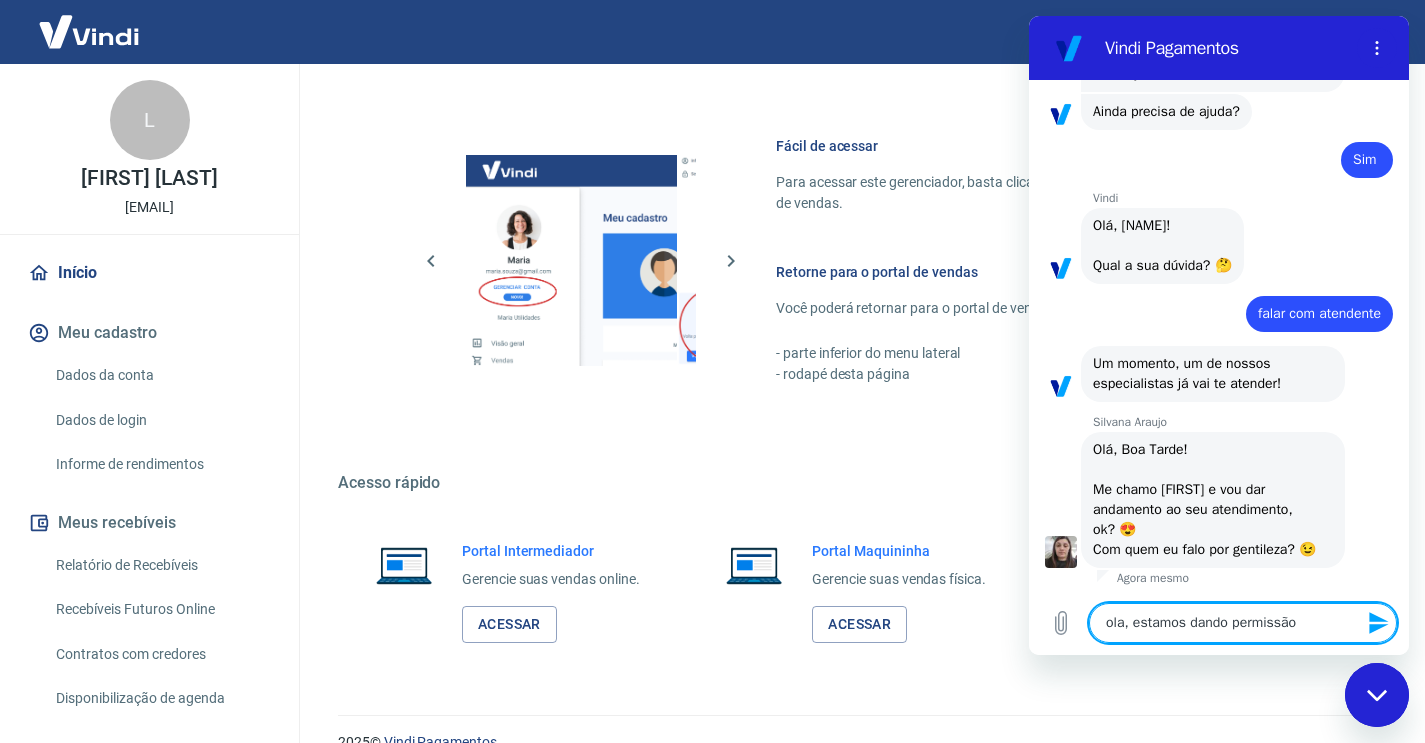 type on "ola, estamos dando permissão d" 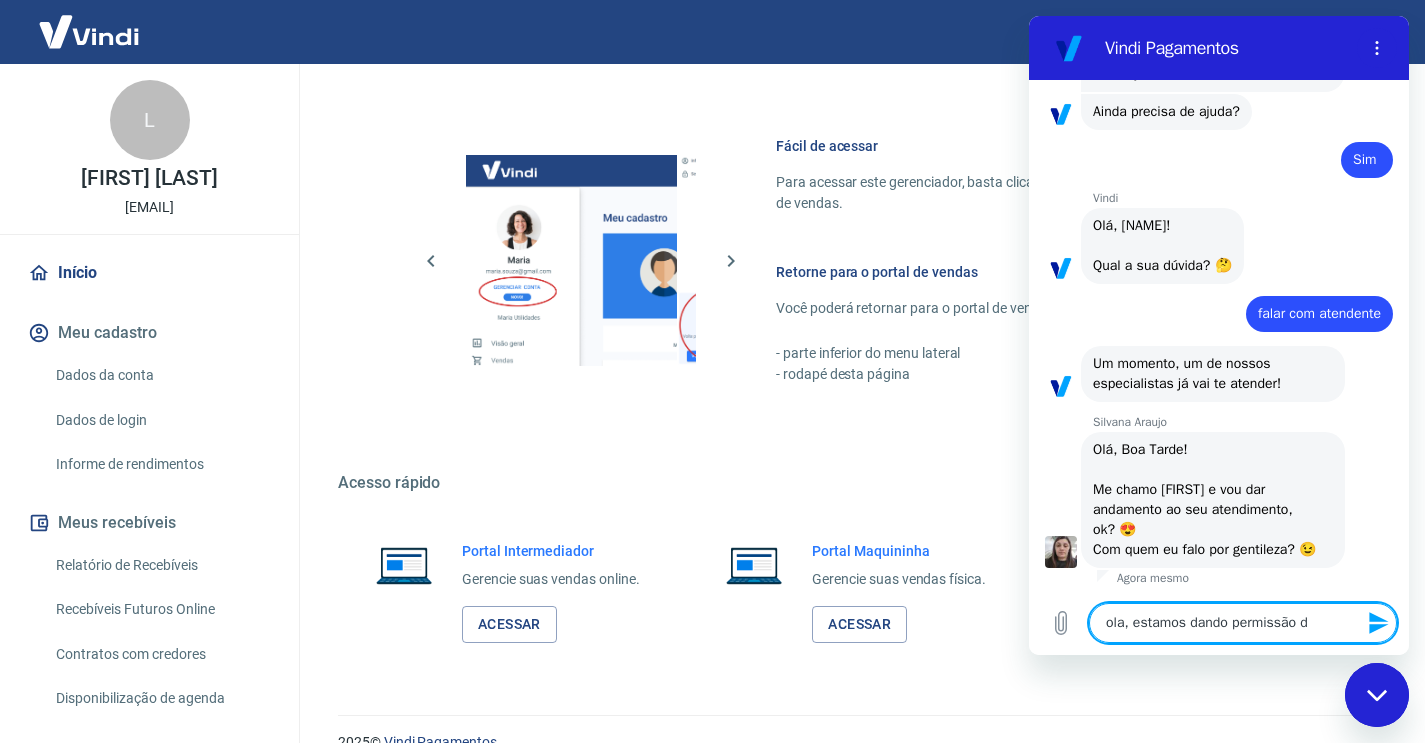 type on "ola, estamos dando permissão de" 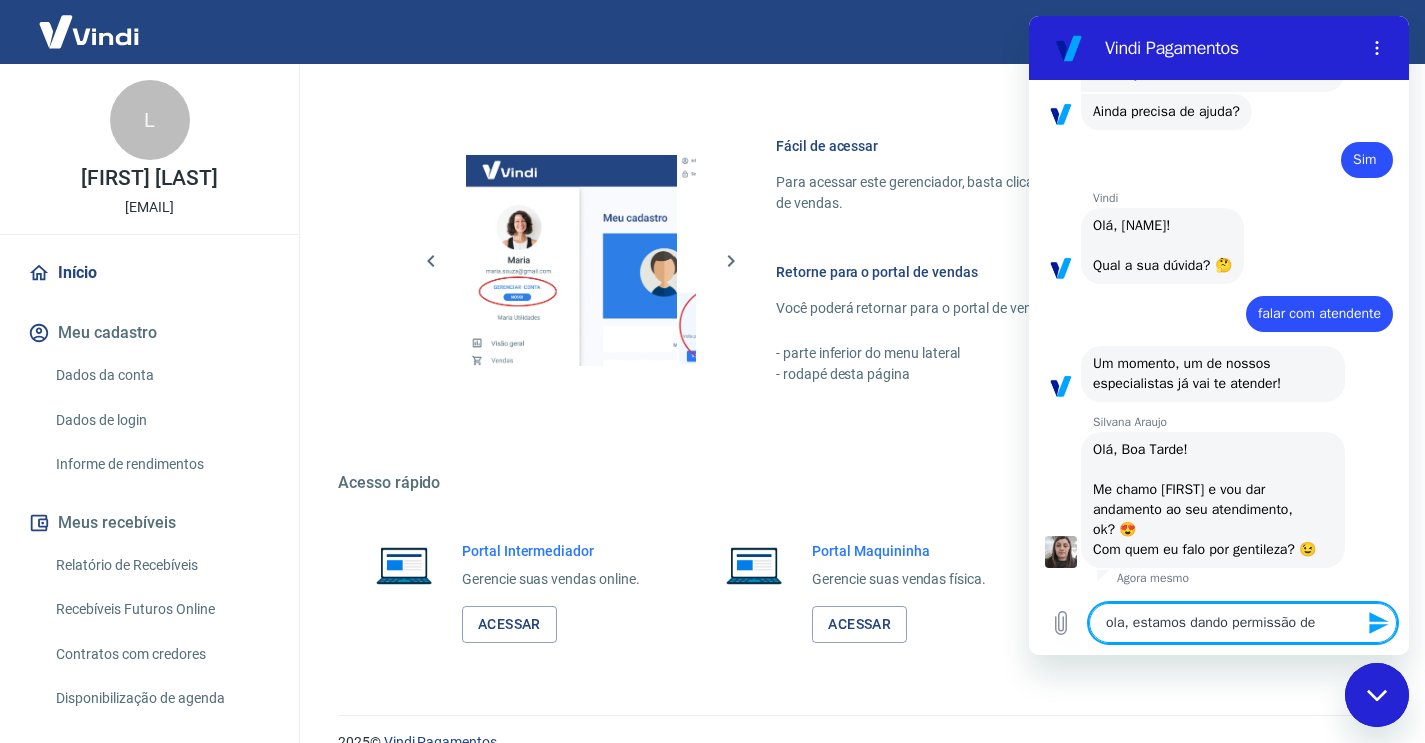 type on "ola, estamos dando permissão de" 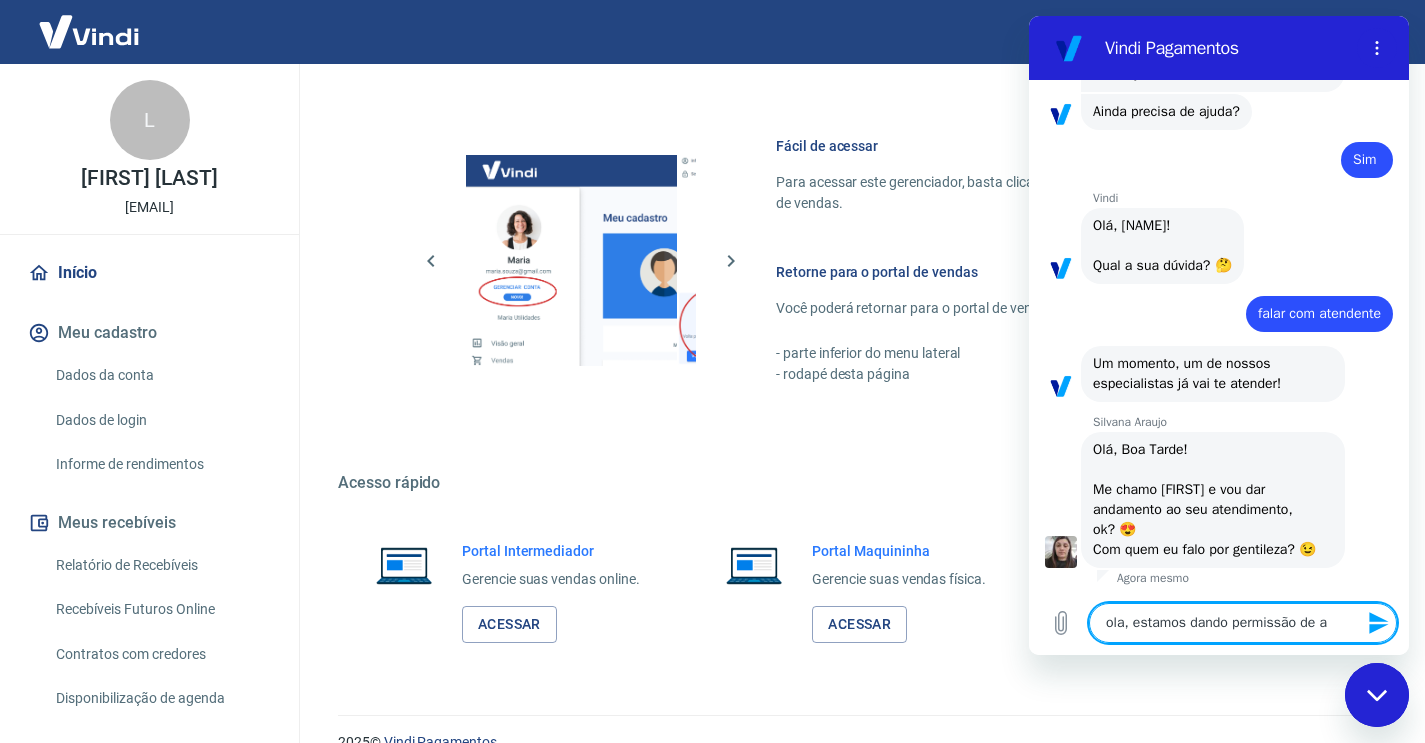type on "ola, estamos dando permissão de ac" 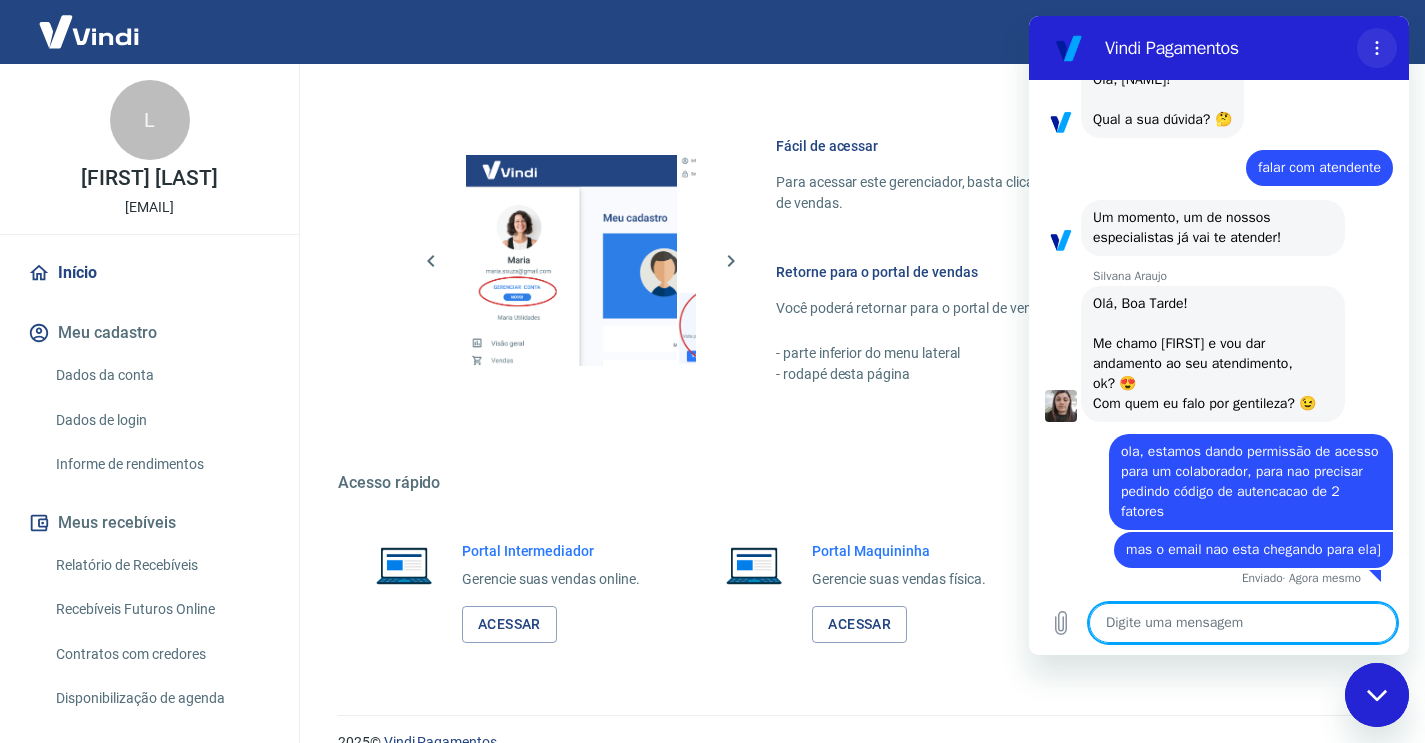 scroll, scrollTop: 1880, scrollLeft: 0, axis: vertical 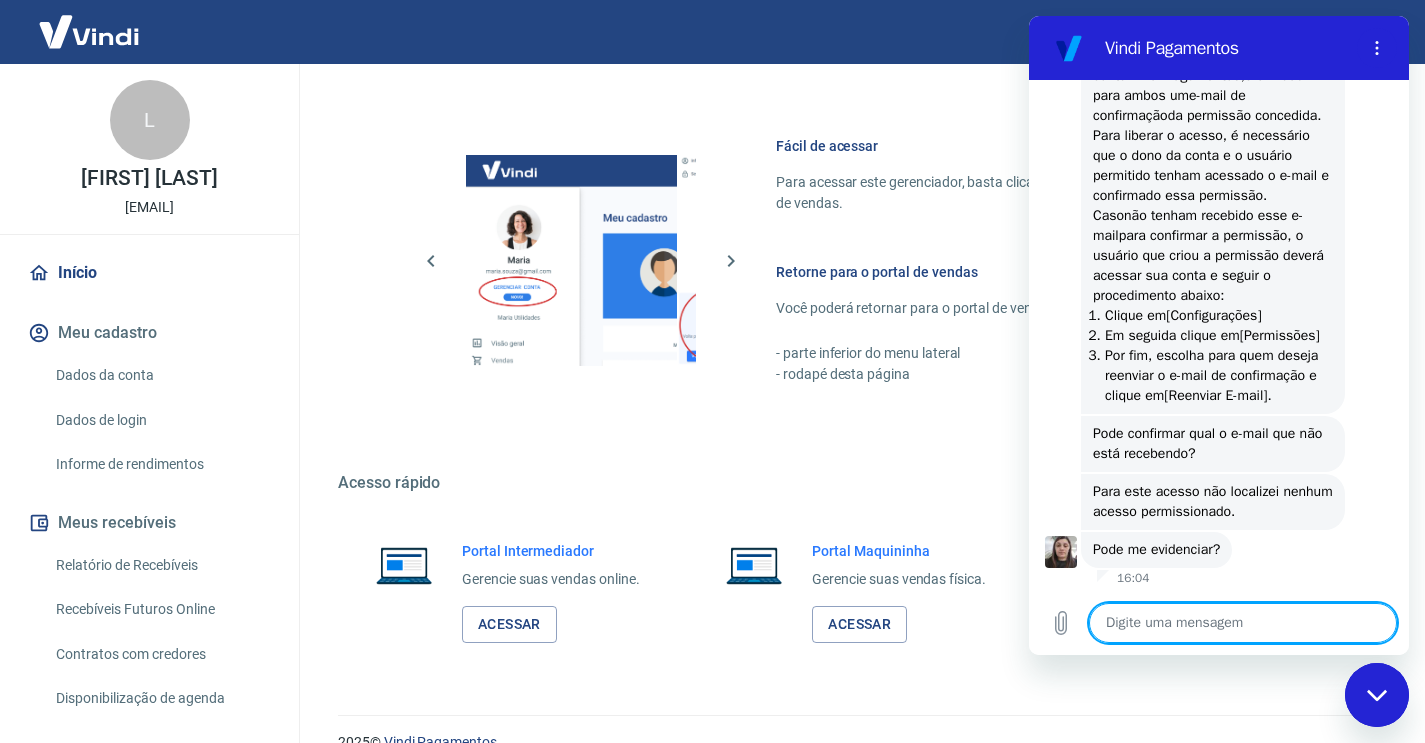 click at bounding box center (1243, 623) 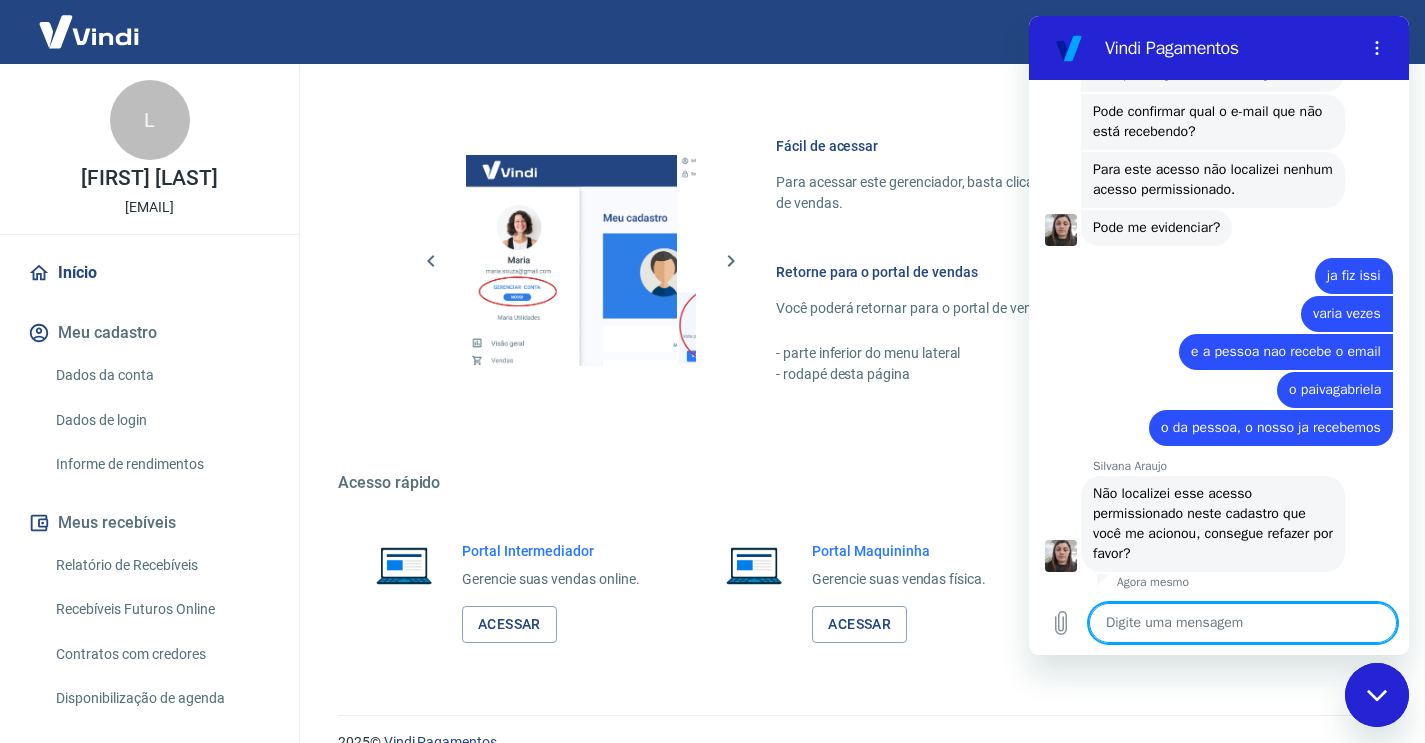 scroll, scrollTop: 2982, scrollLeft: 0, axis: vertical 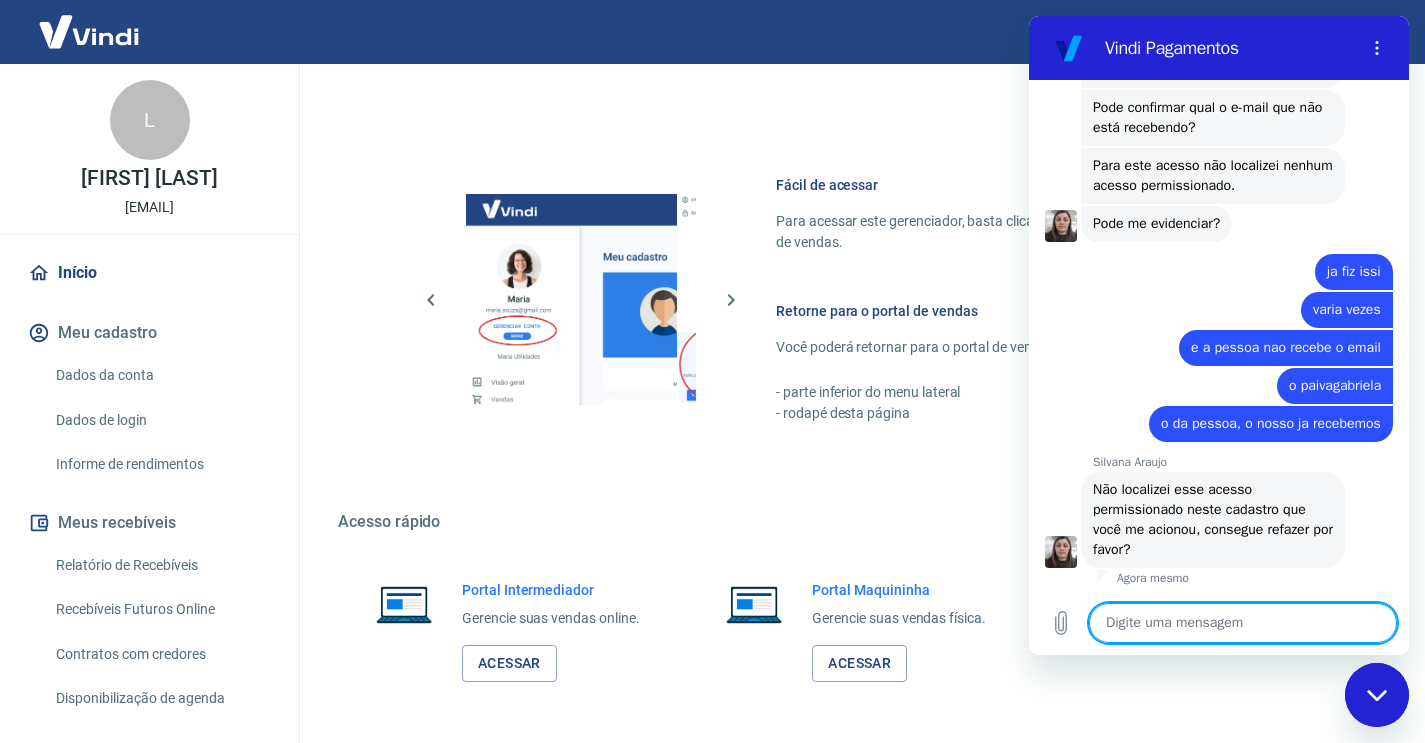 click at bounding box center [1243, 623] 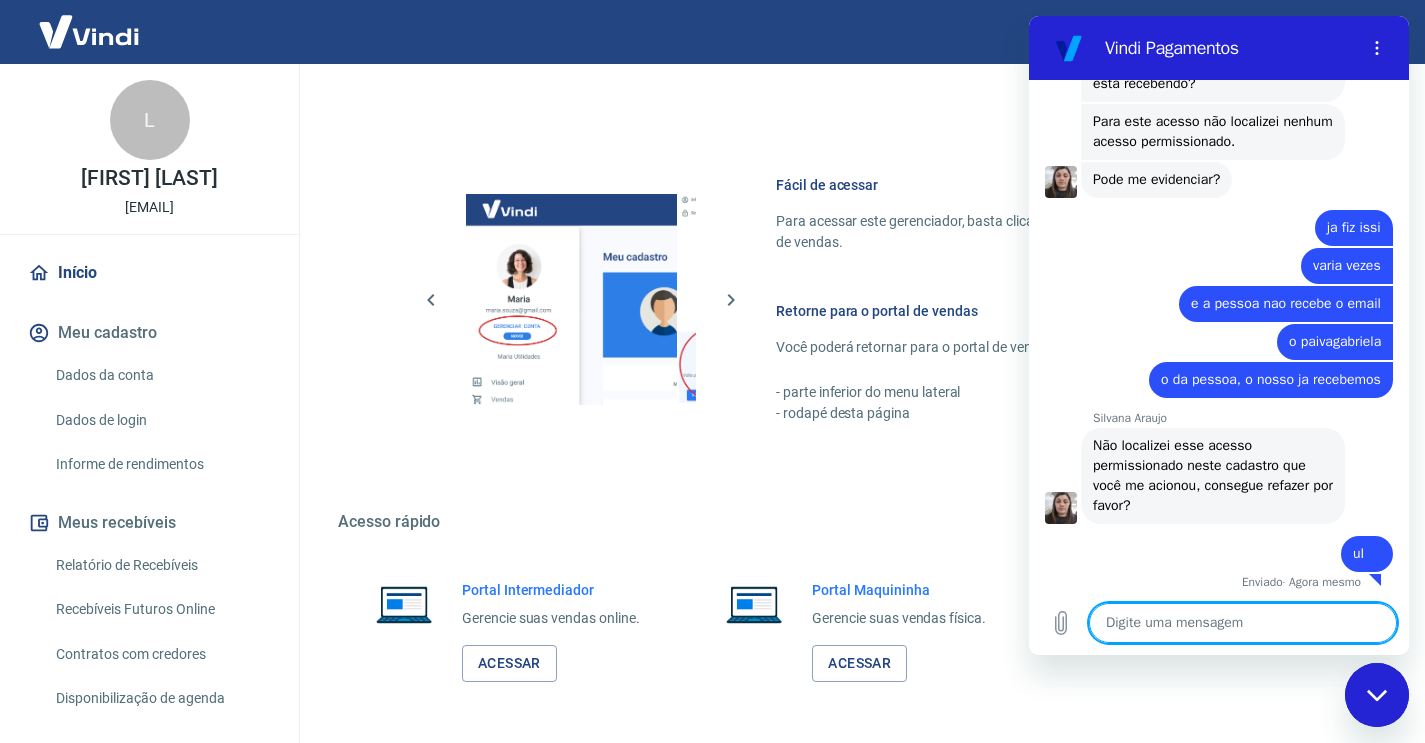scroll, scrollTop: 3030, scrollLeft: 0, axis: vertical 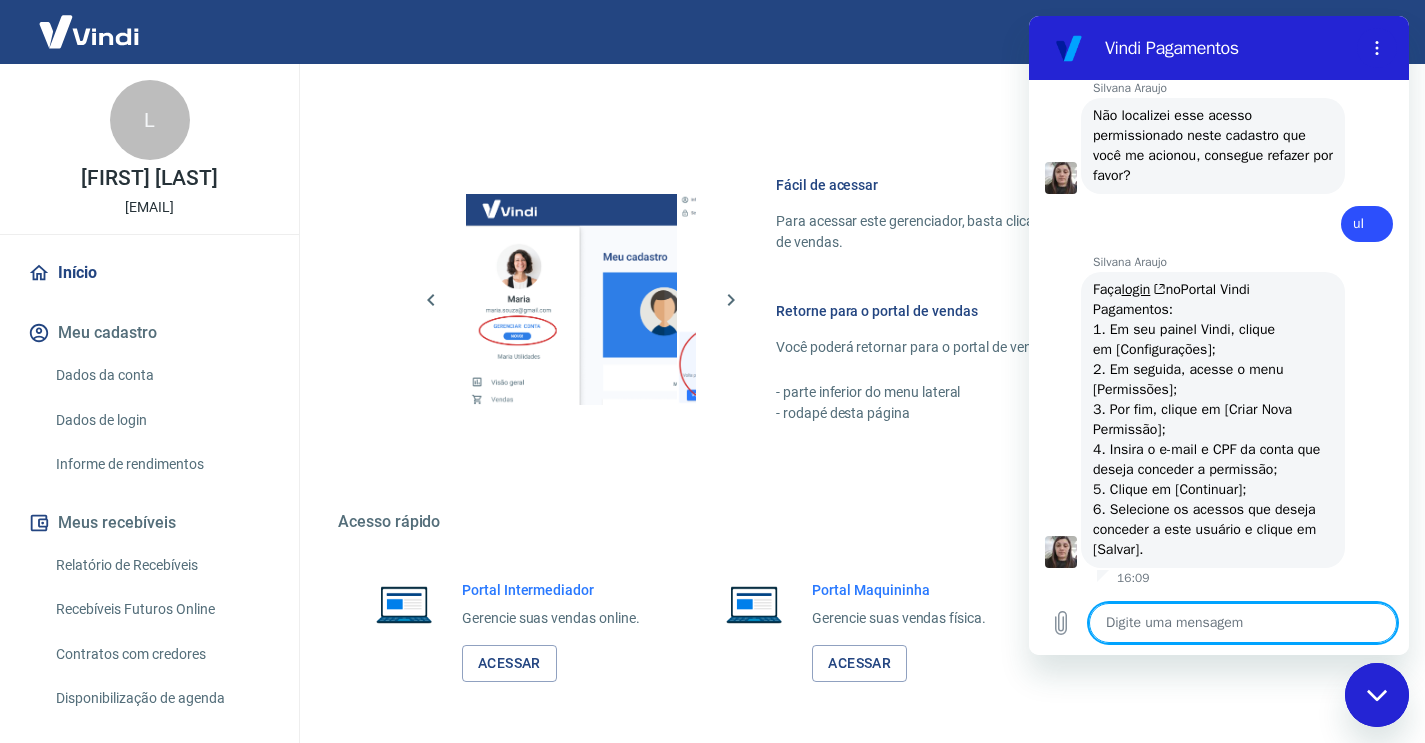 click at bounding box center [1243, 623] 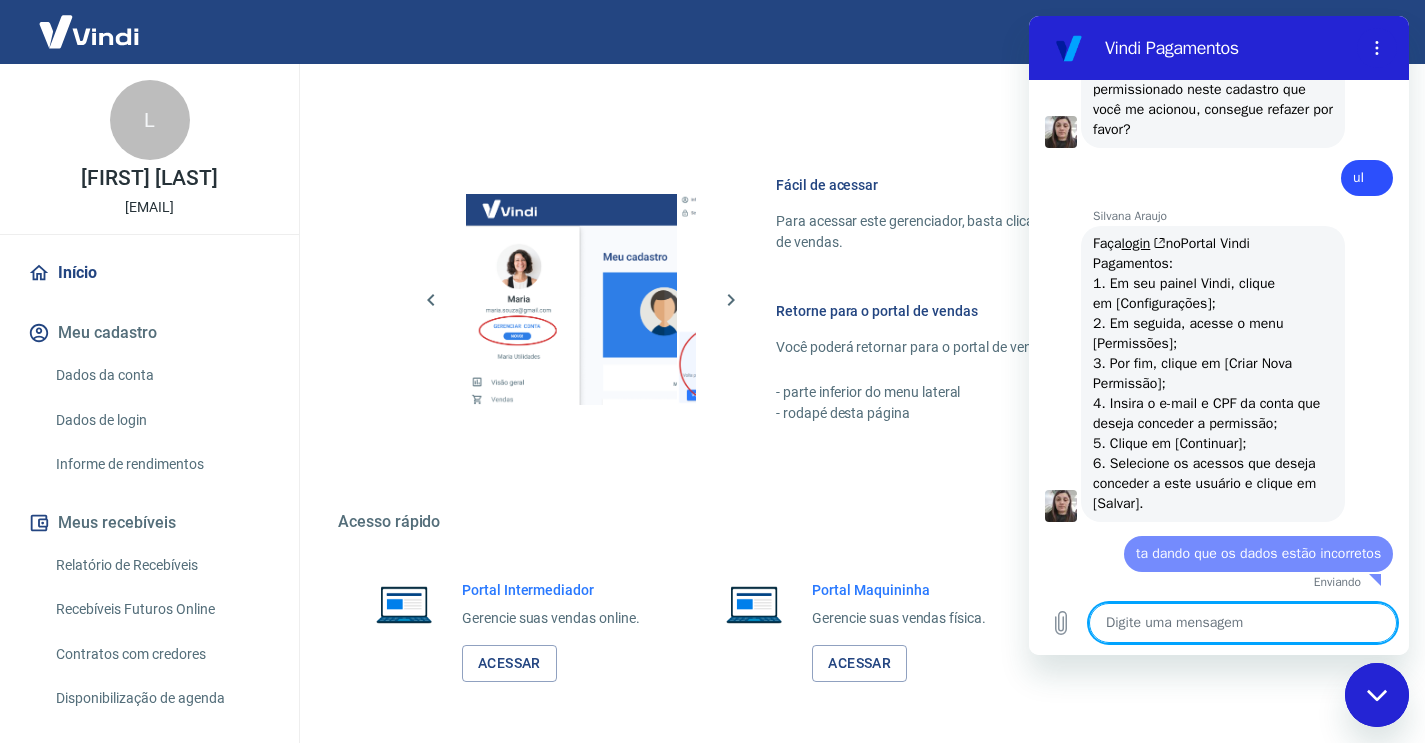scroll, scrollTop: 3420, scrollLeft: 0, axis: vertical 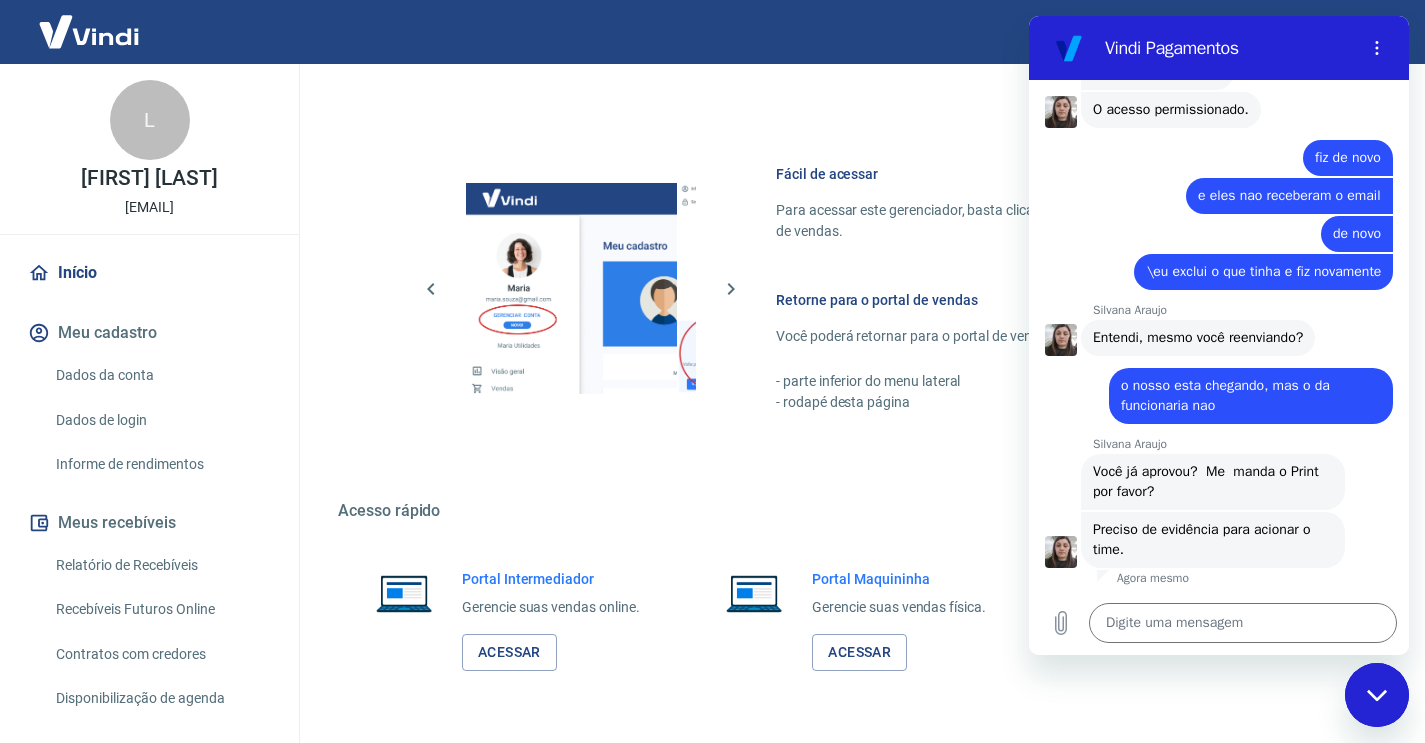 click on "Bem-vindo(a) ao gerenciador de conta Vindi Aqui você pode consultar e atualizar todos os seus dados cadastrais de forma fácil e rápida. Mantenha suas informações sempre atualizadas para garantir uma experiência ainda melhor com nossas soluções de pagamento. O que deseja fazer hoje? Informações pessoais Gestão de dados cadastrais, envio de documentos, alteração de telefone e endereços. Segurança Alteração de senha, autenticação em duas etapas, histórico de logins, gerenciamento de dispositivos. Fácil de acessar Para acessar este gerenciador, basta clicar em “Gerenciar conta” no menu lateral do portal de vendas. Retorne para o portal de vendas Você poderá retornar para o portal de vendas através das seguintes maneiras: - parte inferior do menu lateral - rodapé desta página Acesso rápido Portal Intermediador Gerencie suas vendas online. Acessar Portal Maquininha Gerencie suas vendas física. Acessar" at bounding box center [857, 2] 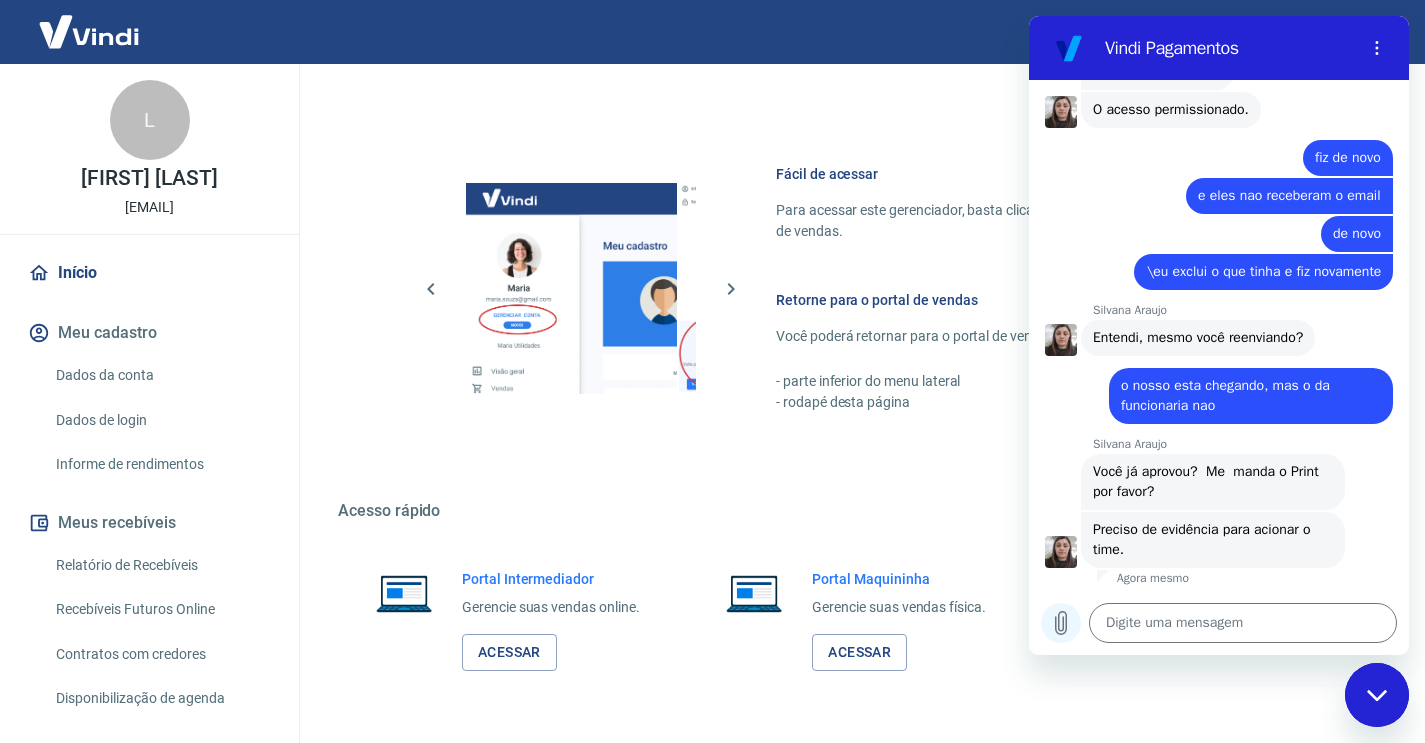 click 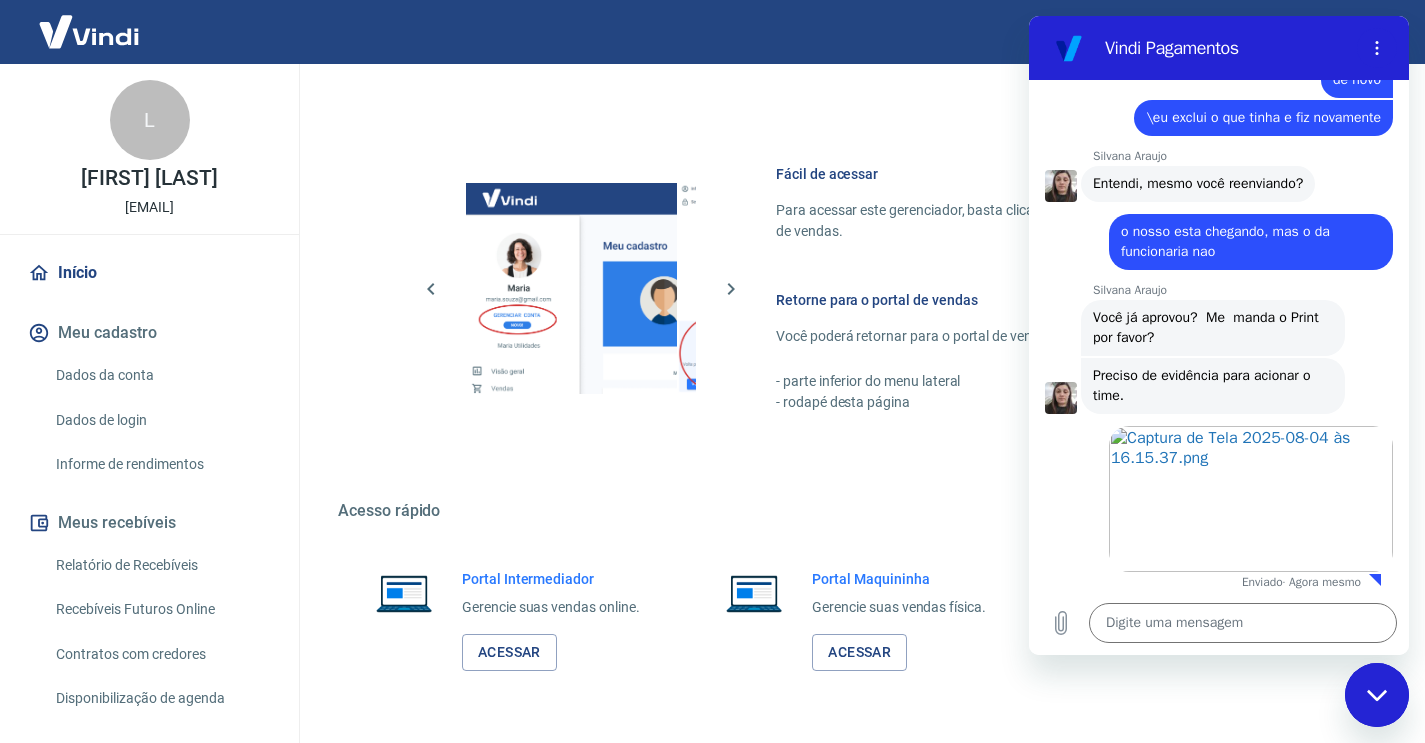 scroll, scrollTop: 4184, scrollLeft: 0, axis: vertical 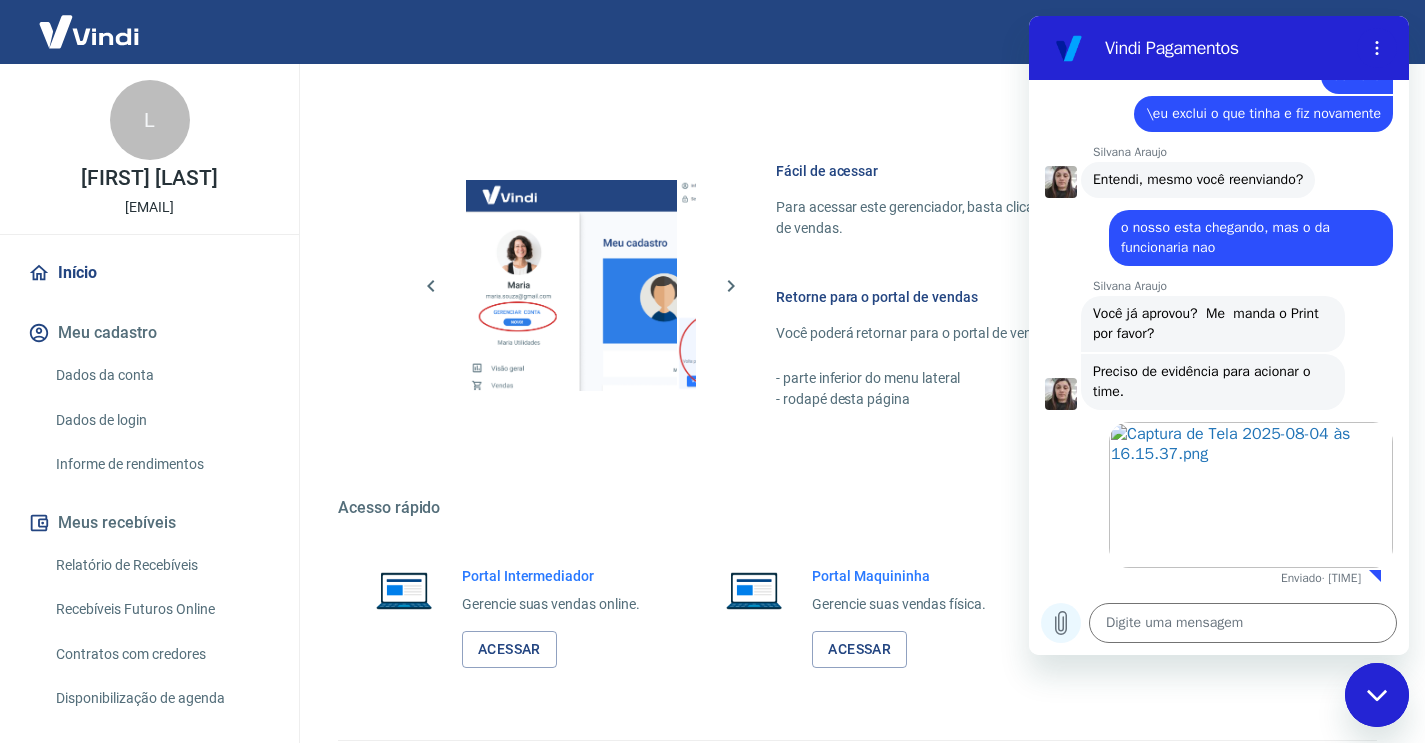 click 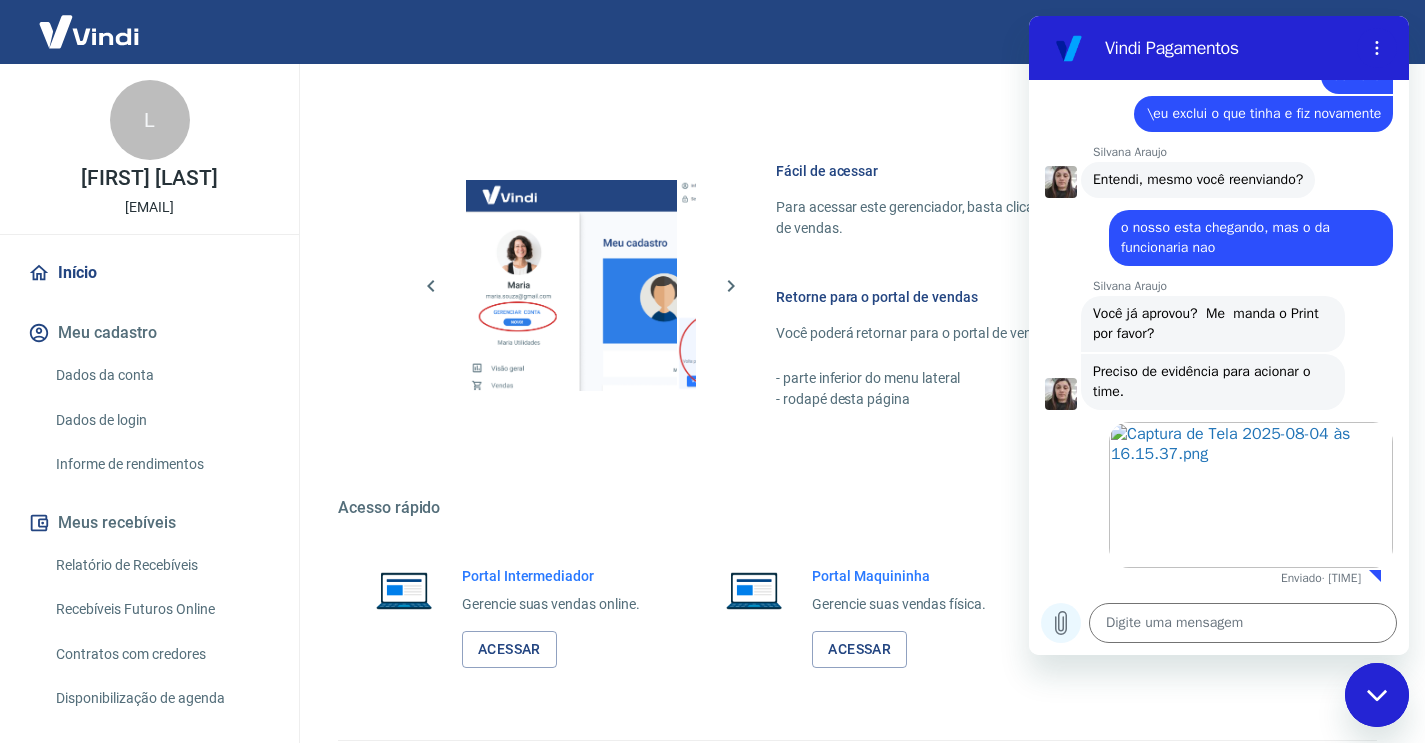 scroll, scrollTop: 799, scrollLeft: 0, axis: vertical 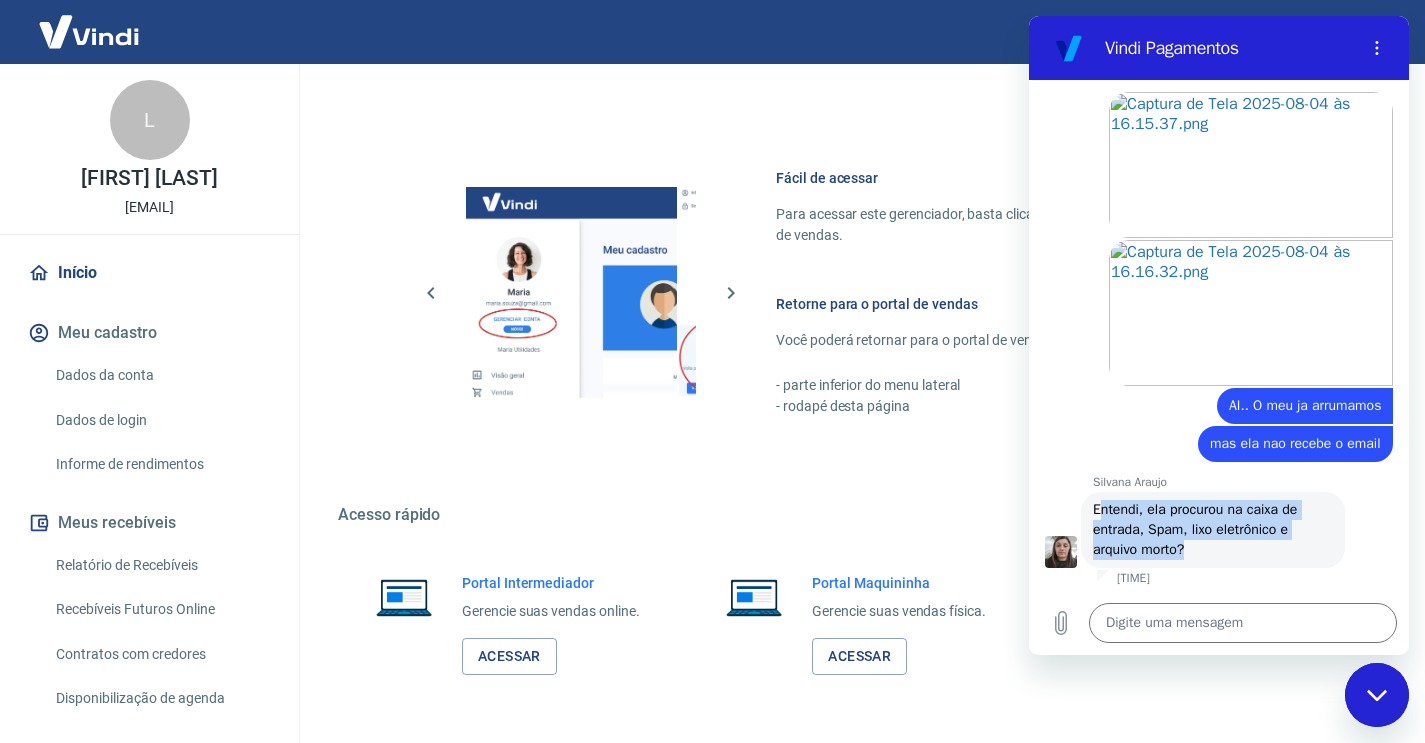 drag, startPoint x: 1098, startPoint y: 511, endPoint x: 1190, endPoint y: 546, distance: 98.43272 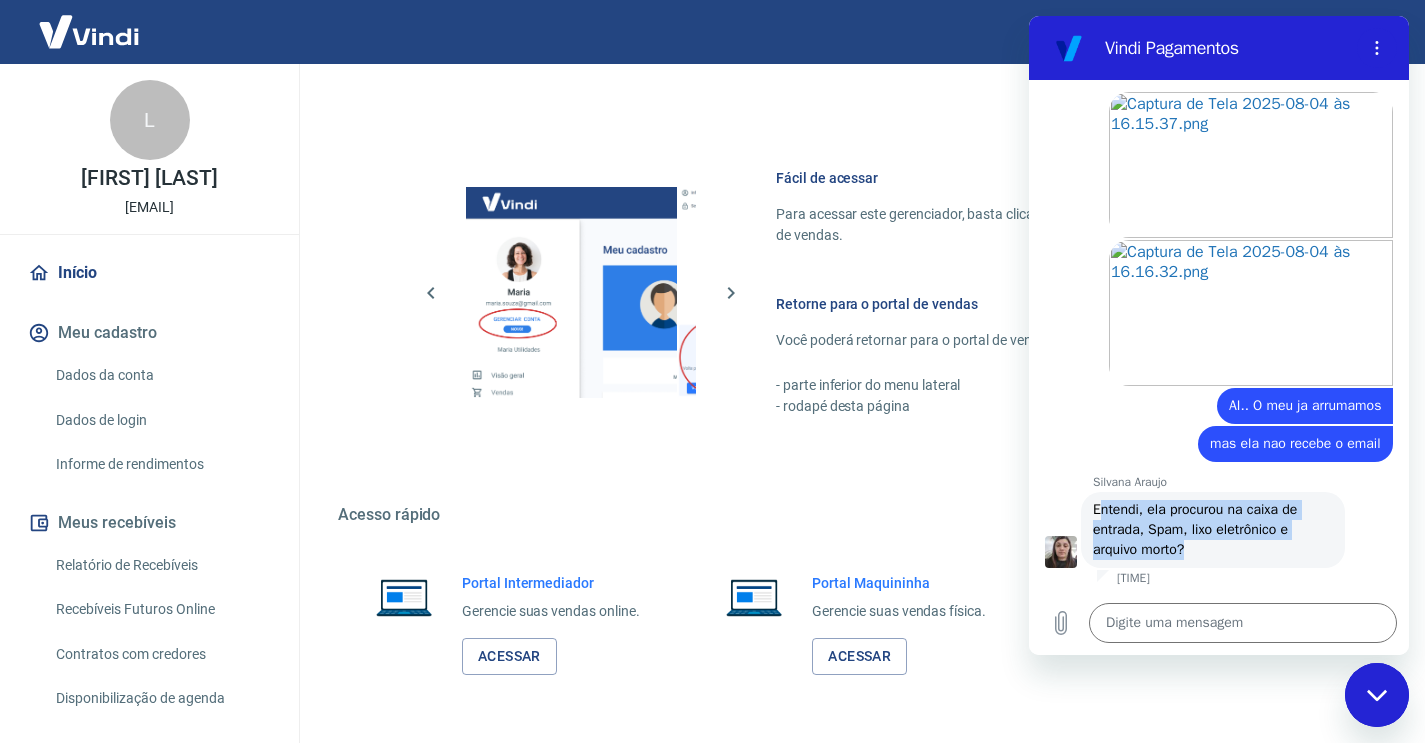 scroll, scrollTop: 817, scrollLeft: 0, axis: vertical 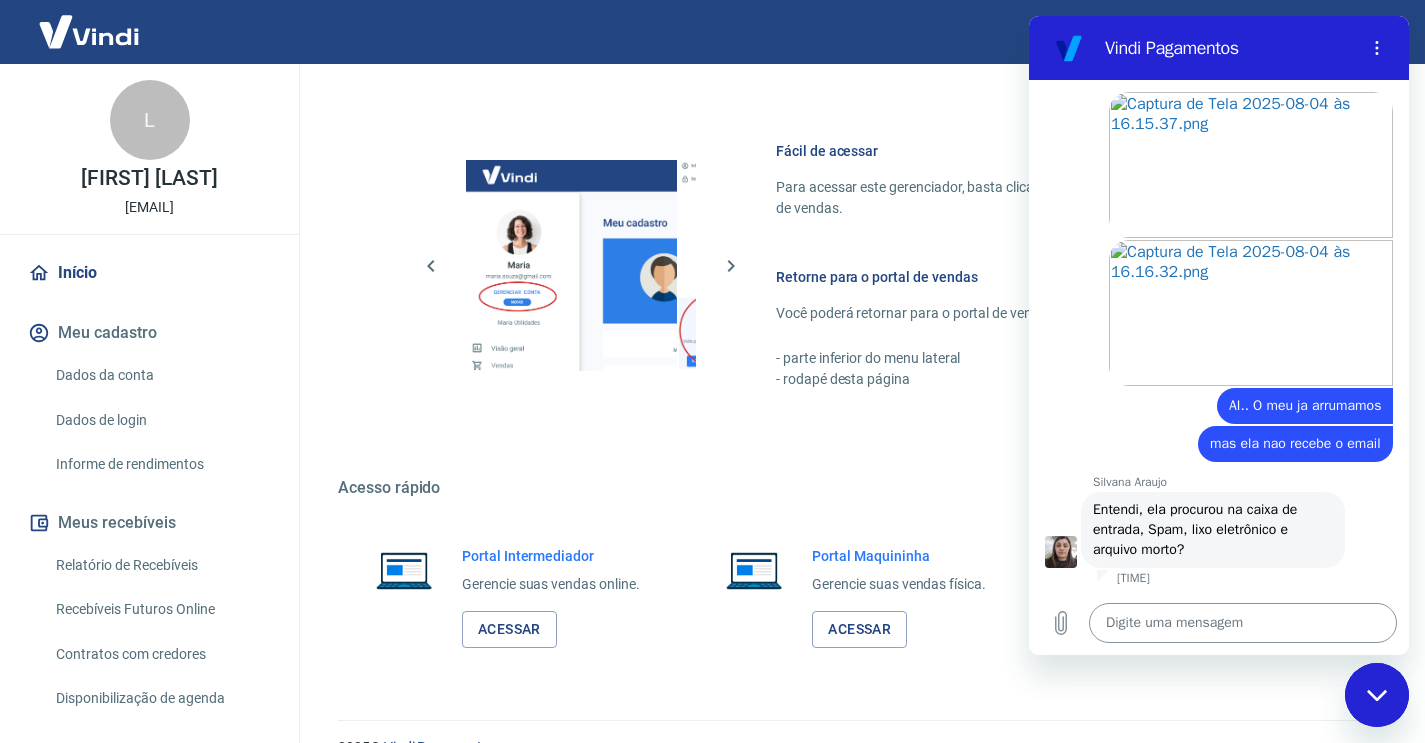 click at bounding box center [1243, 623] 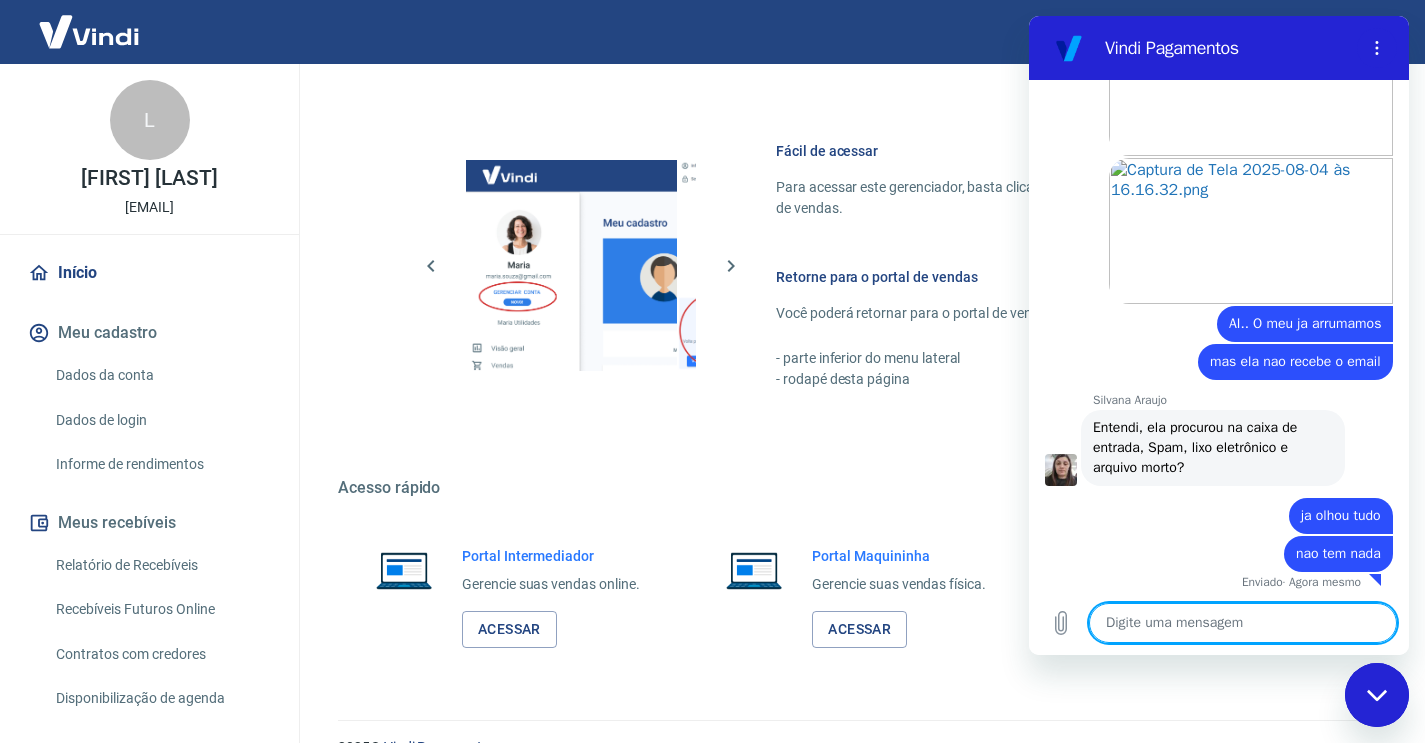 scroll, scrollTop: 4600, scrollLeft: 0, axis: vertical 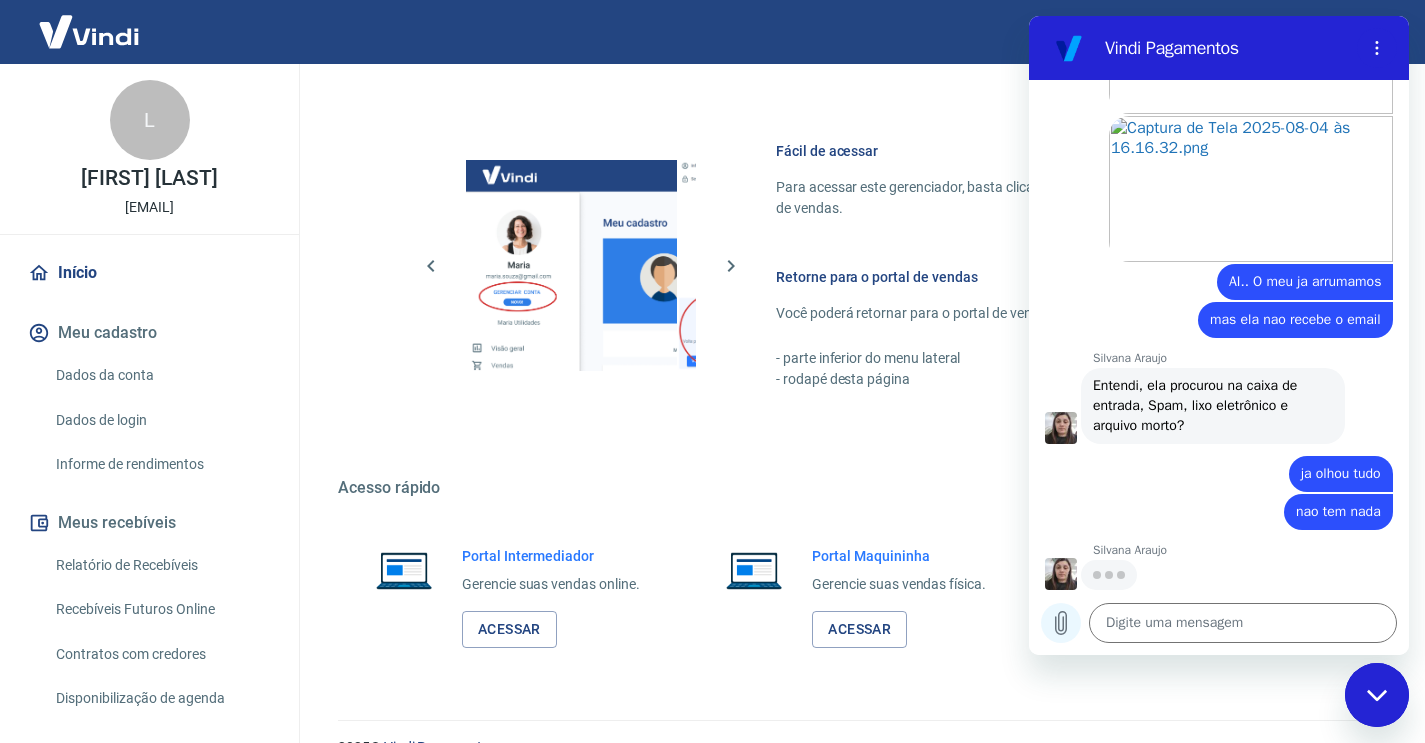 click 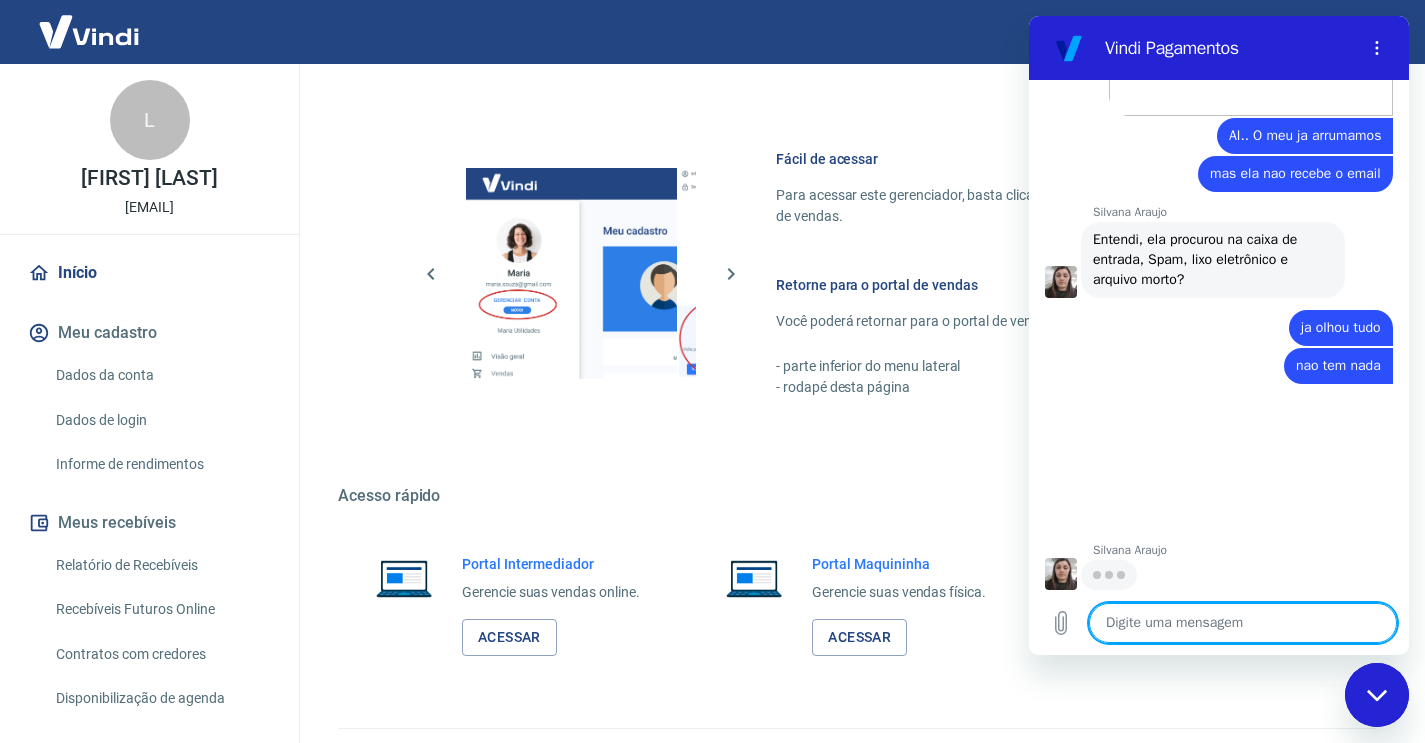 scroll, scrollTop: 814, scrollLeft: 0, axis: vertical 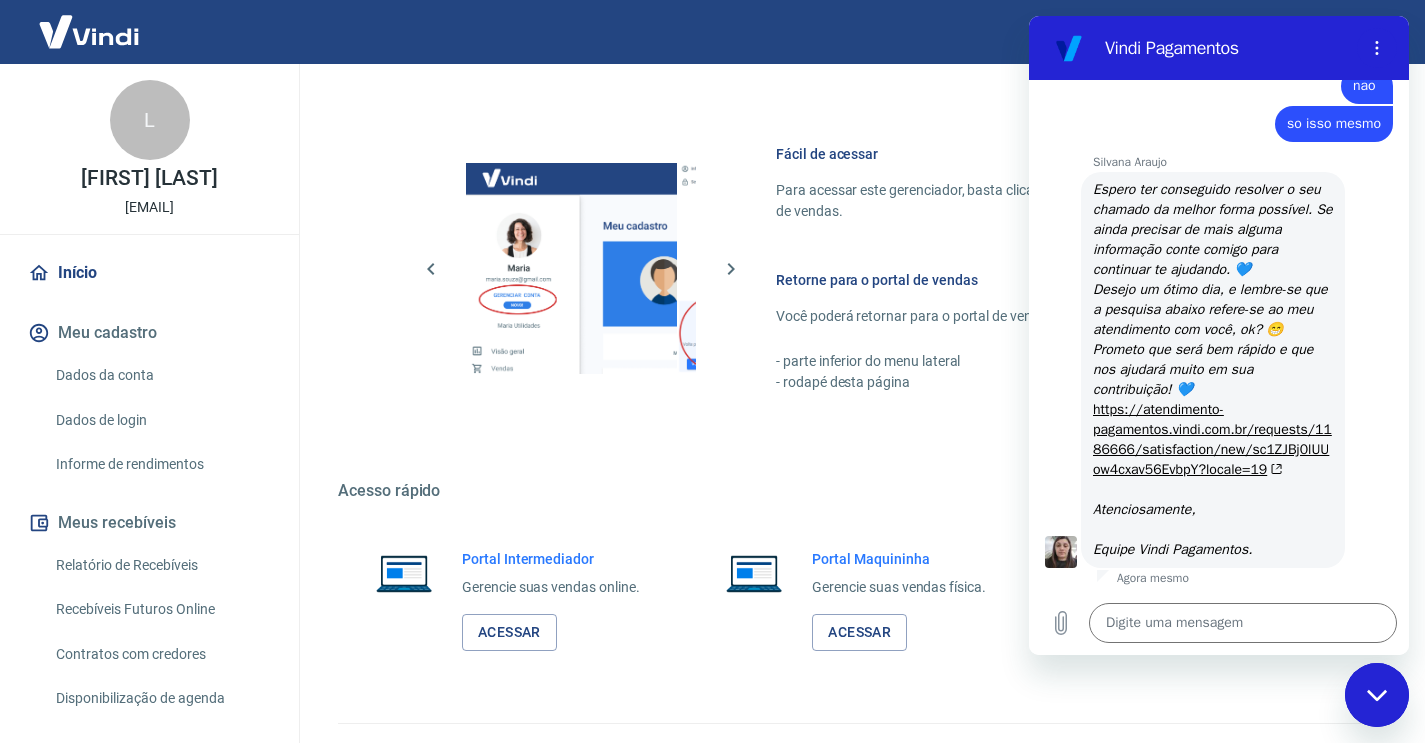 click on "Portal Intermediador Gerencie suas vendas online. Acessar" at bounding box center [551, 600] 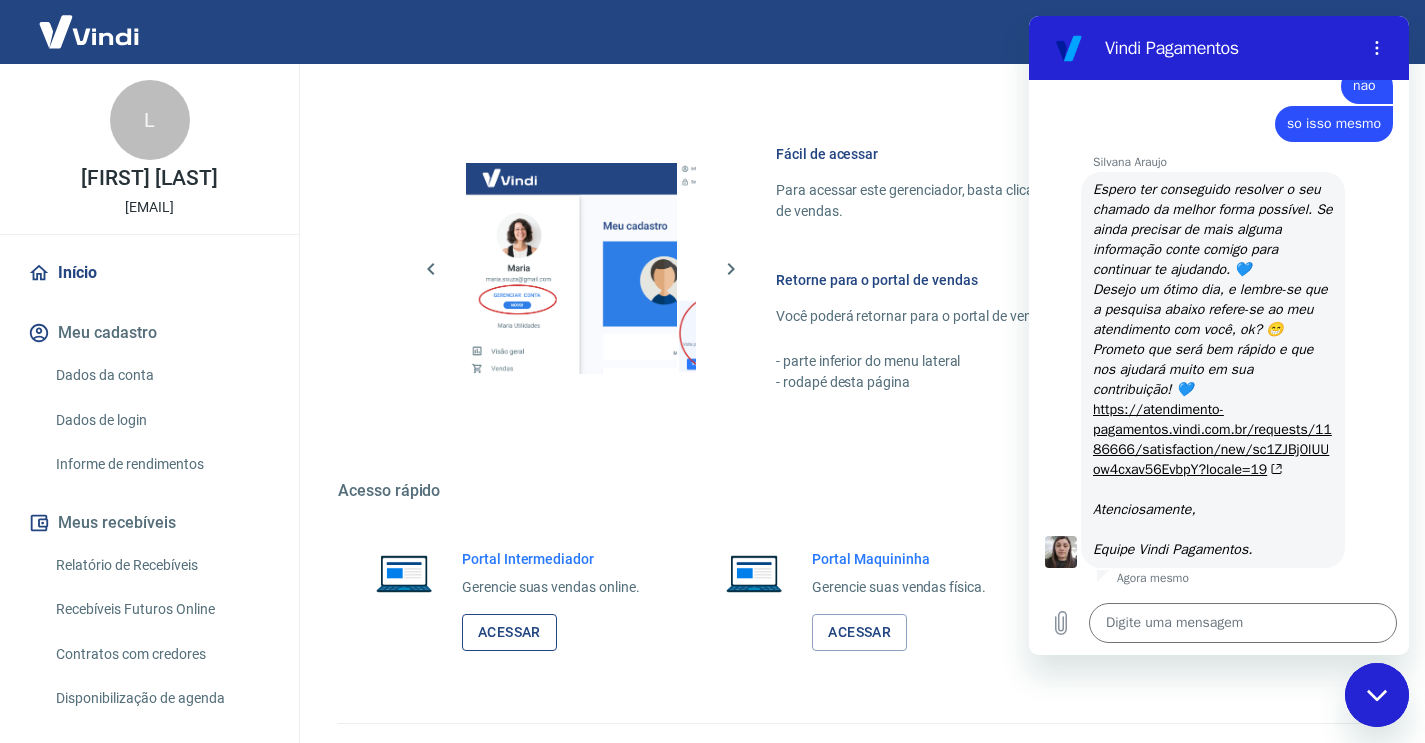 click on "Acessar" at bounding box center [509, 632] 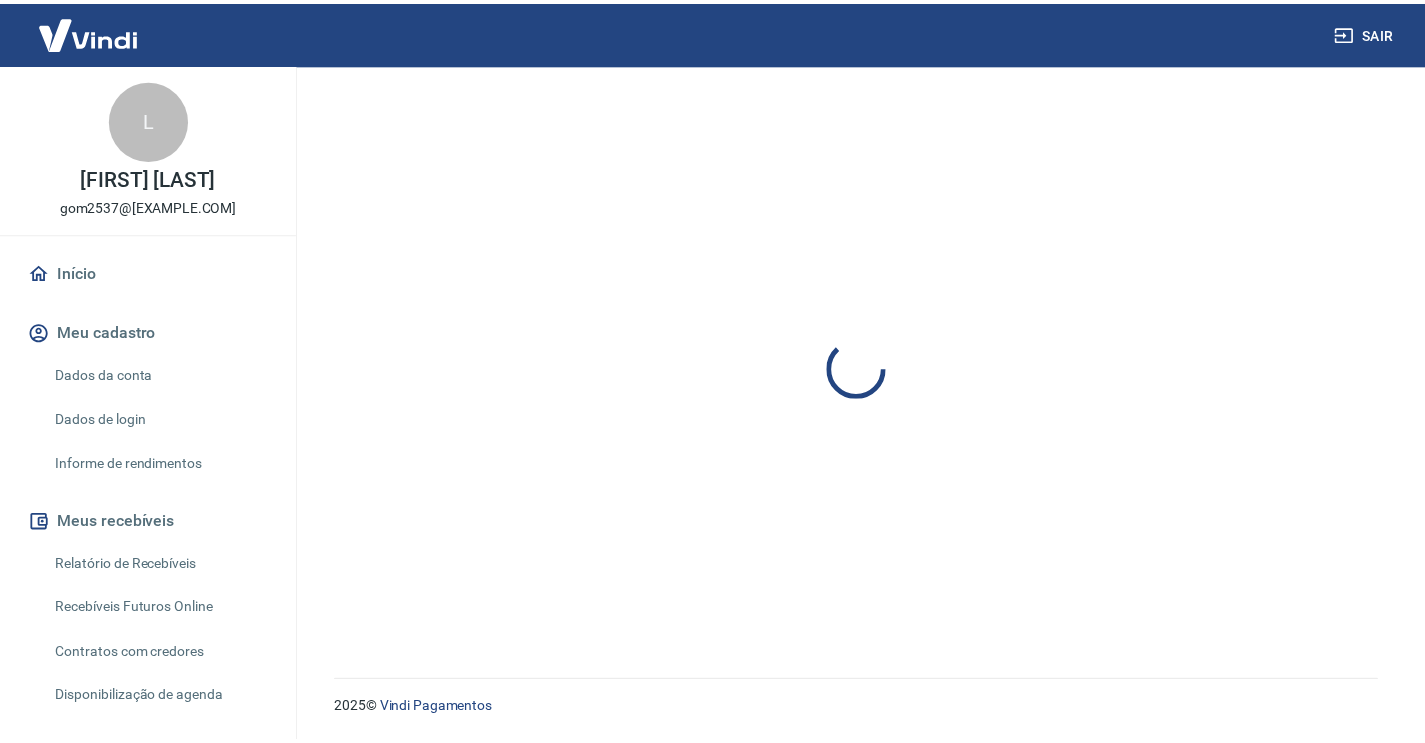 scroll, scrollTop: 0, scrollLeft: 0, axis: both 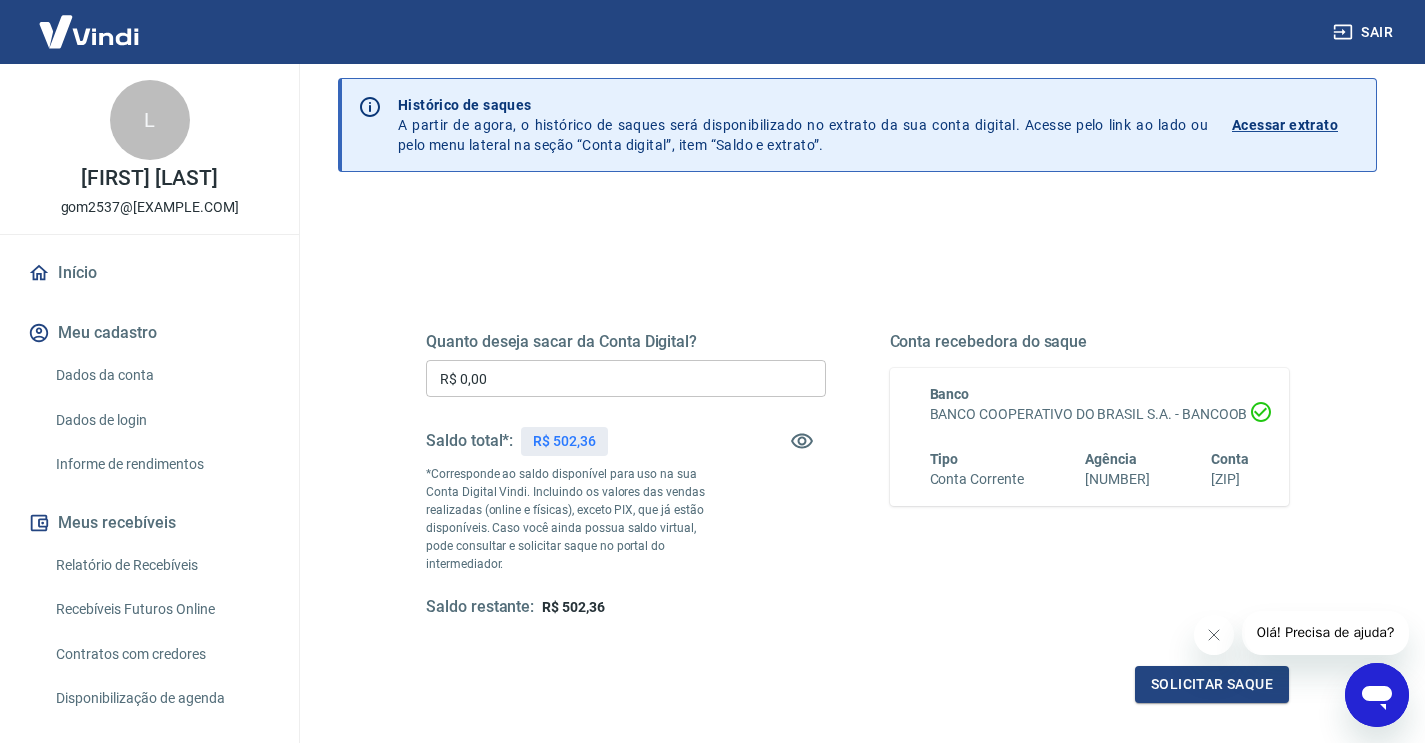click on "R$ 0,00" at bounding box center (626, 378) 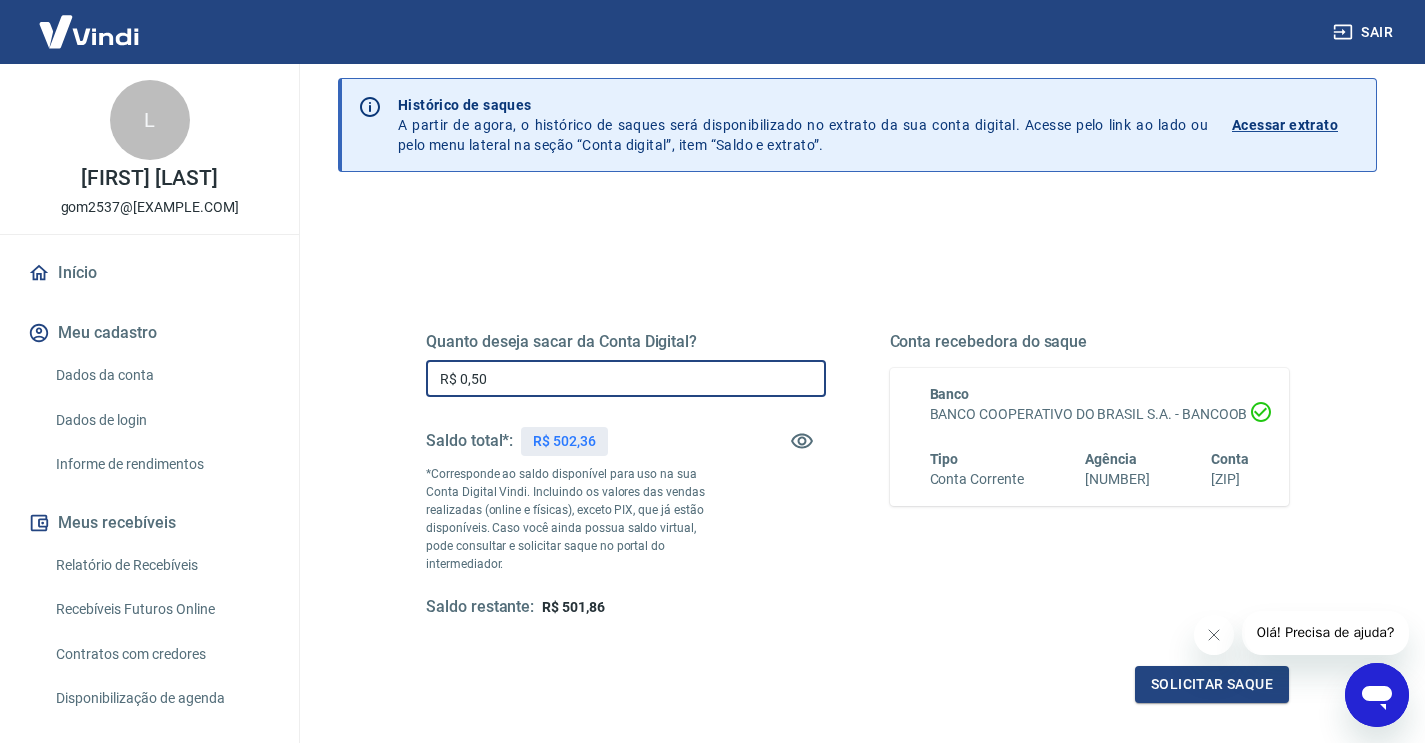 type on "R$ 5,02" 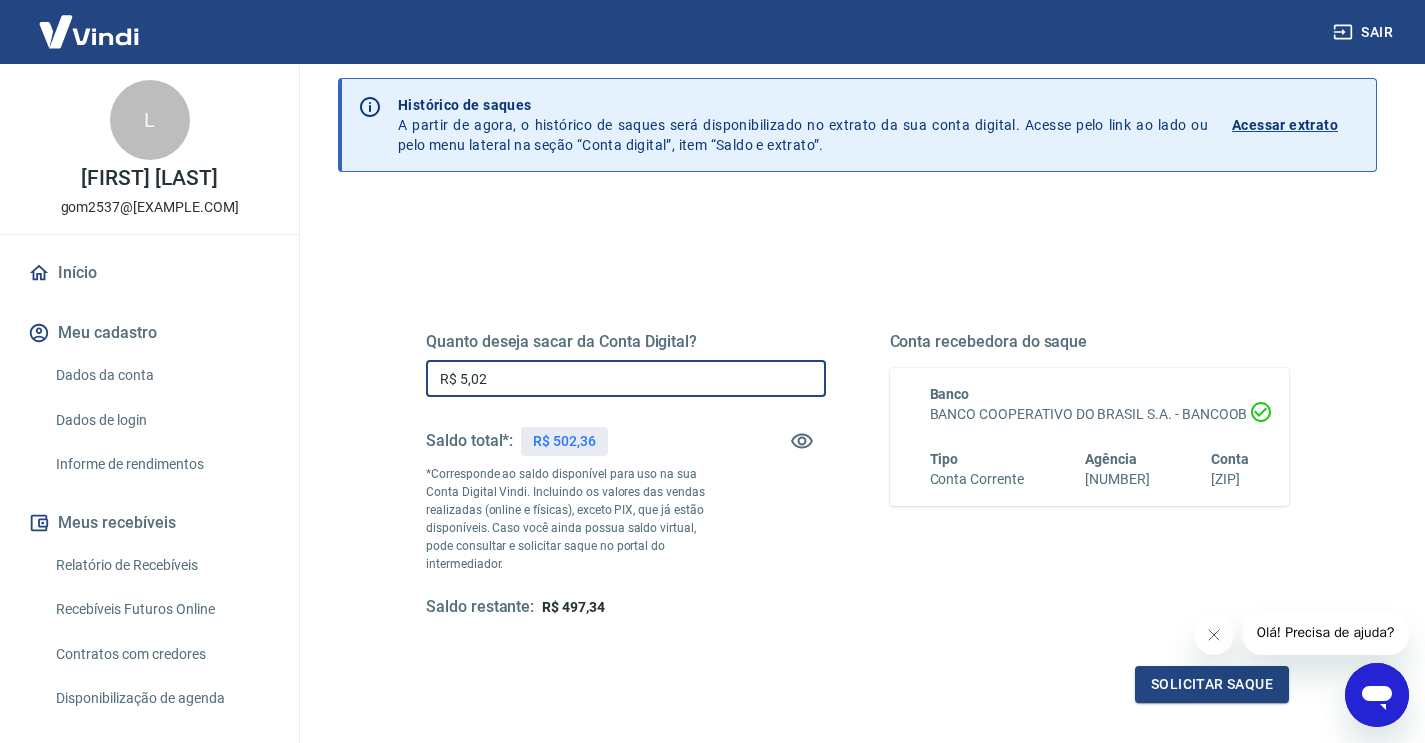 click 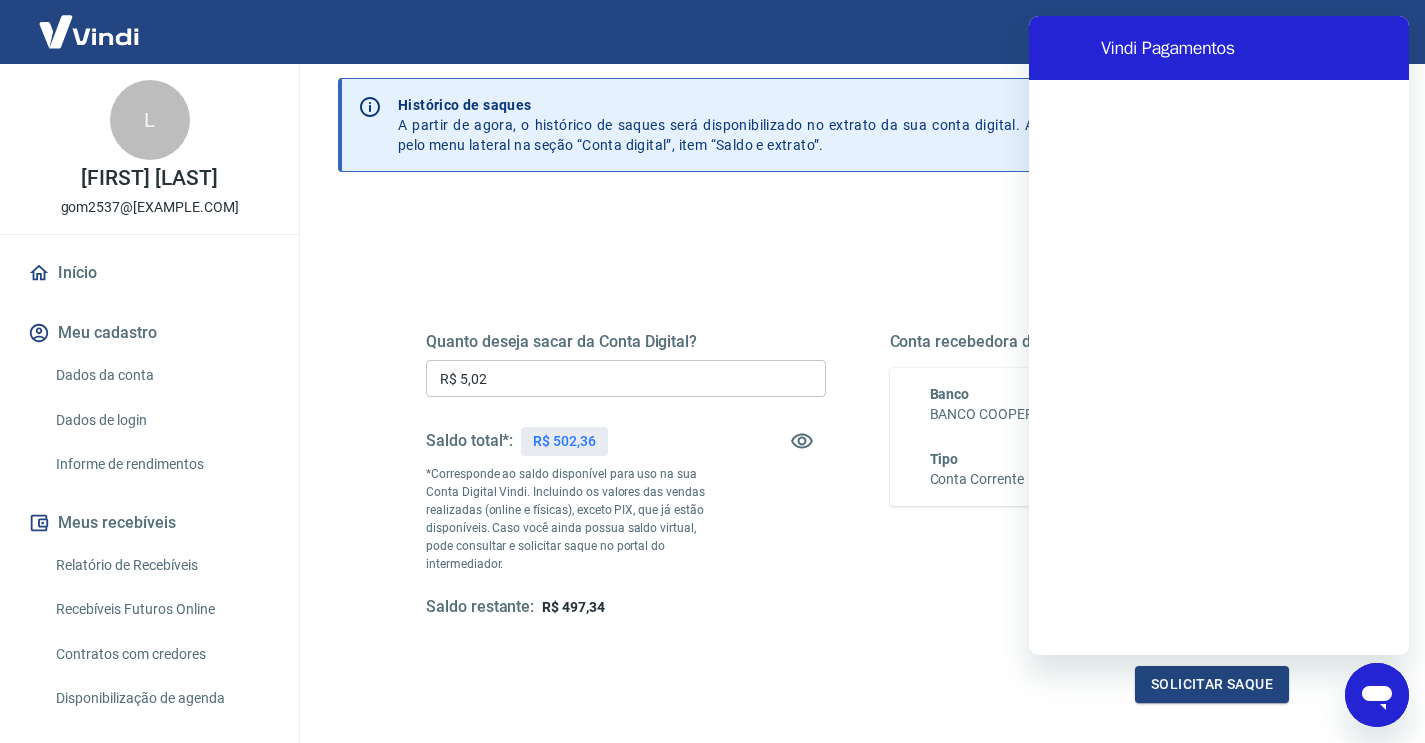 scroll, scrollTop: 0, scrollLeft: 0, axis: both 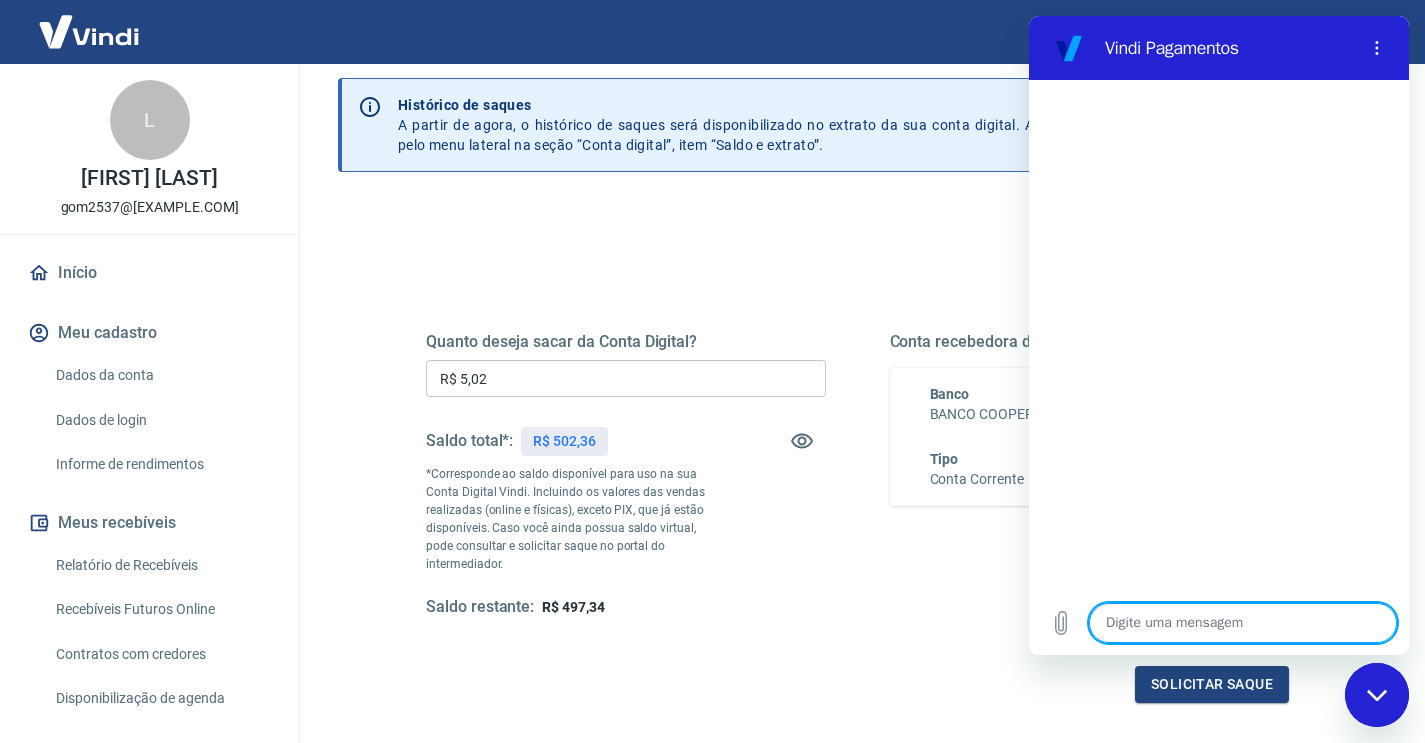 click at bounding box center (1243, 623) 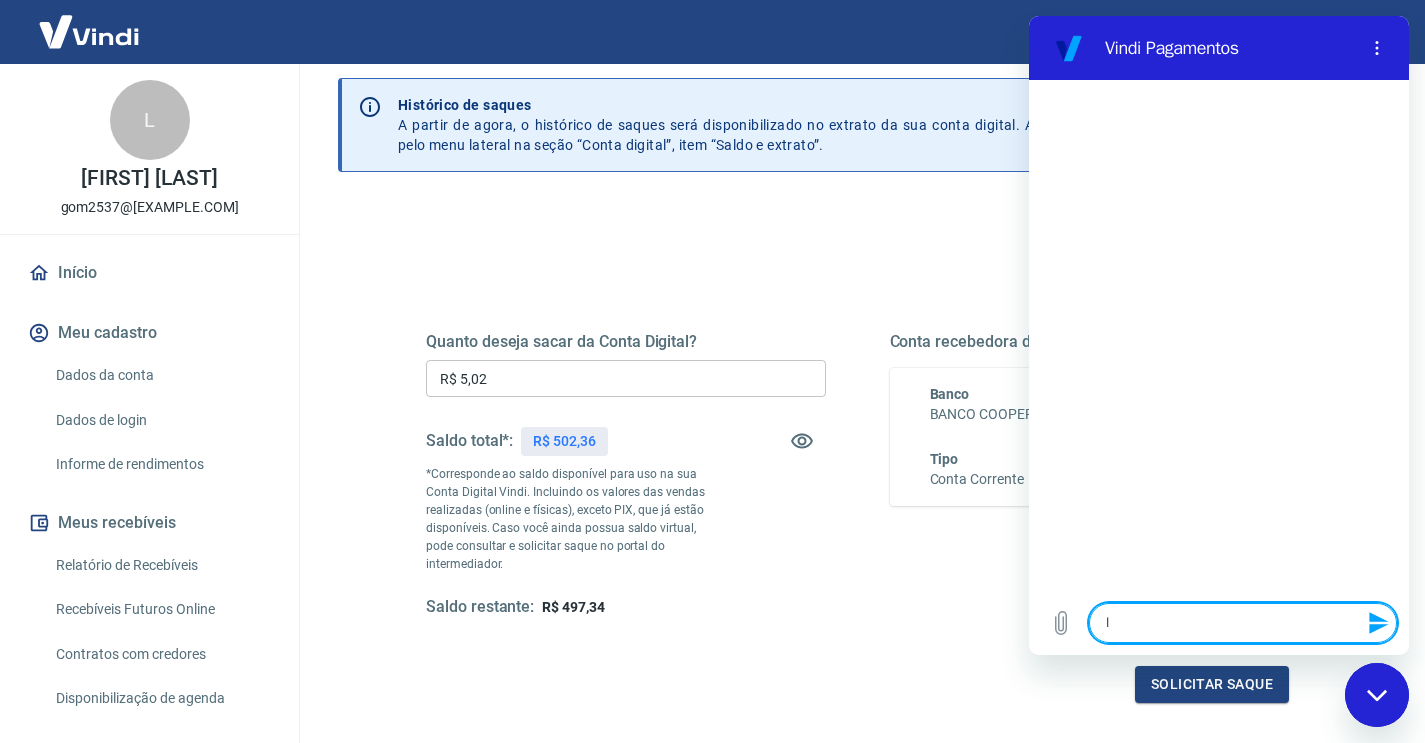 type on "l" 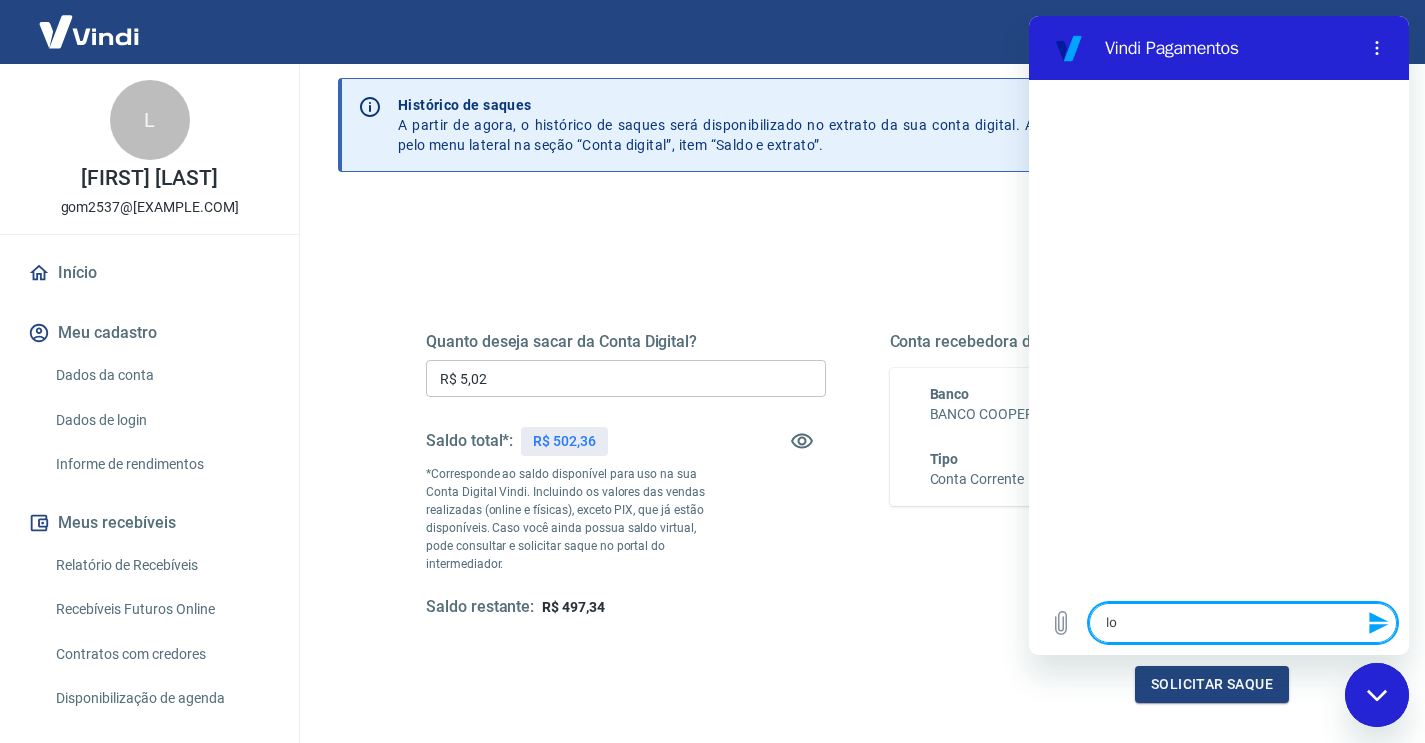 type on "log" 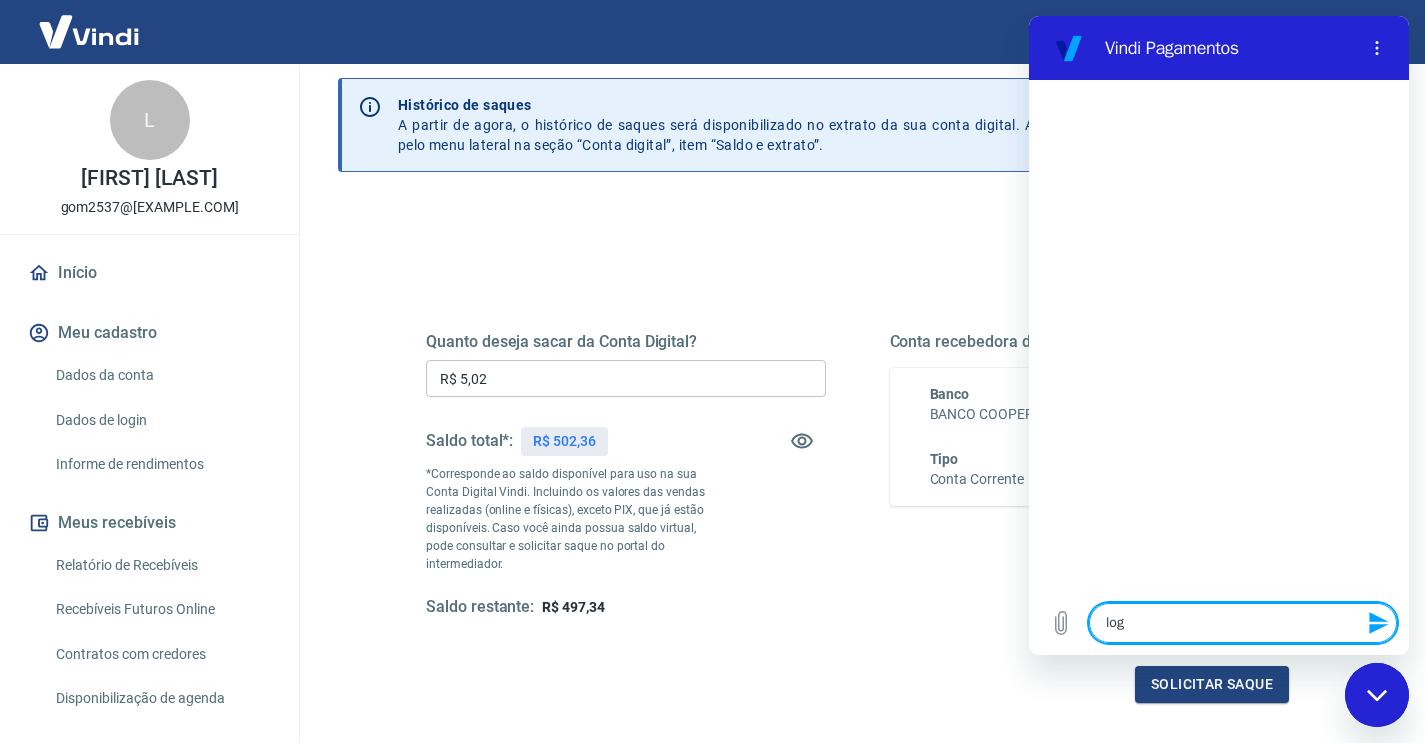 type on "x" 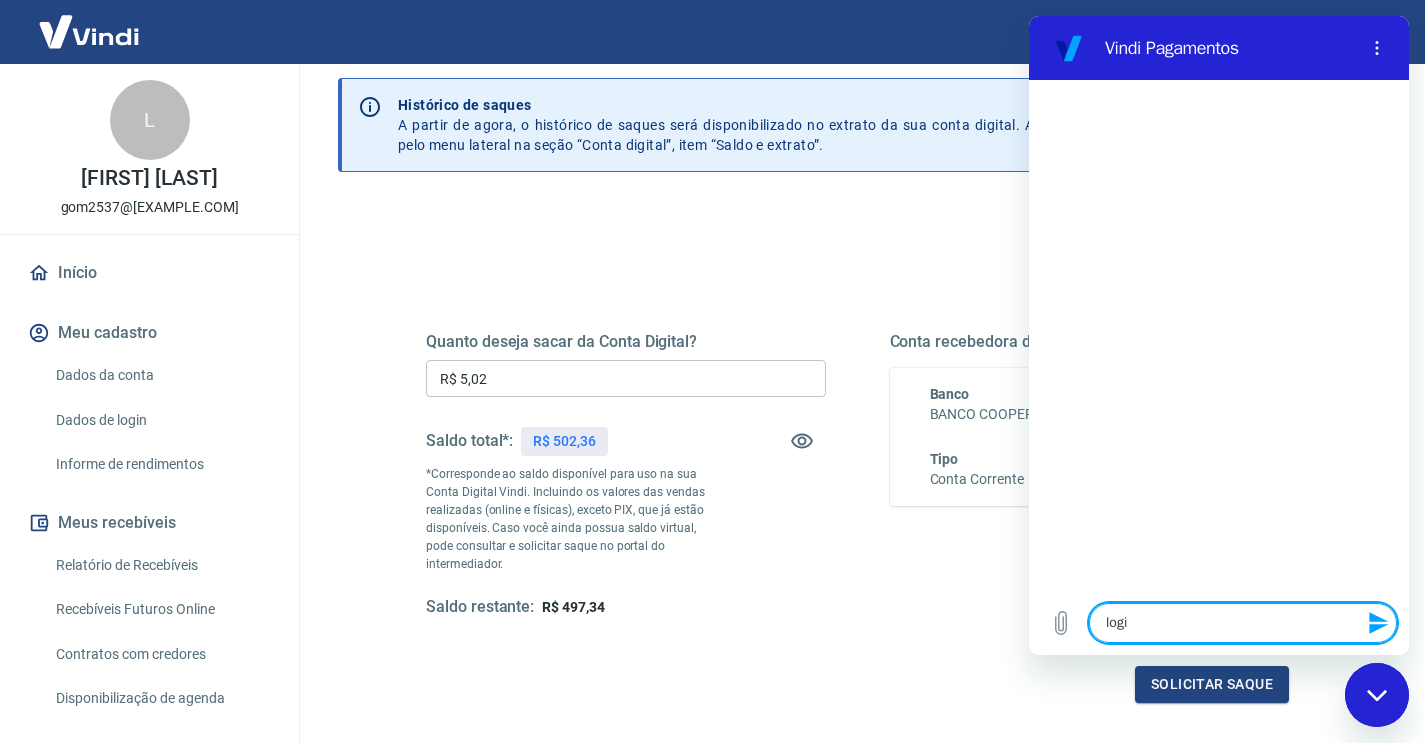 type on "login" 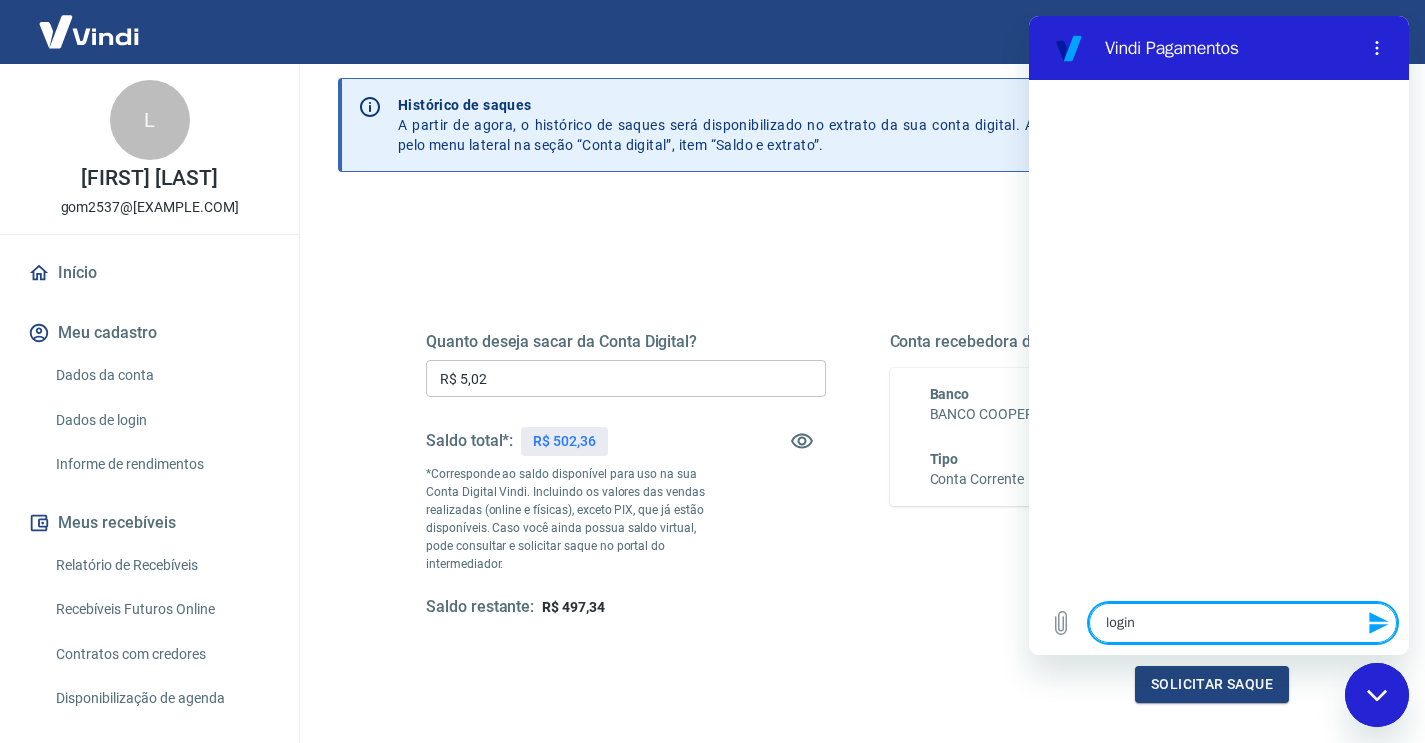 type 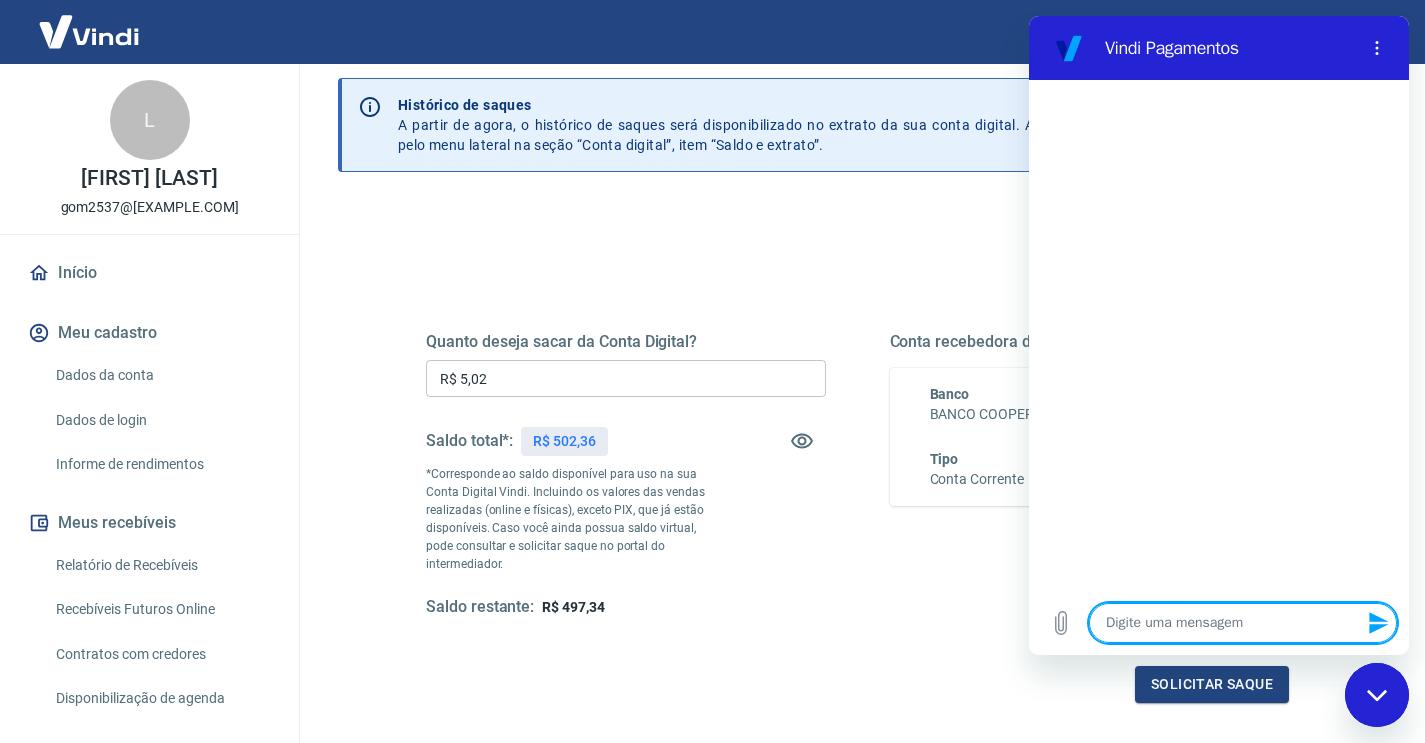 type on "'" 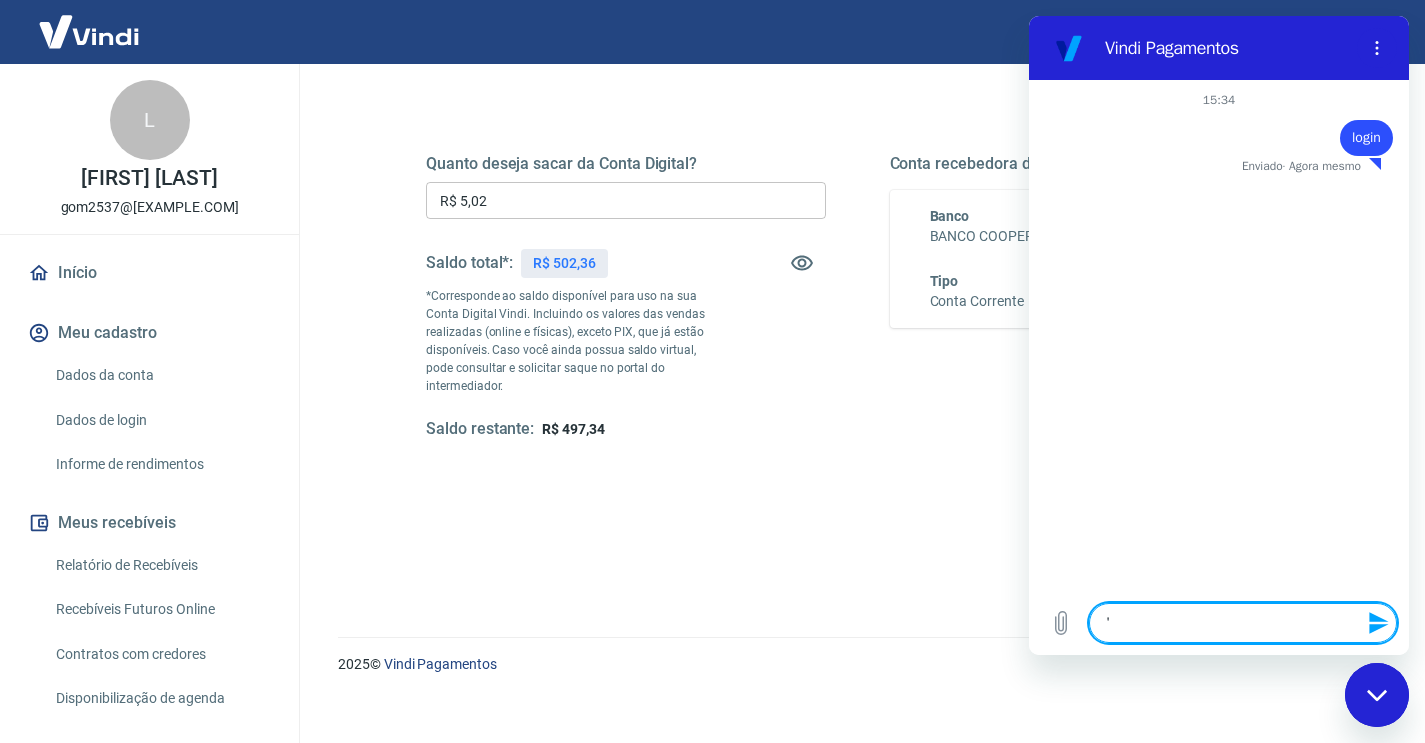 scroll, scrollTop: 249, scrollLeft: 0, axis: vertical 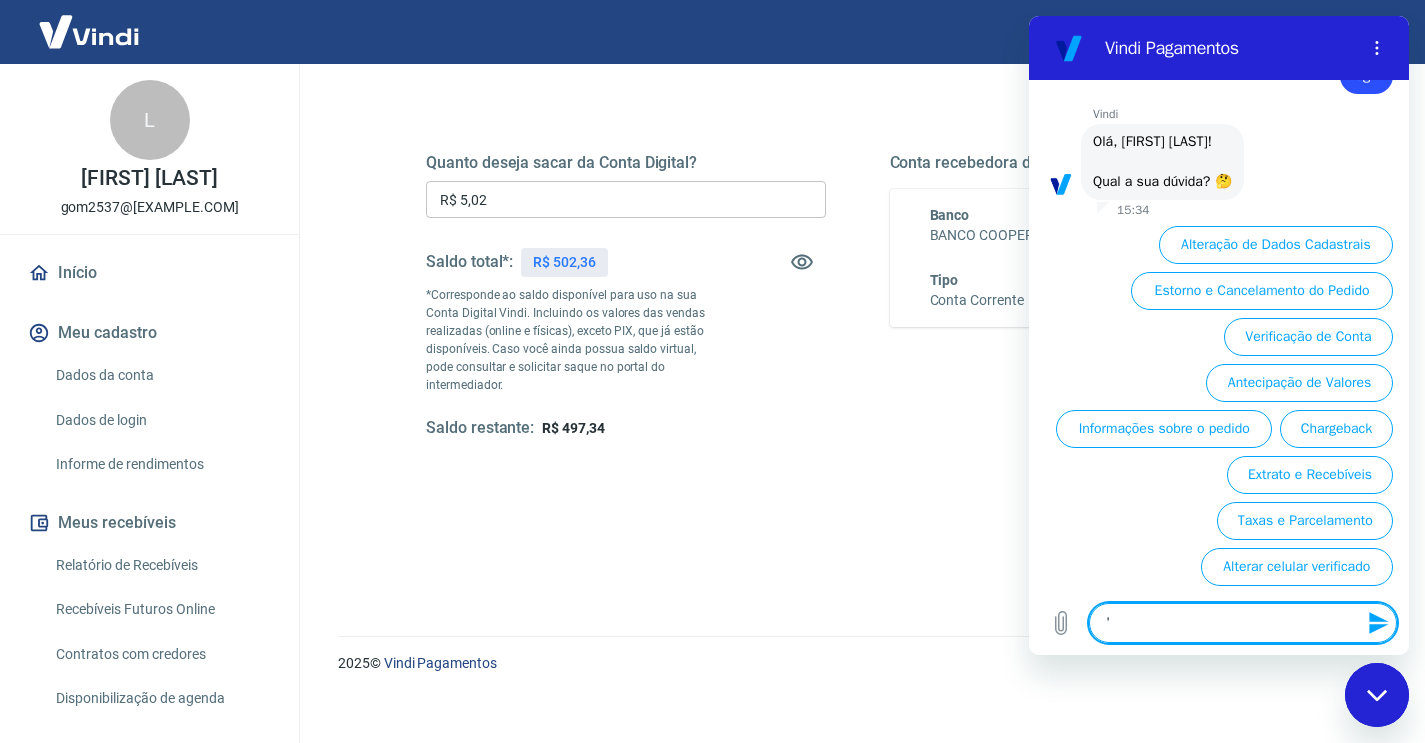 type on "x" 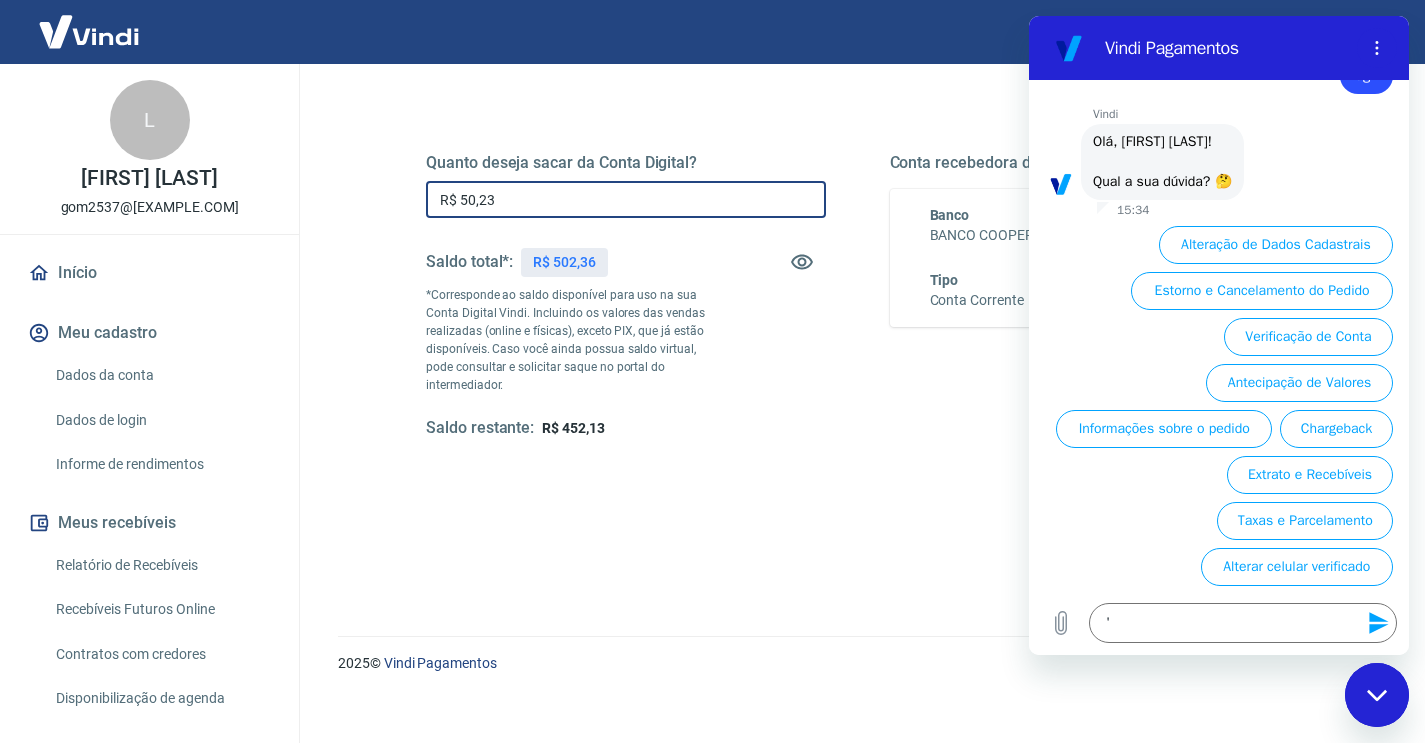 type on "R$ 502,36" 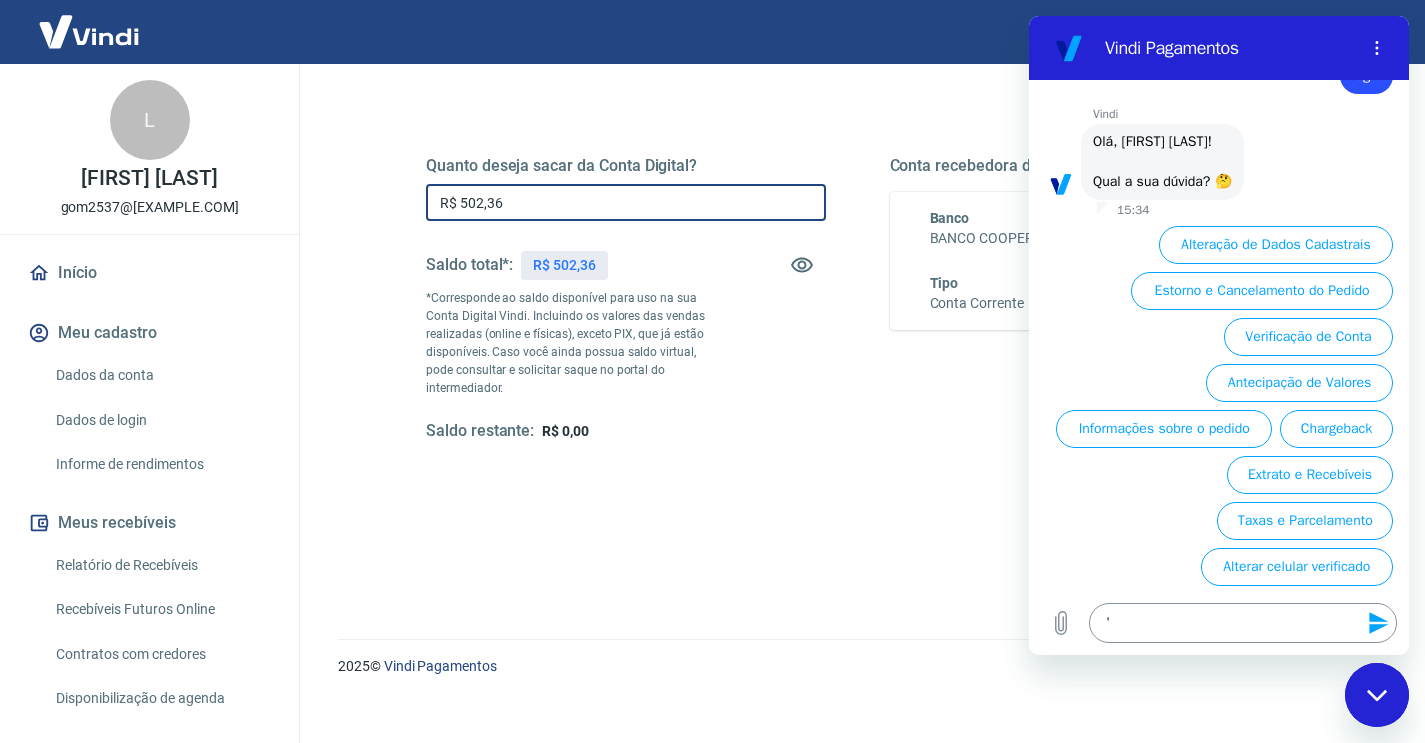 scroll, scrollTop: 245, scrollLeft: 0, axis: vertical 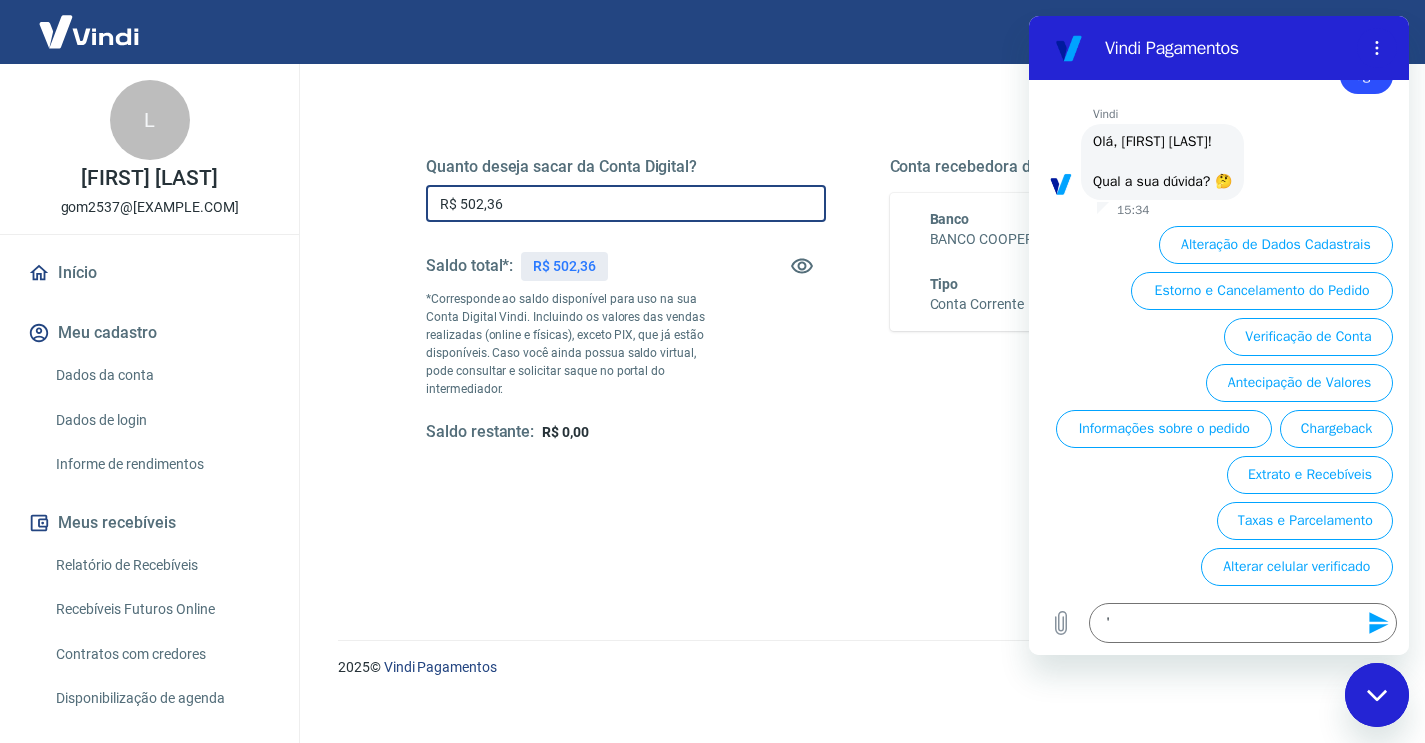 click at bounding box center [1377, 695] 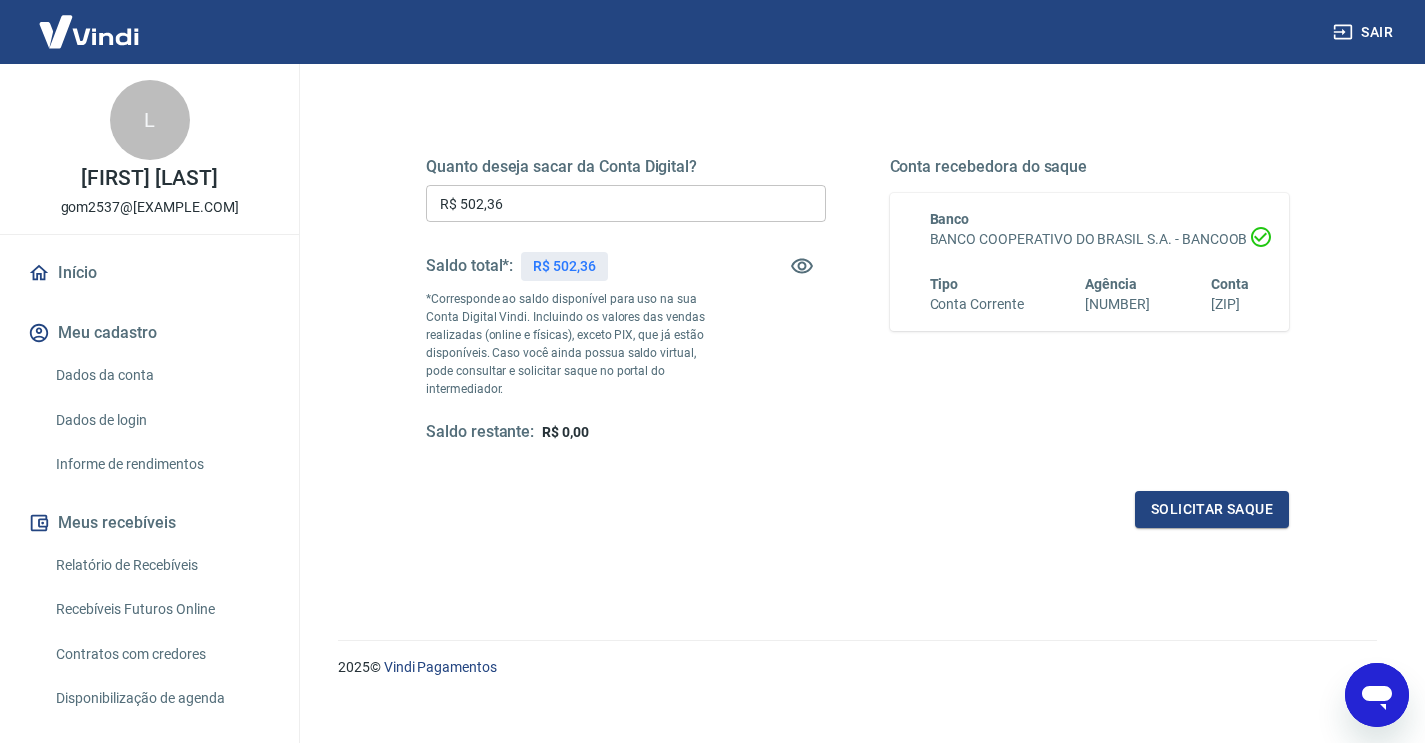 type on "x" 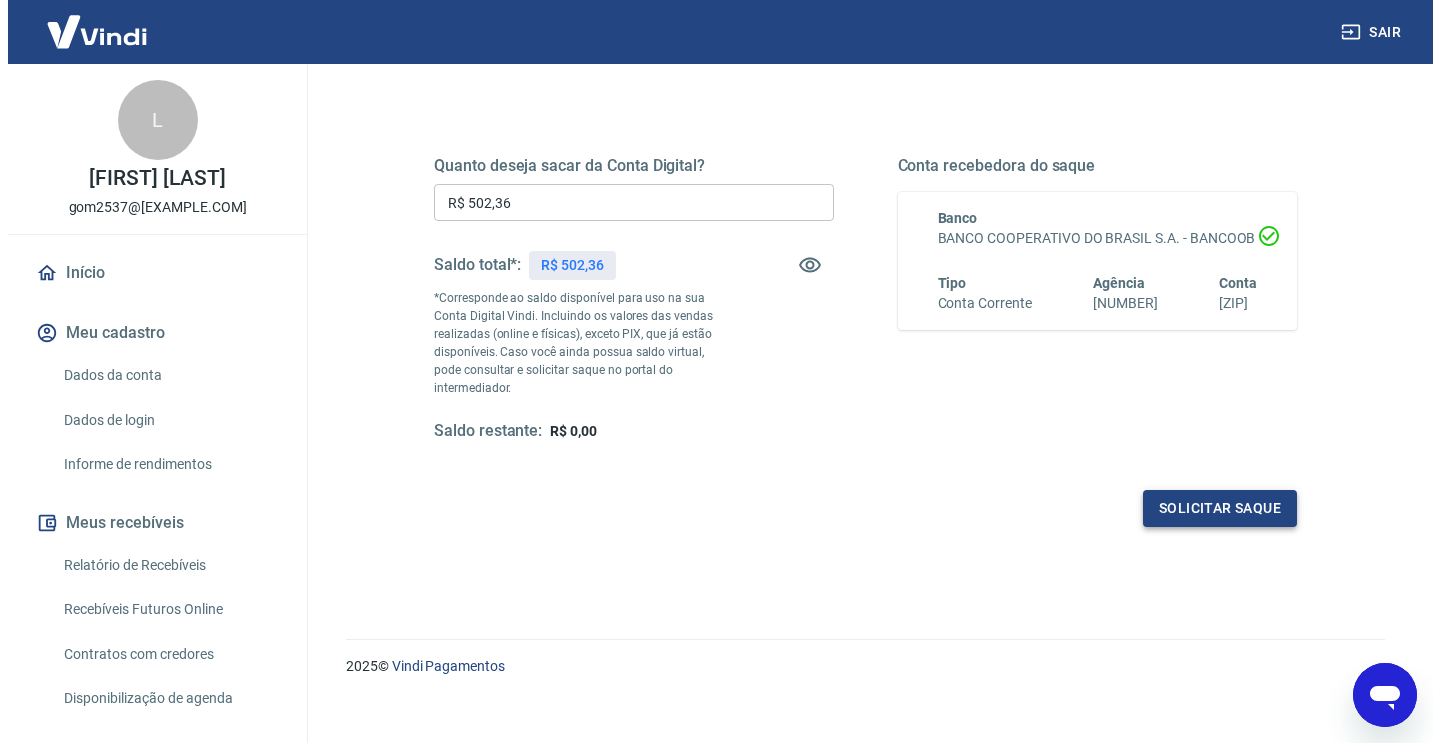 scroll, scrollTop: 245, scrollLeft: 0, axis: vertical 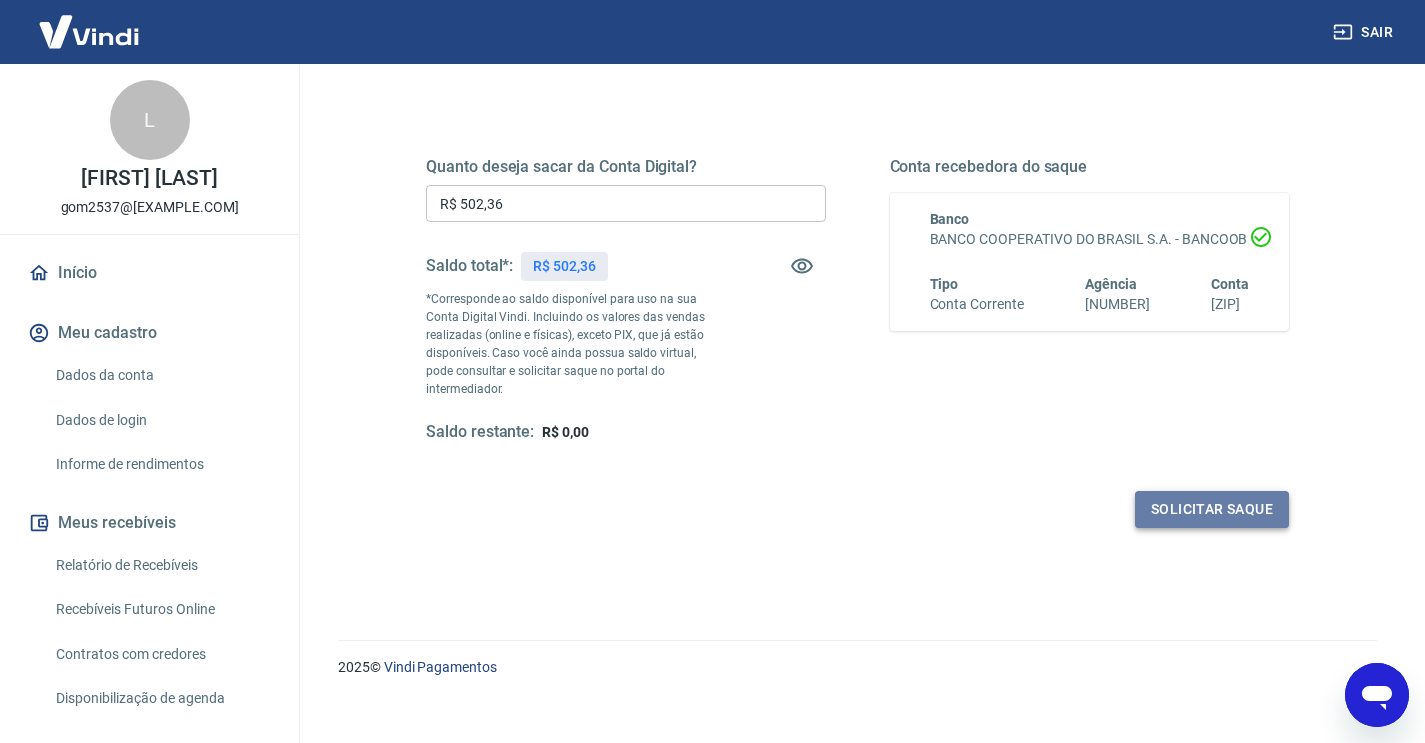 click on "Solicitar saque" at bounding box center [1212, 509] 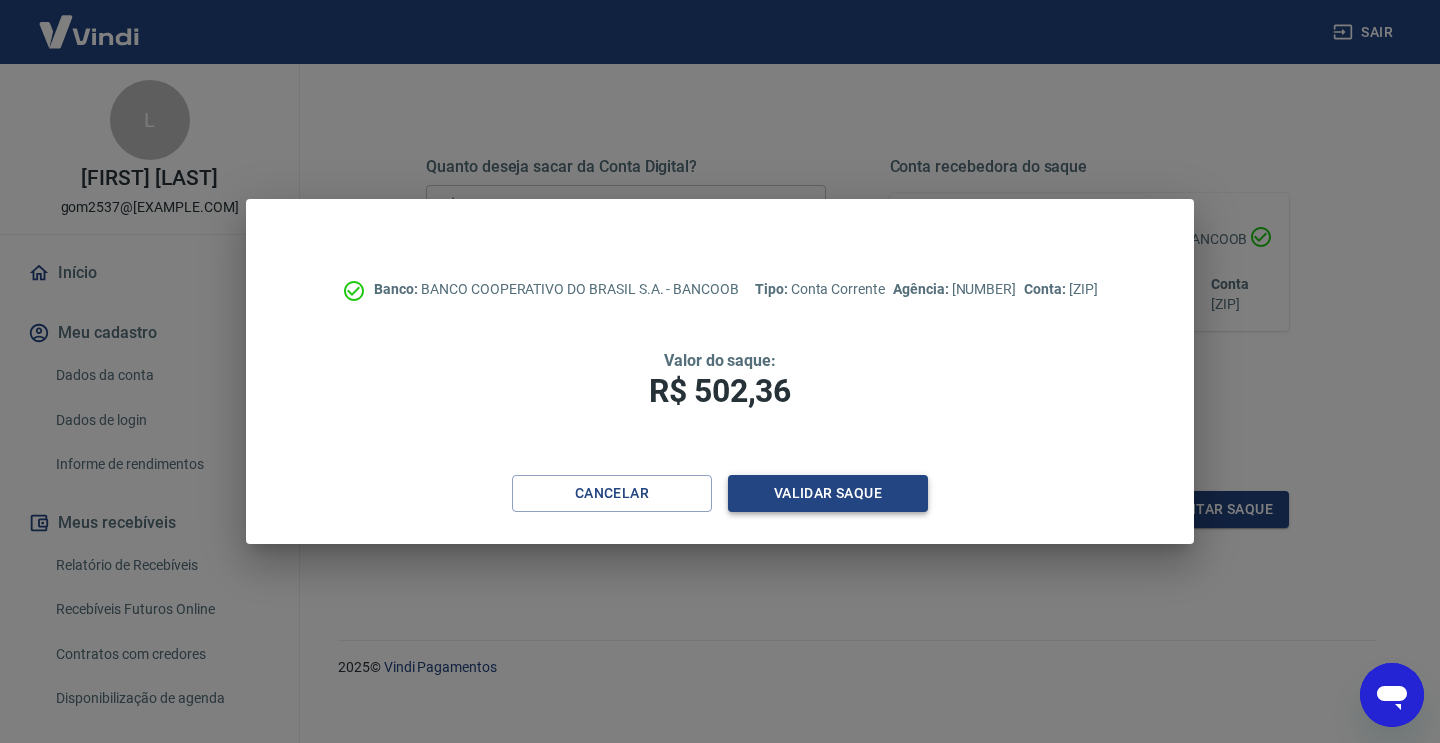 click on "Validar saque" at bounding box center (828, 493) 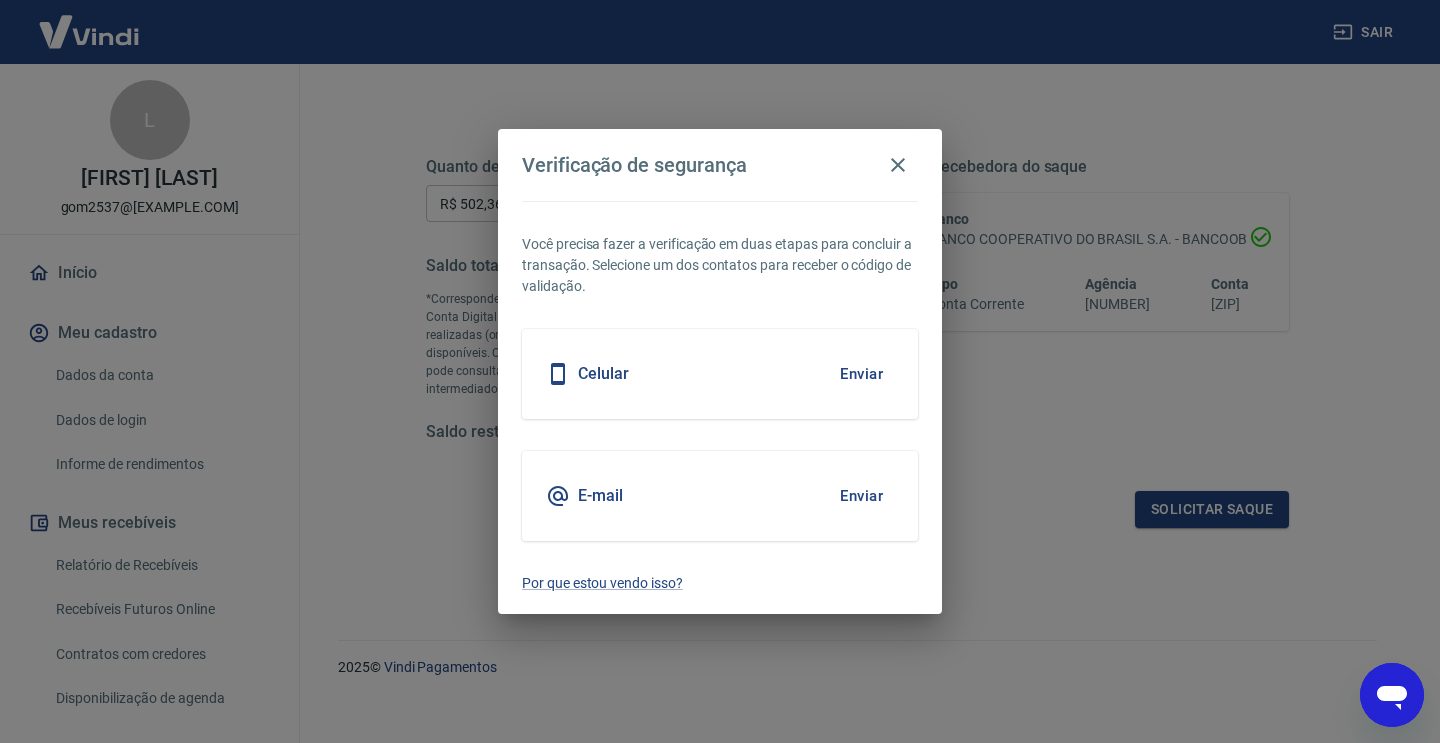 click on "Celular Enviar" at bounding box center (720, 374) 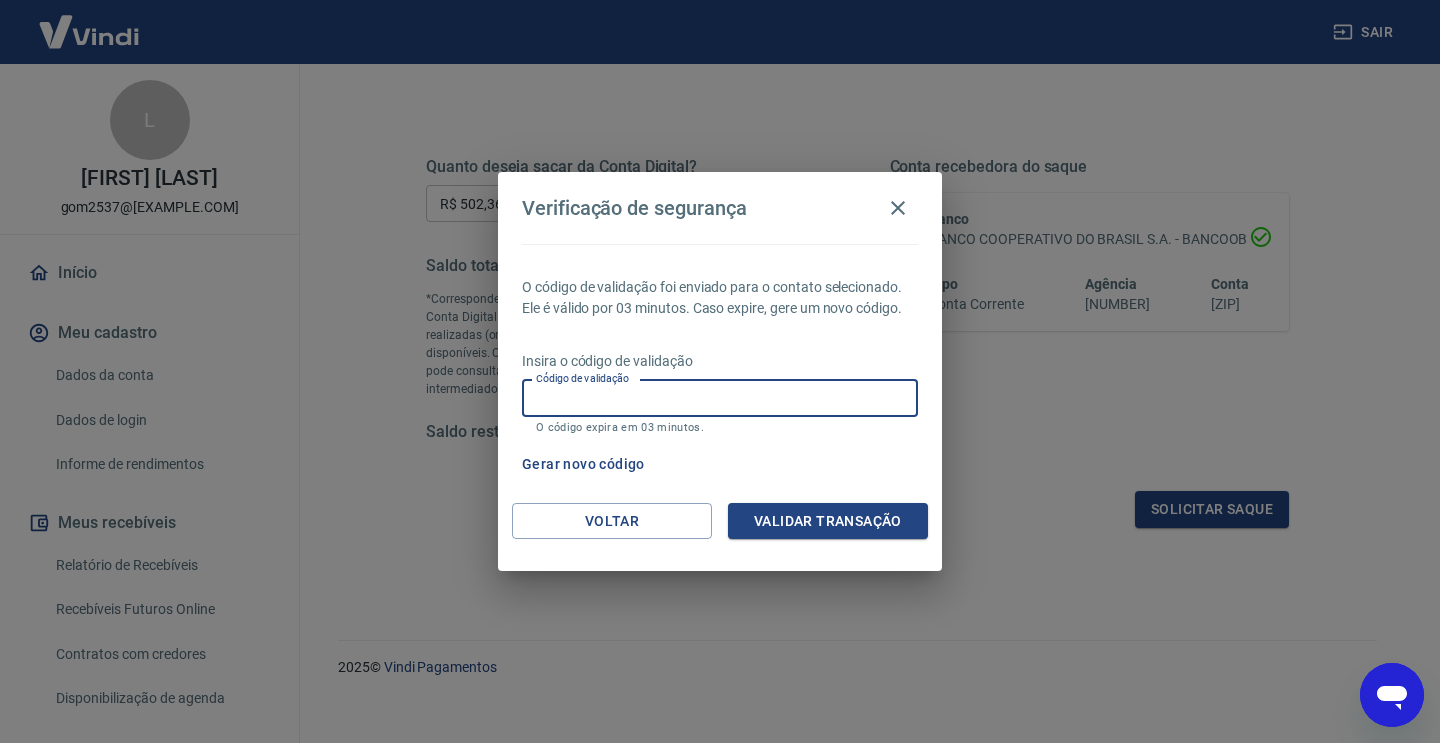 click on "Código de validação" at bounding box center [720, 398] 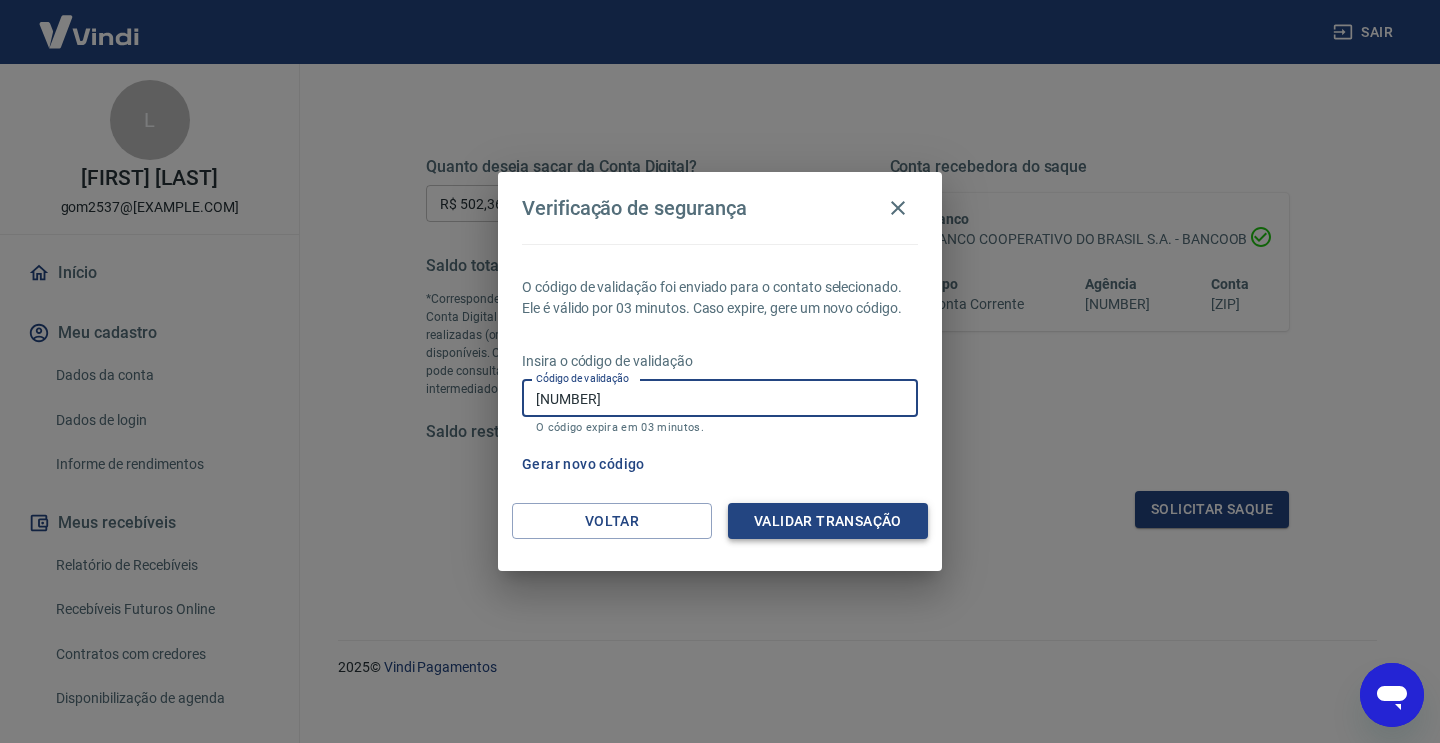 type on "[NUMBER]" 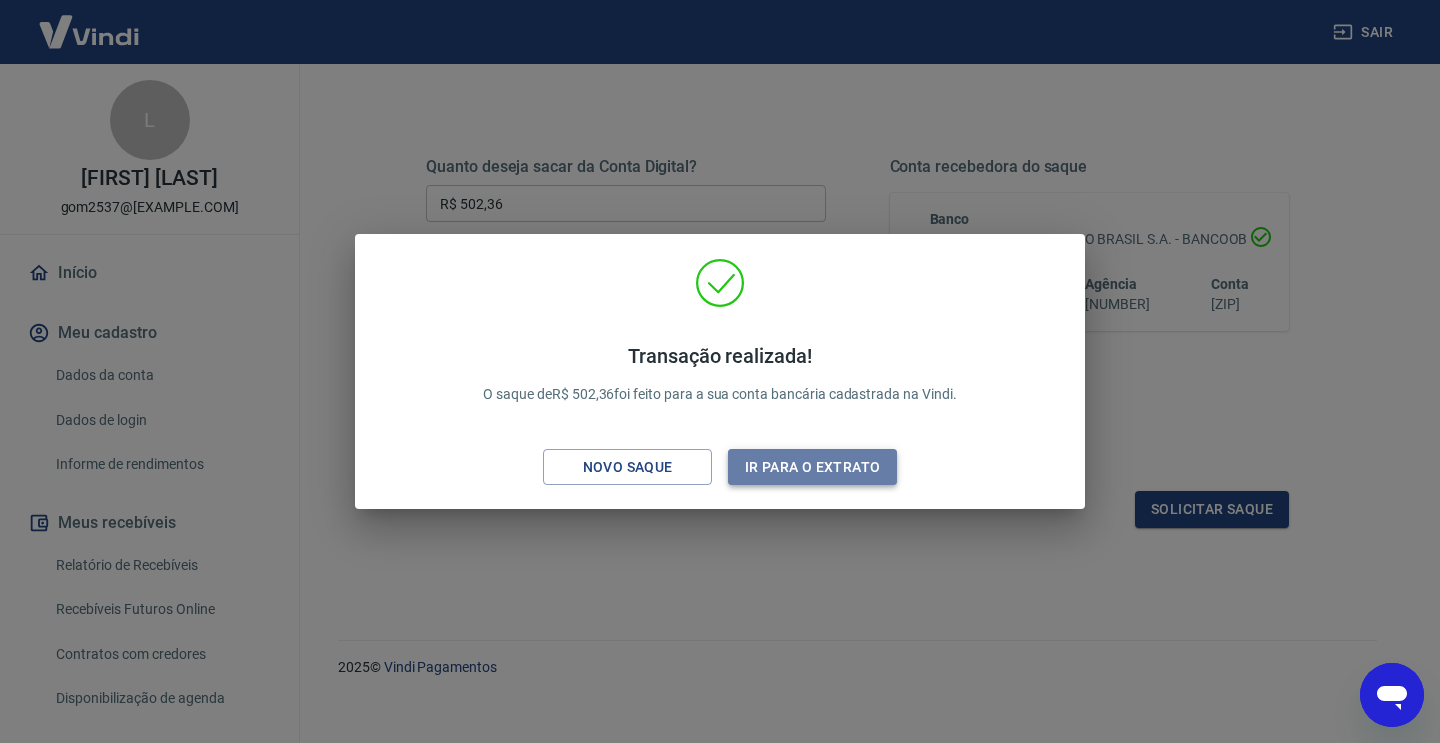 click on "Ir para o extrato" at bounding box center (812, 467) 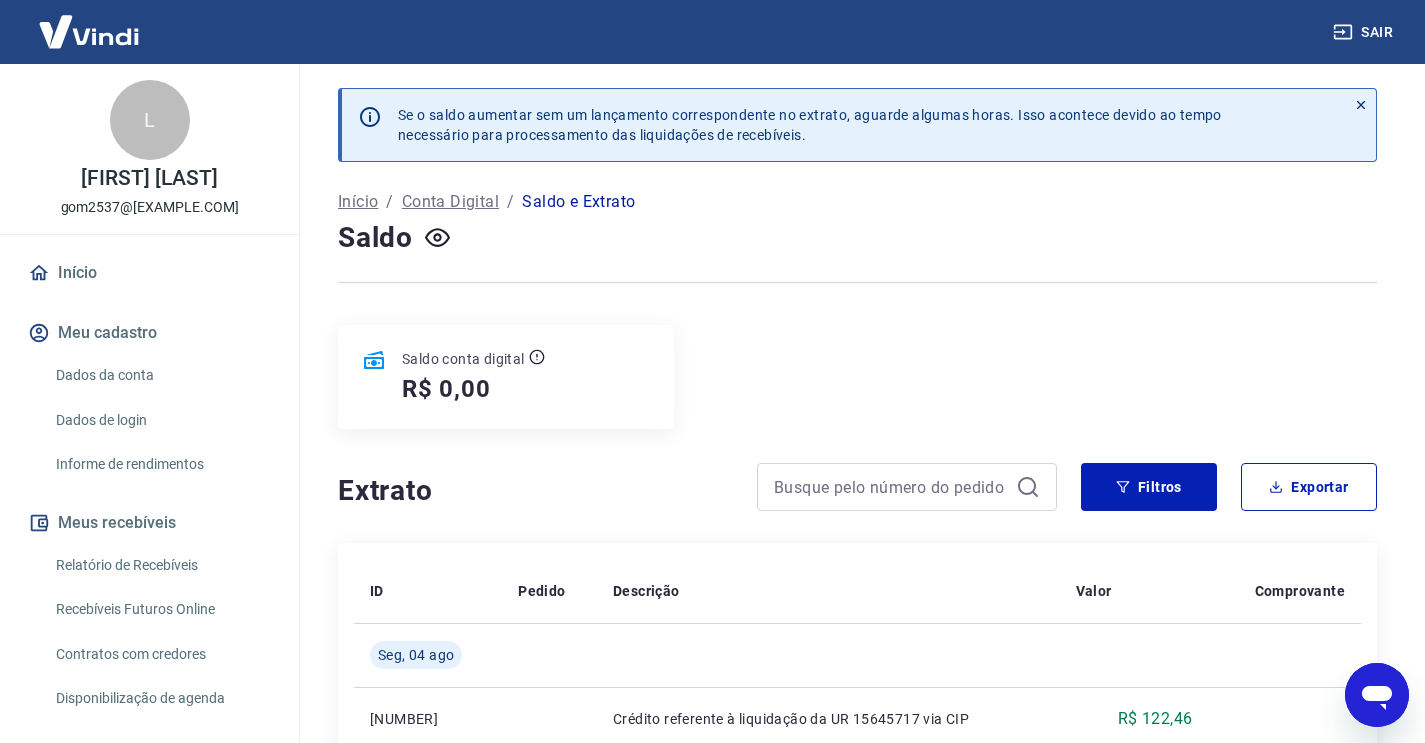 scroll, scrollTop: 0, scrollLeft: 0, axis: both 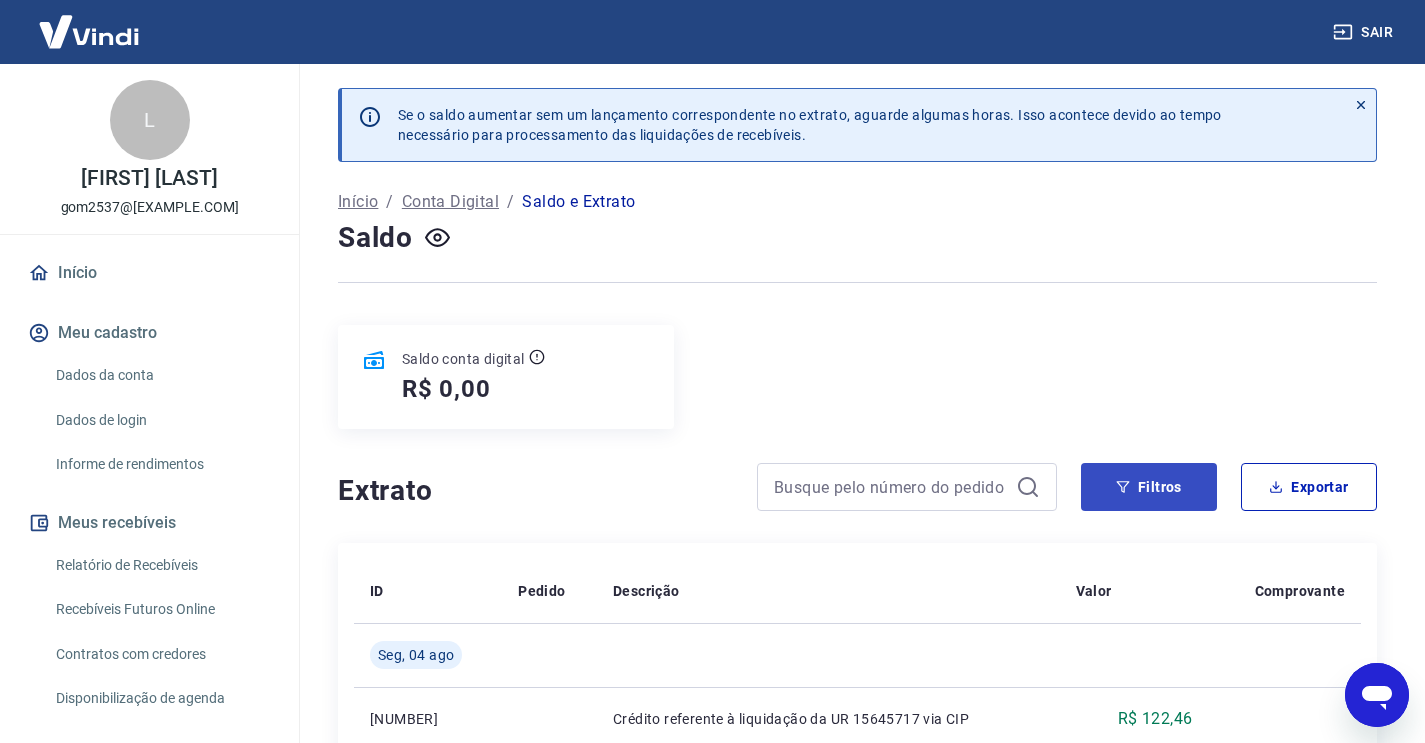 click on "Filtros" at bounding box center [1149, 487] 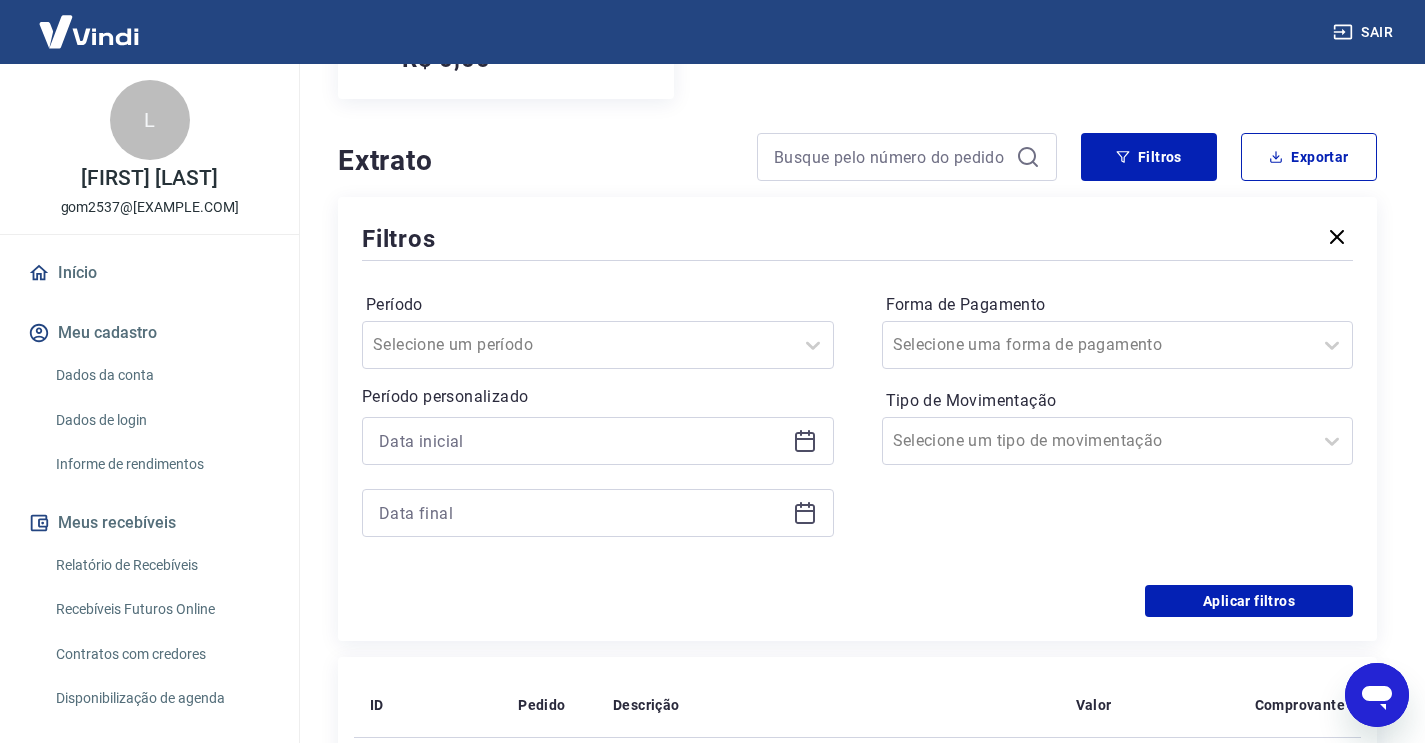 scroll, scrollTop: 365, scrollLeft: 0, axis: vertical 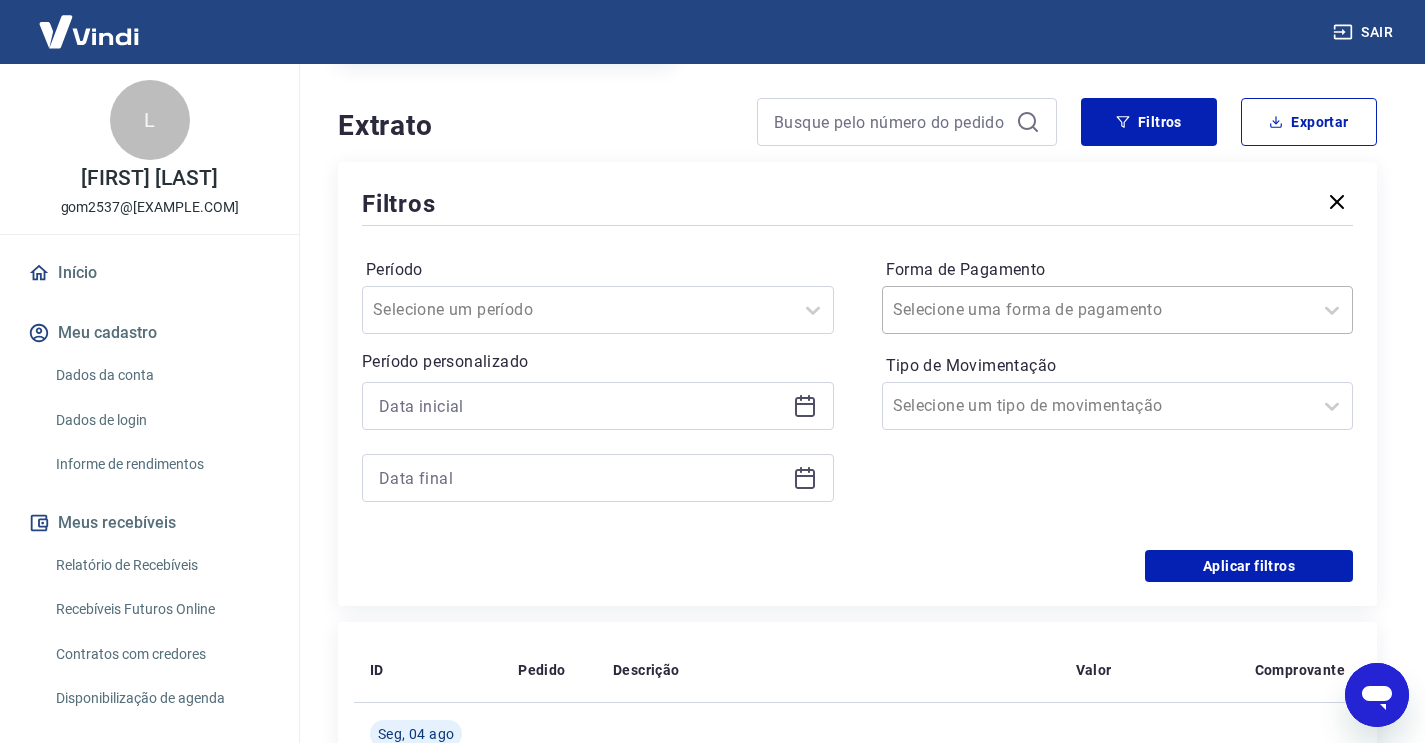 click at bounding box center [1098, 310] 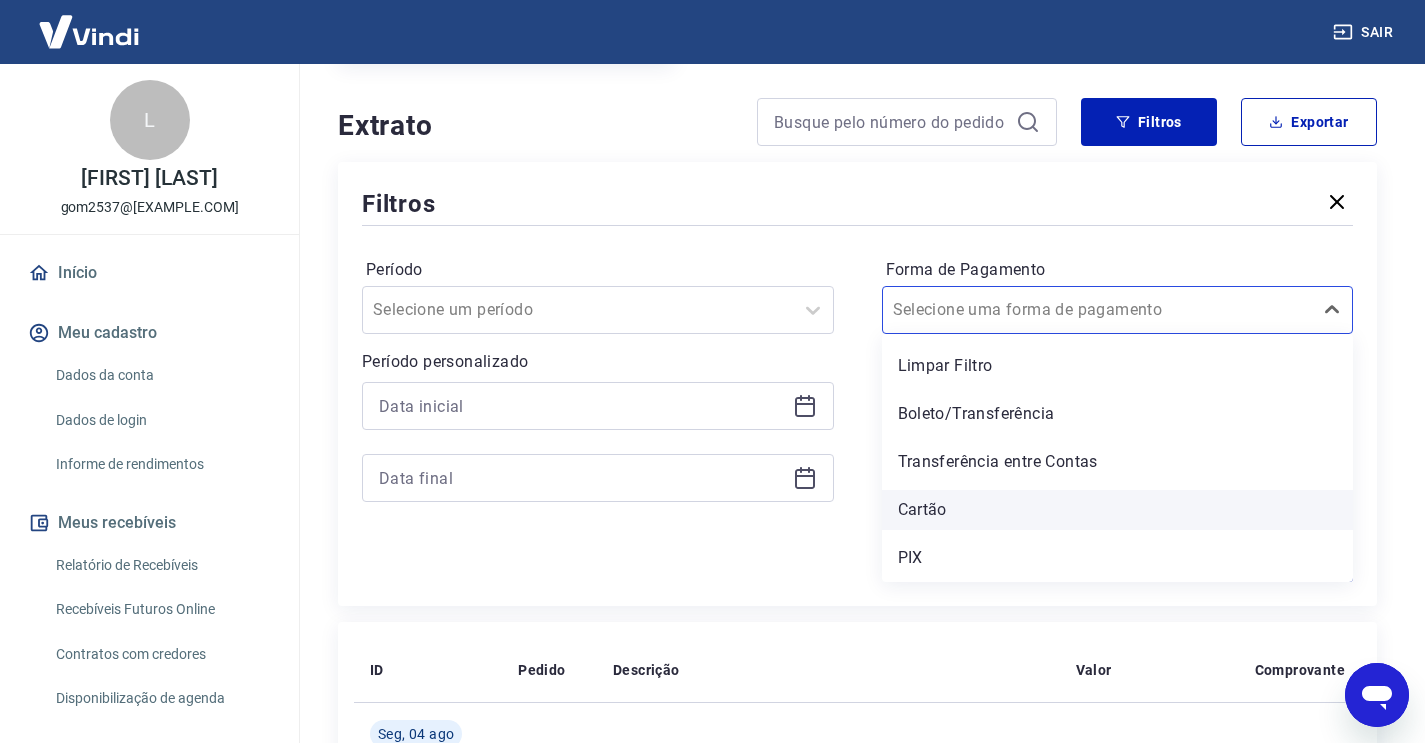 click on "Cartão" at bounding box center [1118, 510] 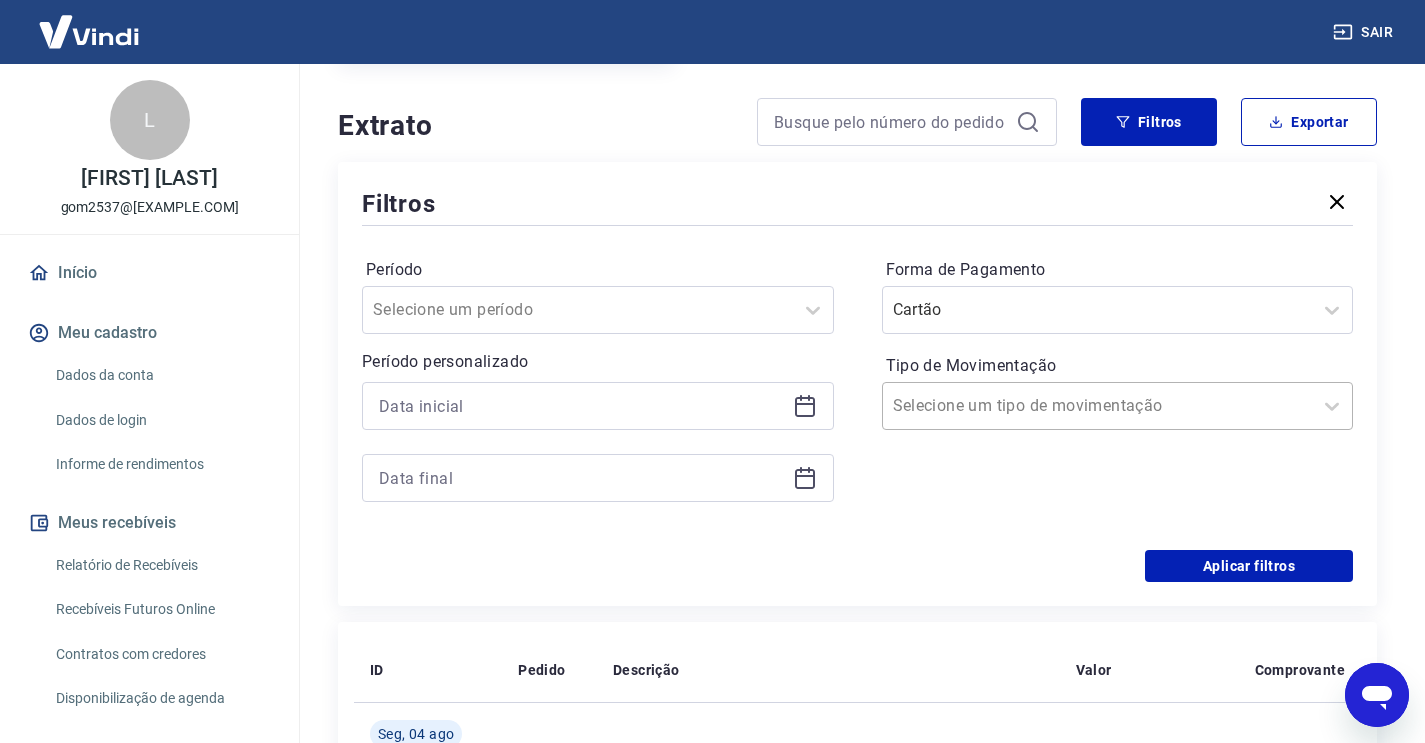 click on "Selecione um tipo de movimentação" at bounding box center [1098, 406] 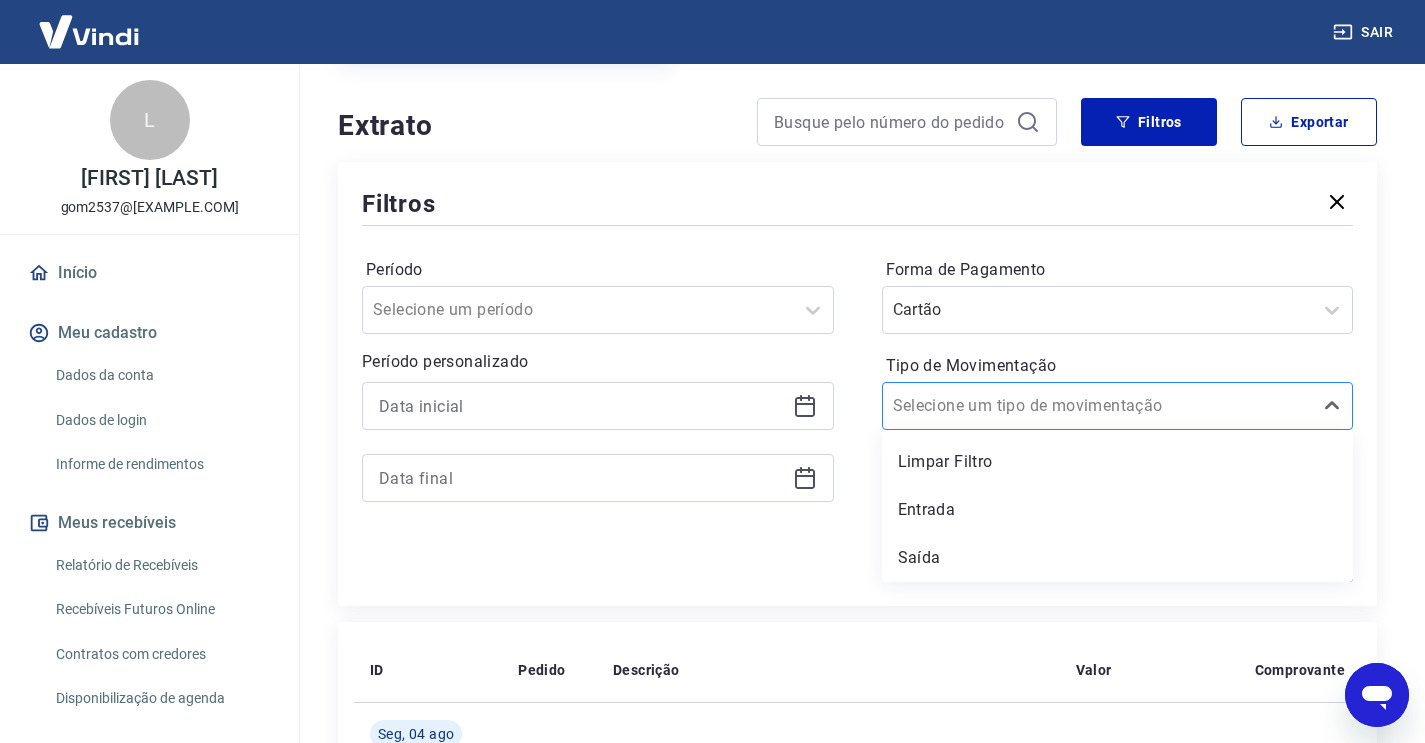 click on "Selecione um tipo de movimentação" at bounding box center [1098, 406] 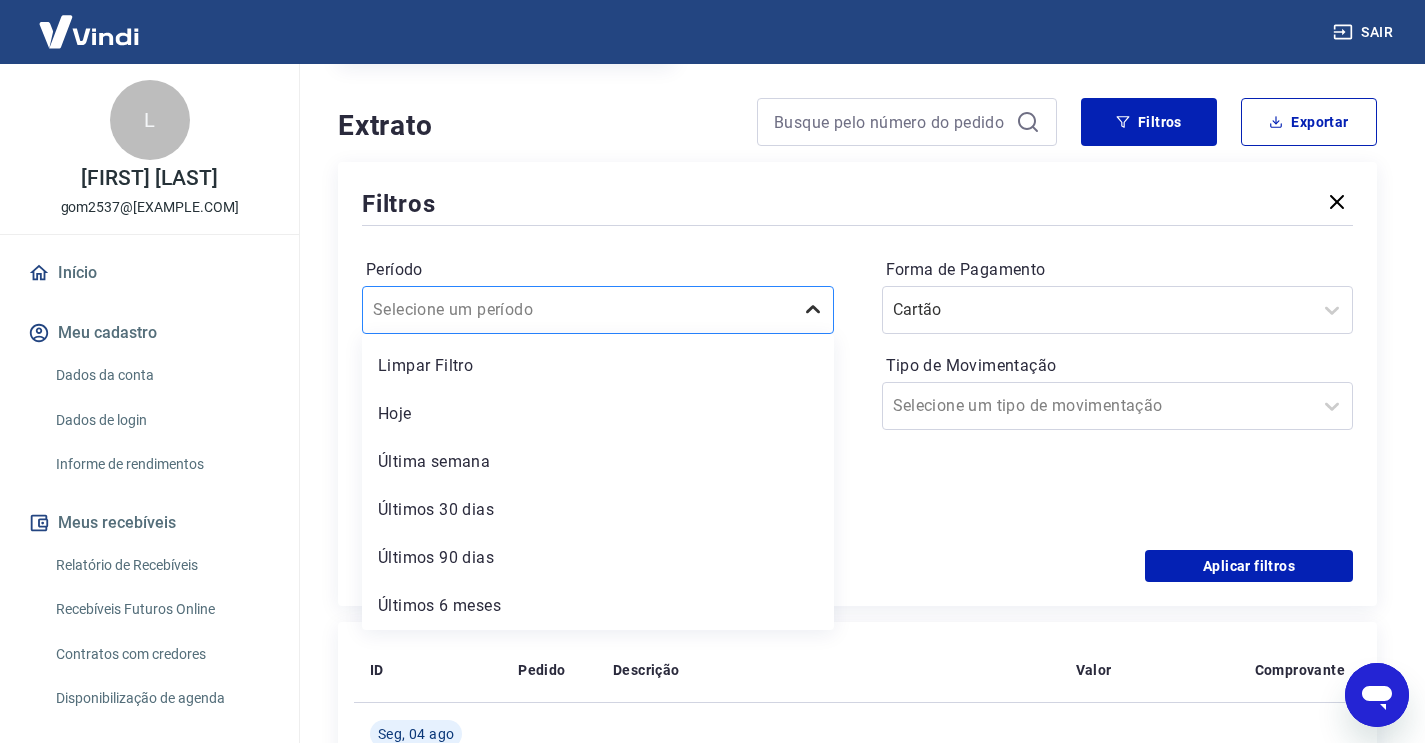 click 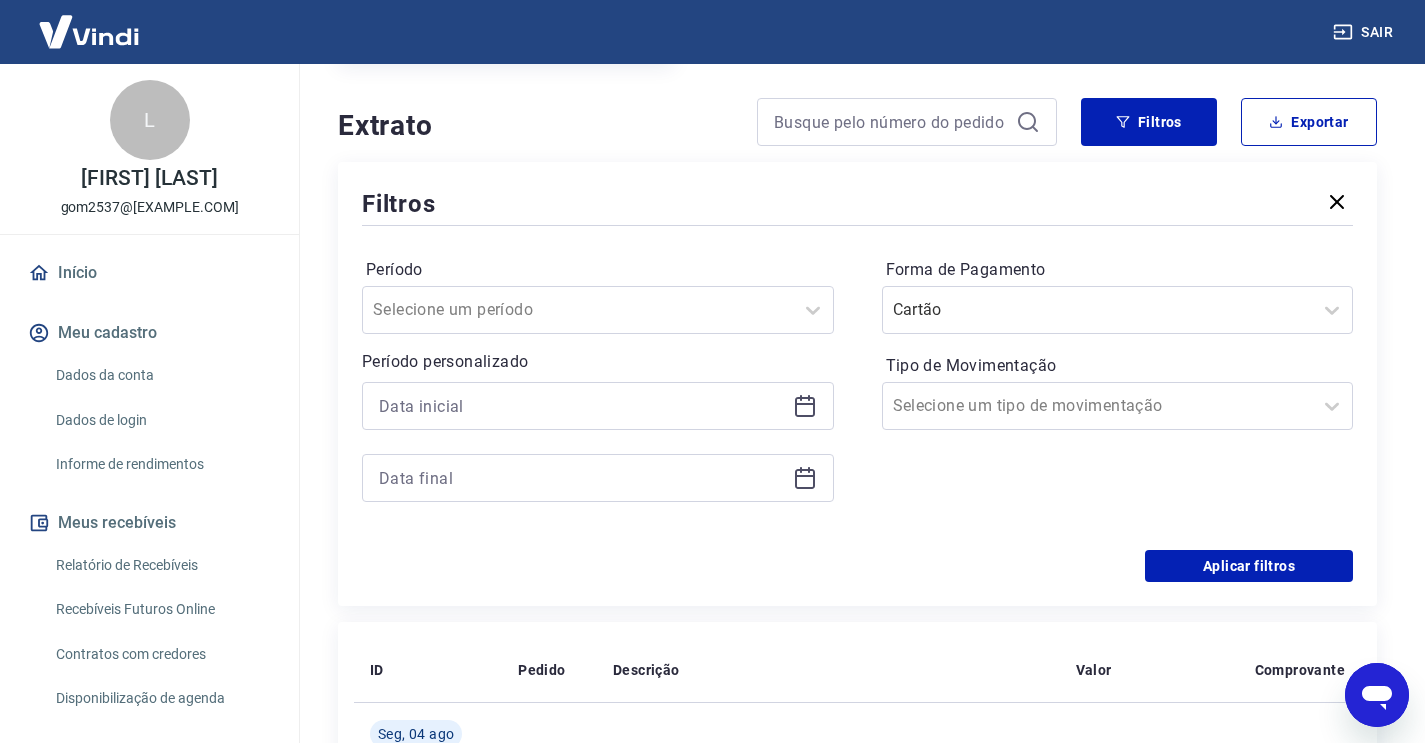 click on "Período Selecione um período Período personalizado Forma de Pagamento Cartão Tipo de Movimentação Selecione um tipo de movimentação" at bounding box center (857, 390) 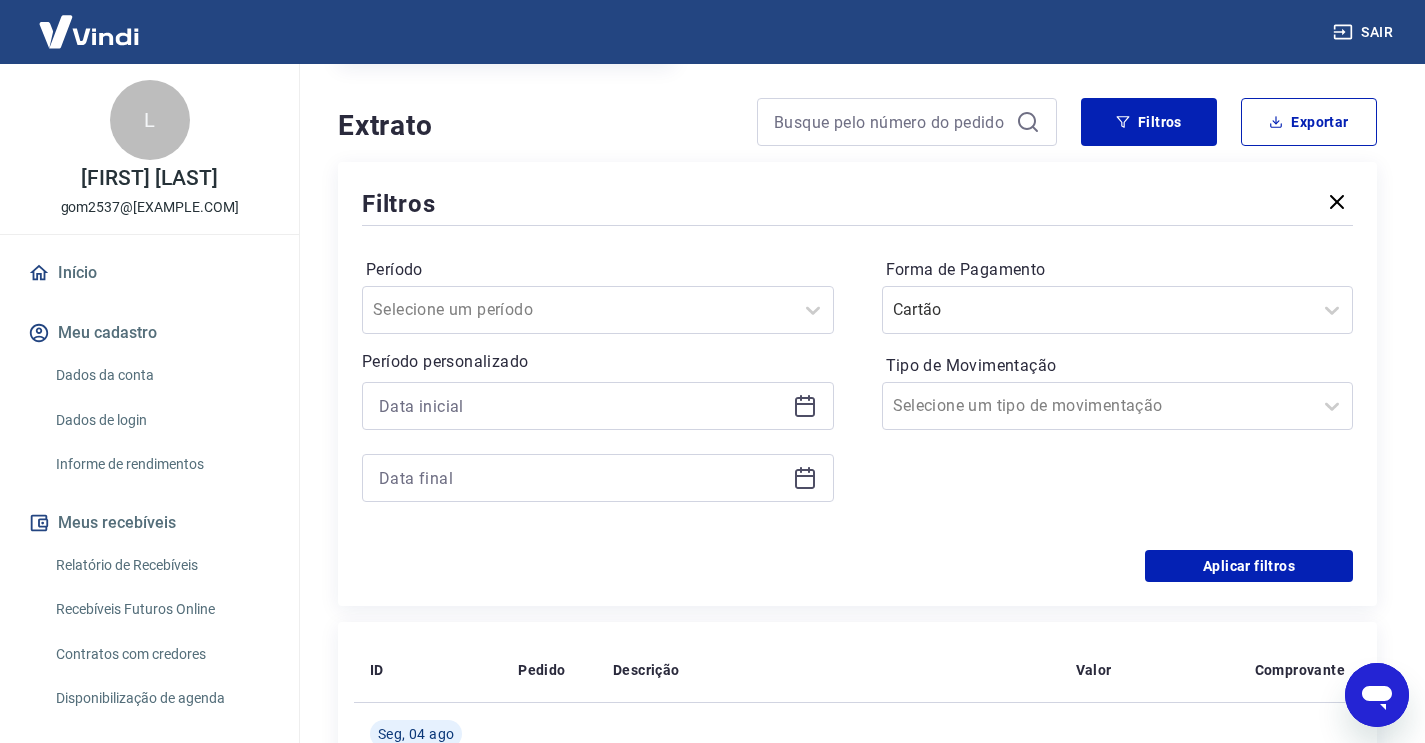 click 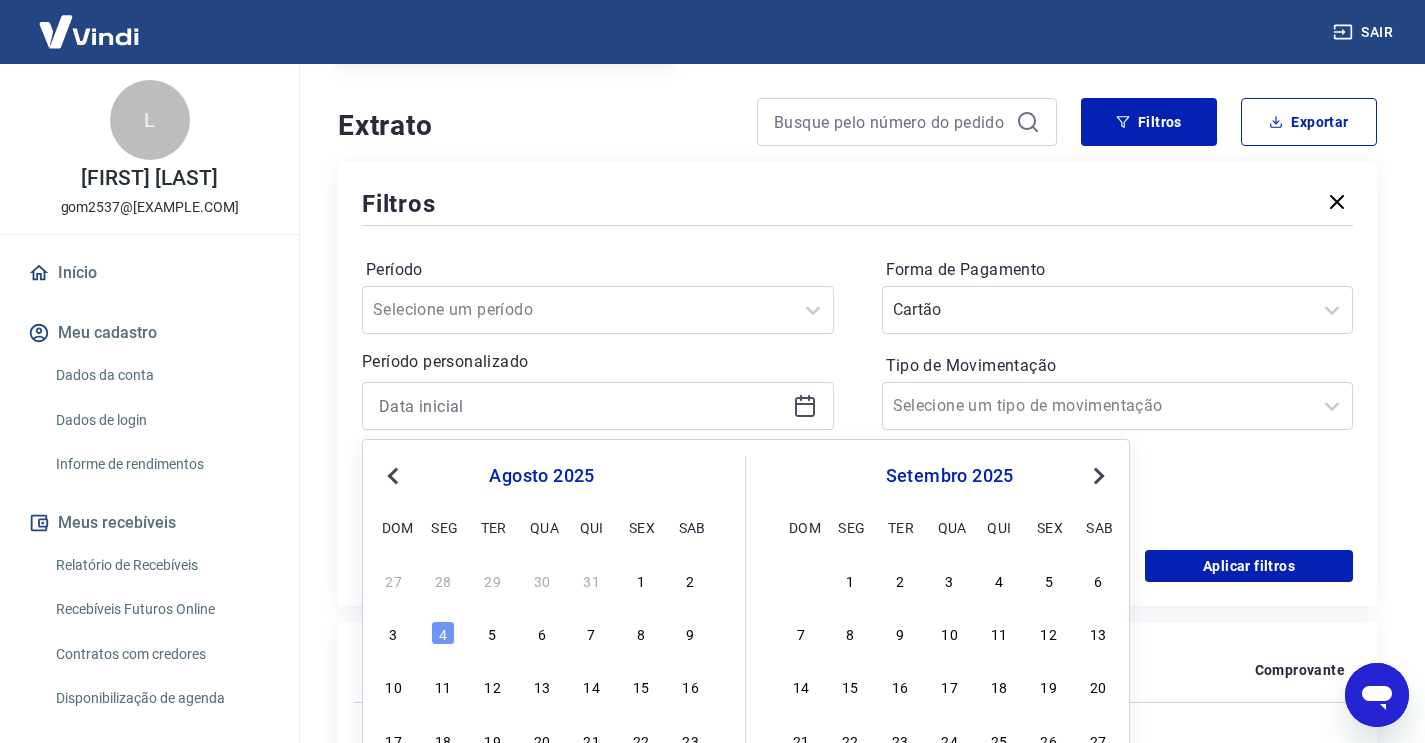click on "Previous Month" at bounding box center (395, 475) 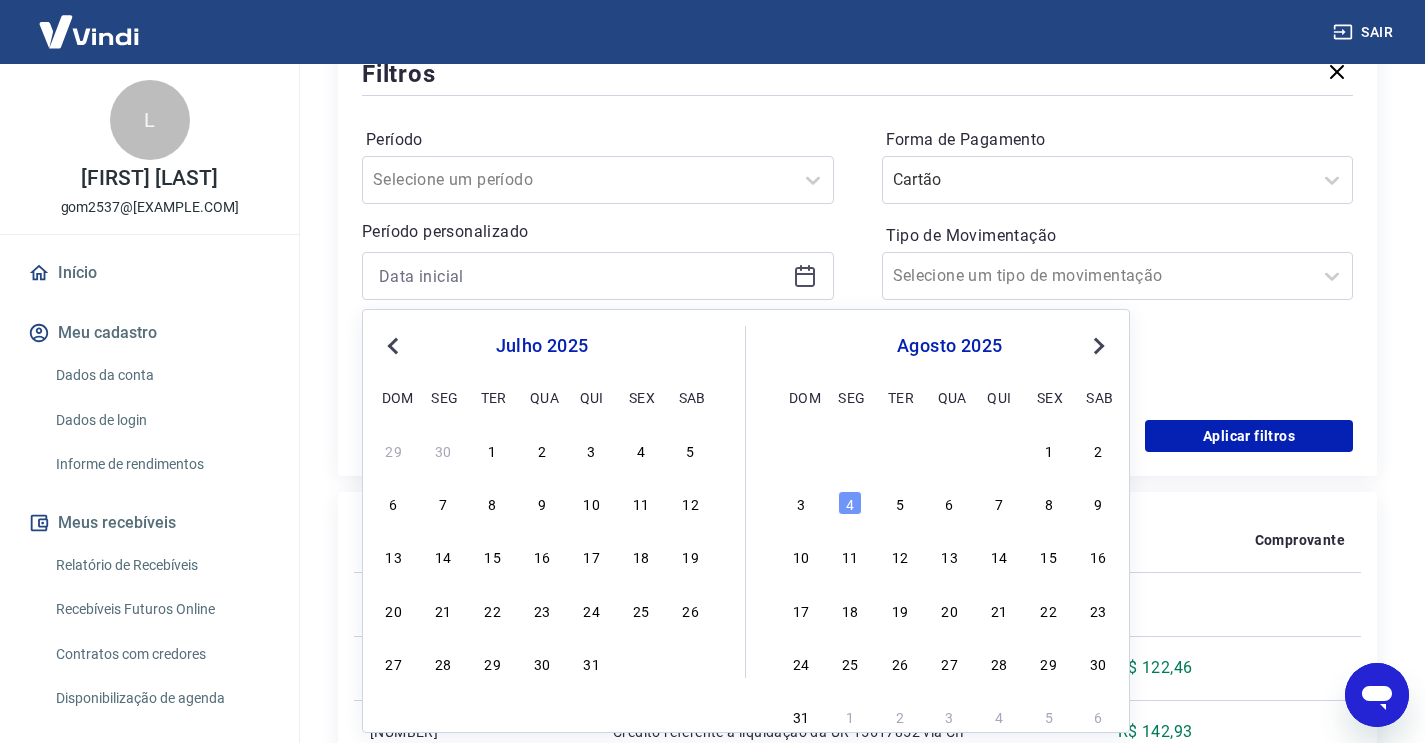 scroll, scrollTop: 524, scrollLeft: 0, axis: vertical 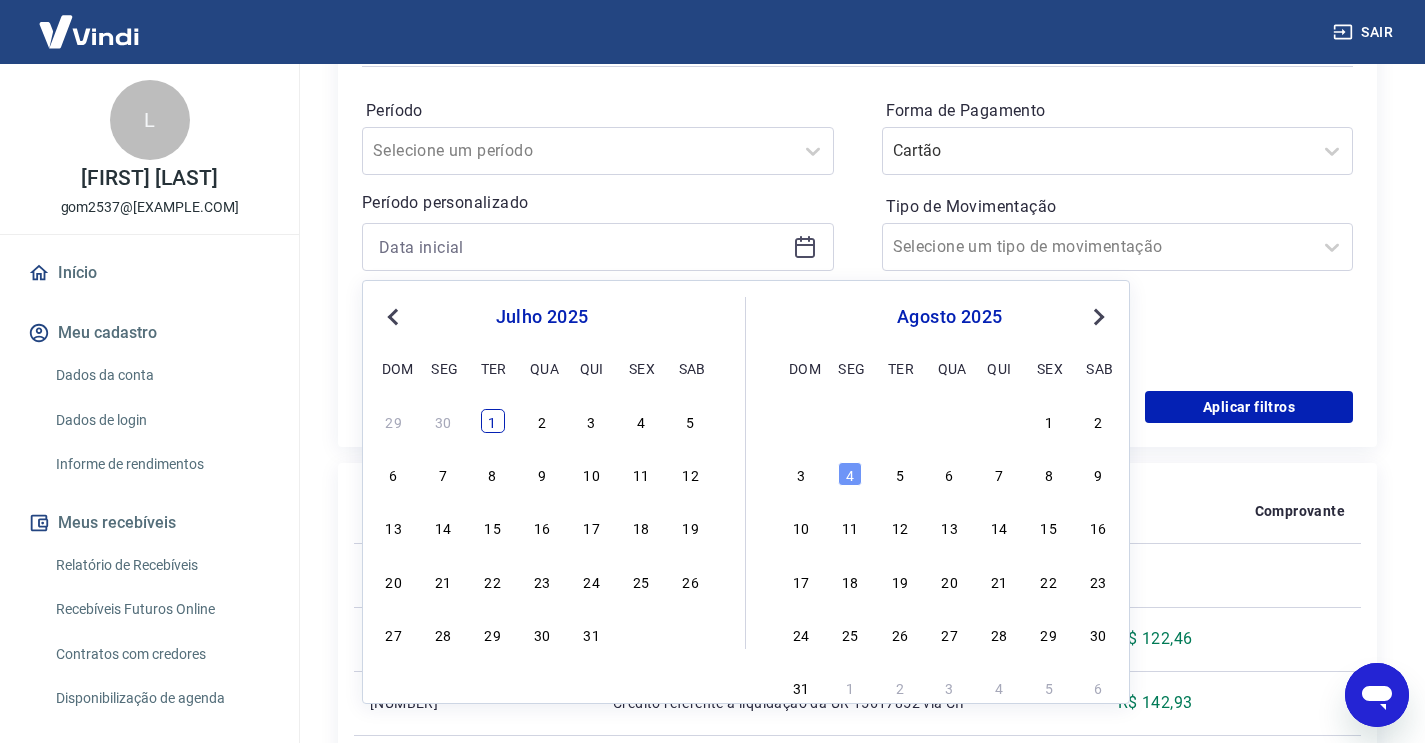 click on "1" at bounding box center [493, 421] 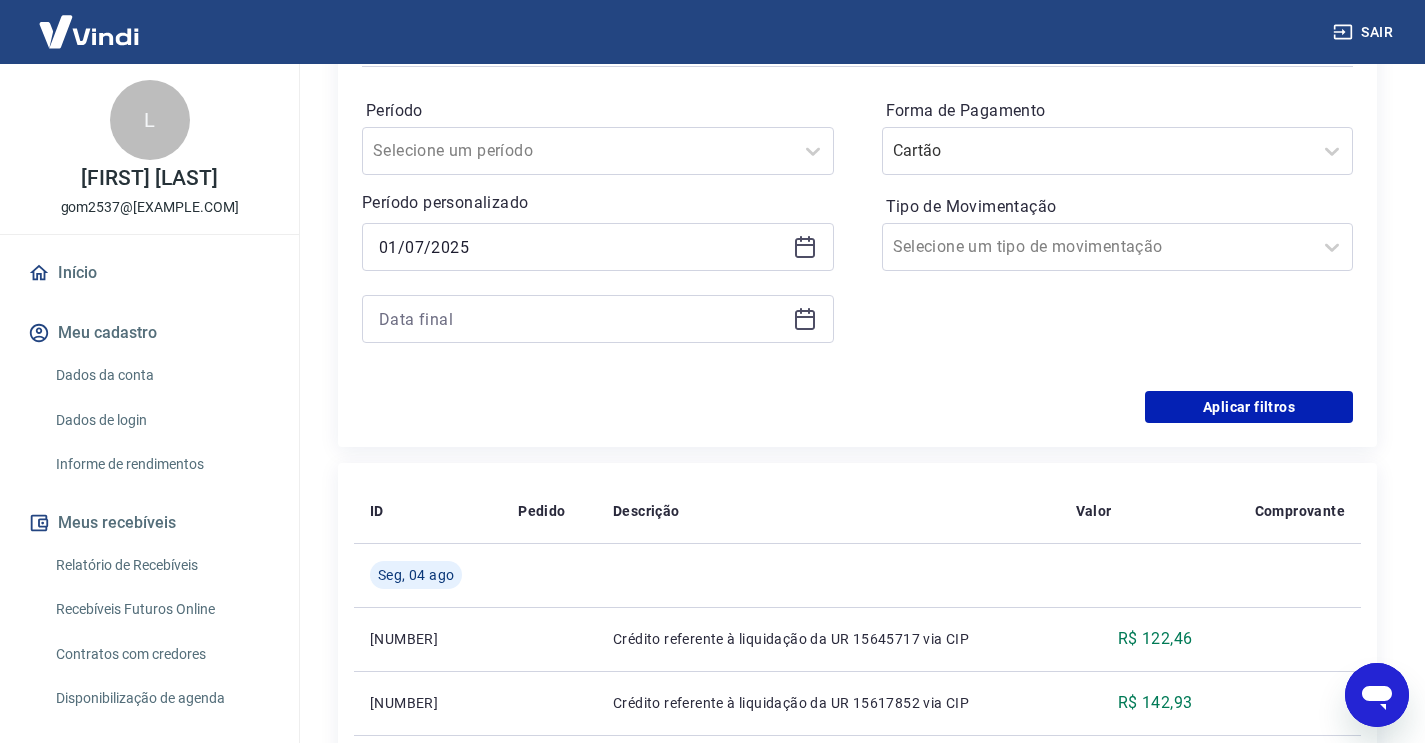 click 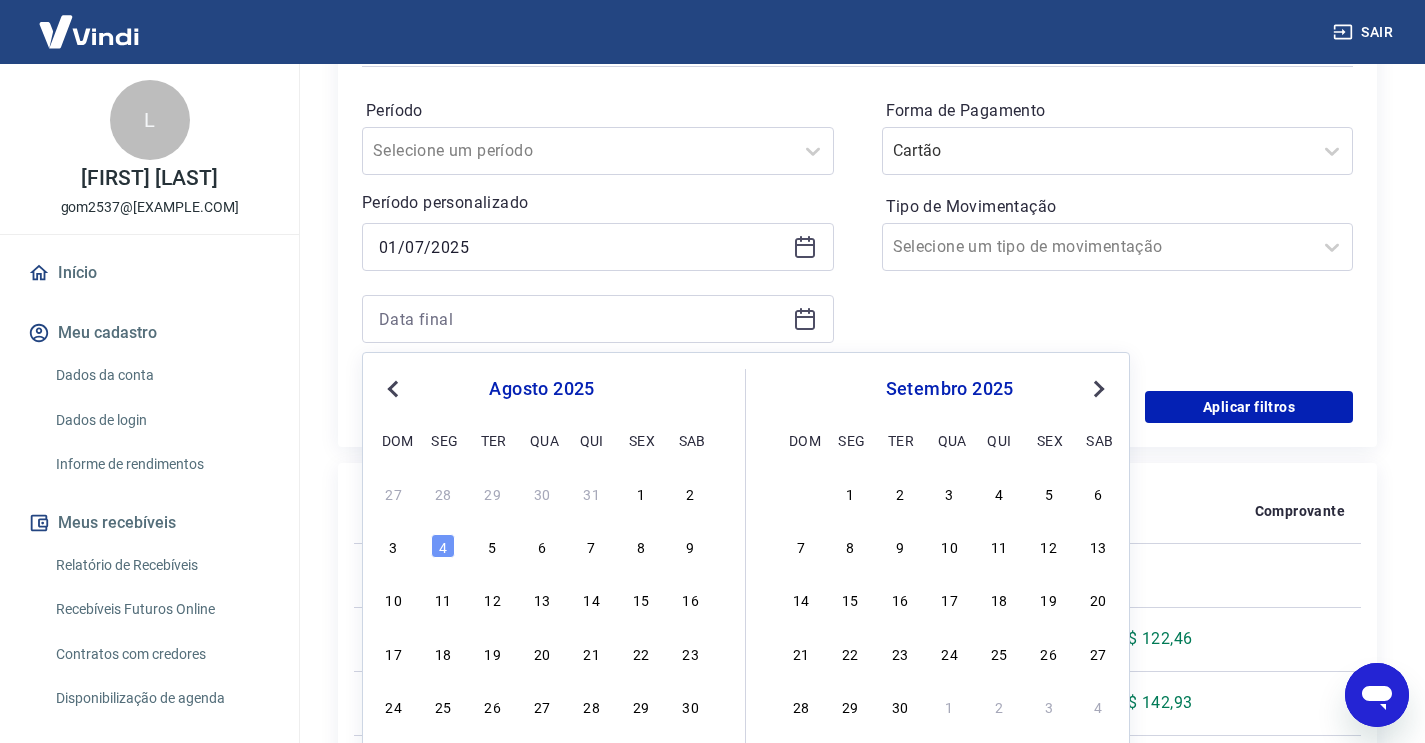 click on "Previous Month" at bounding box center [395, 388] 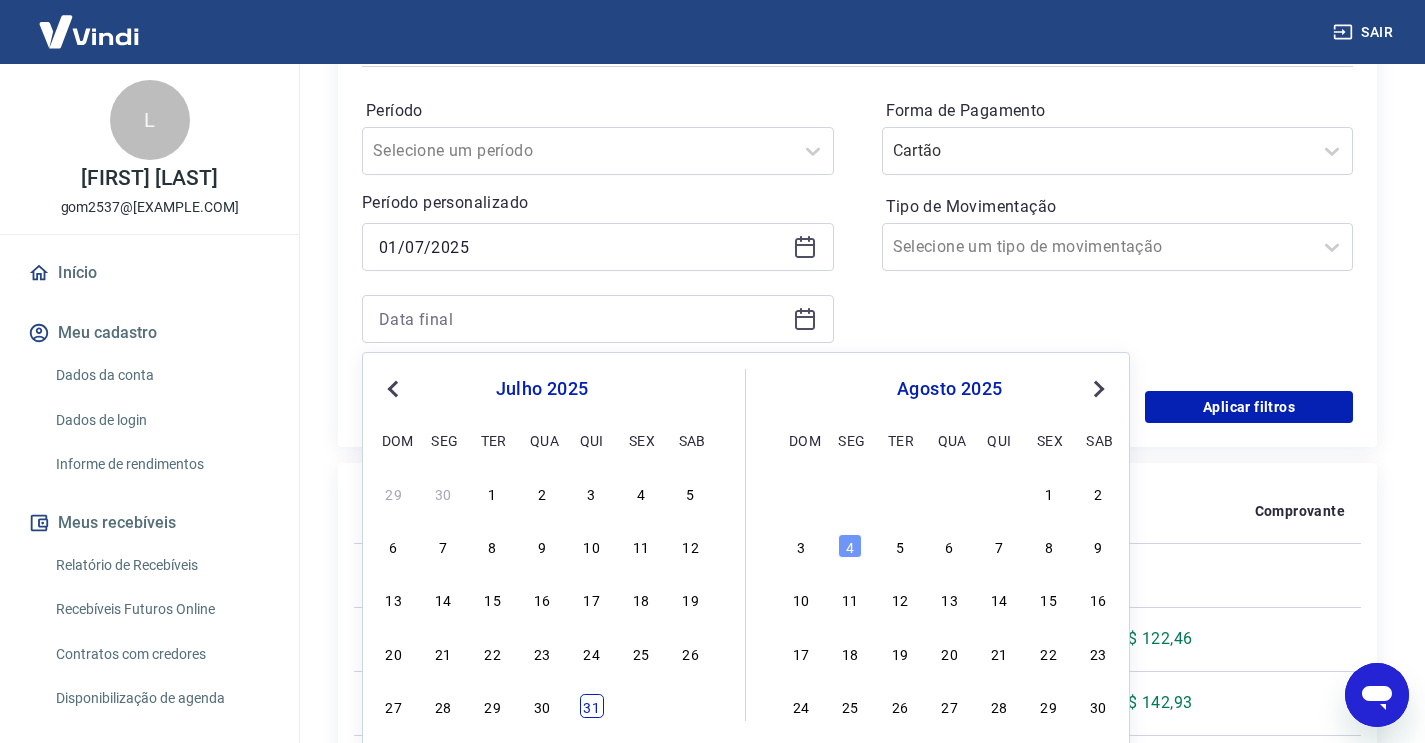 click on "31" at bounding box center [592, 706] 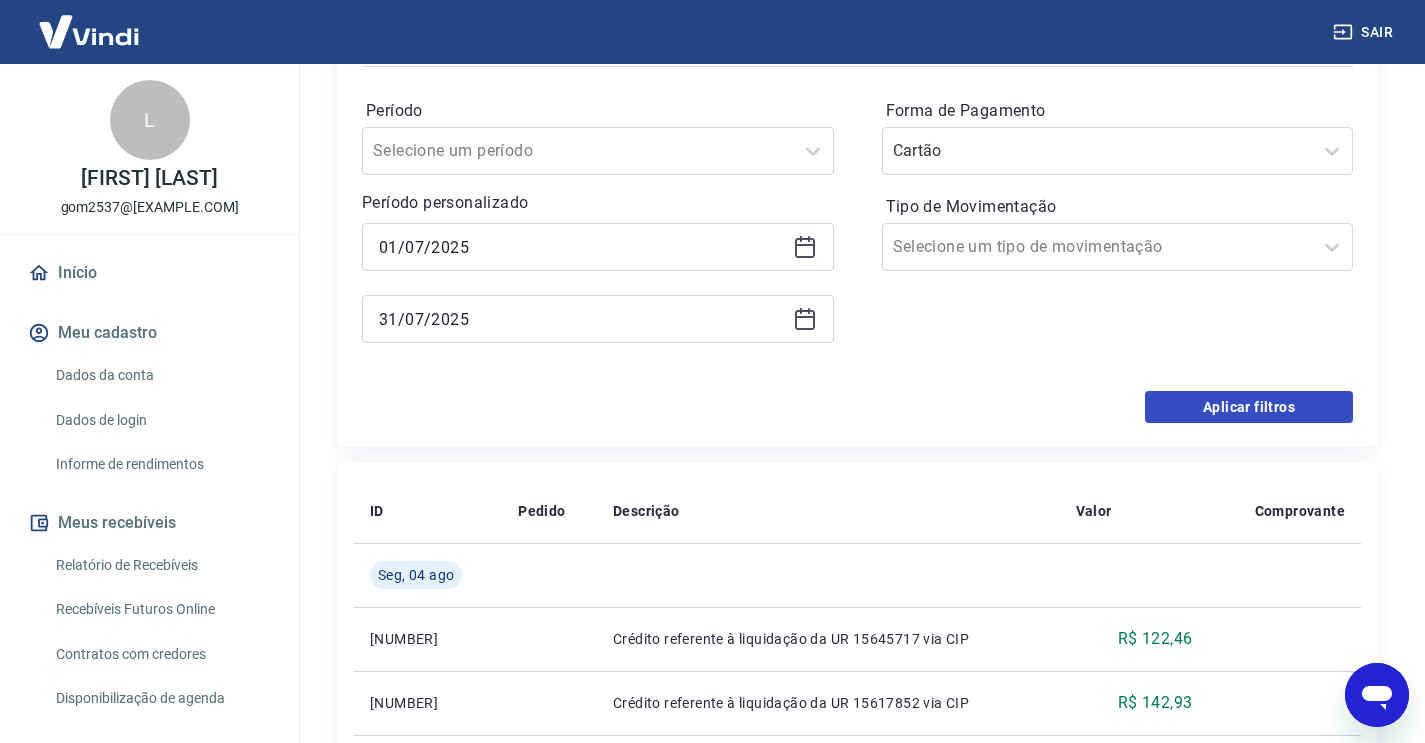 click on "Aplicar filtros" at bounding box center [1249, 407] 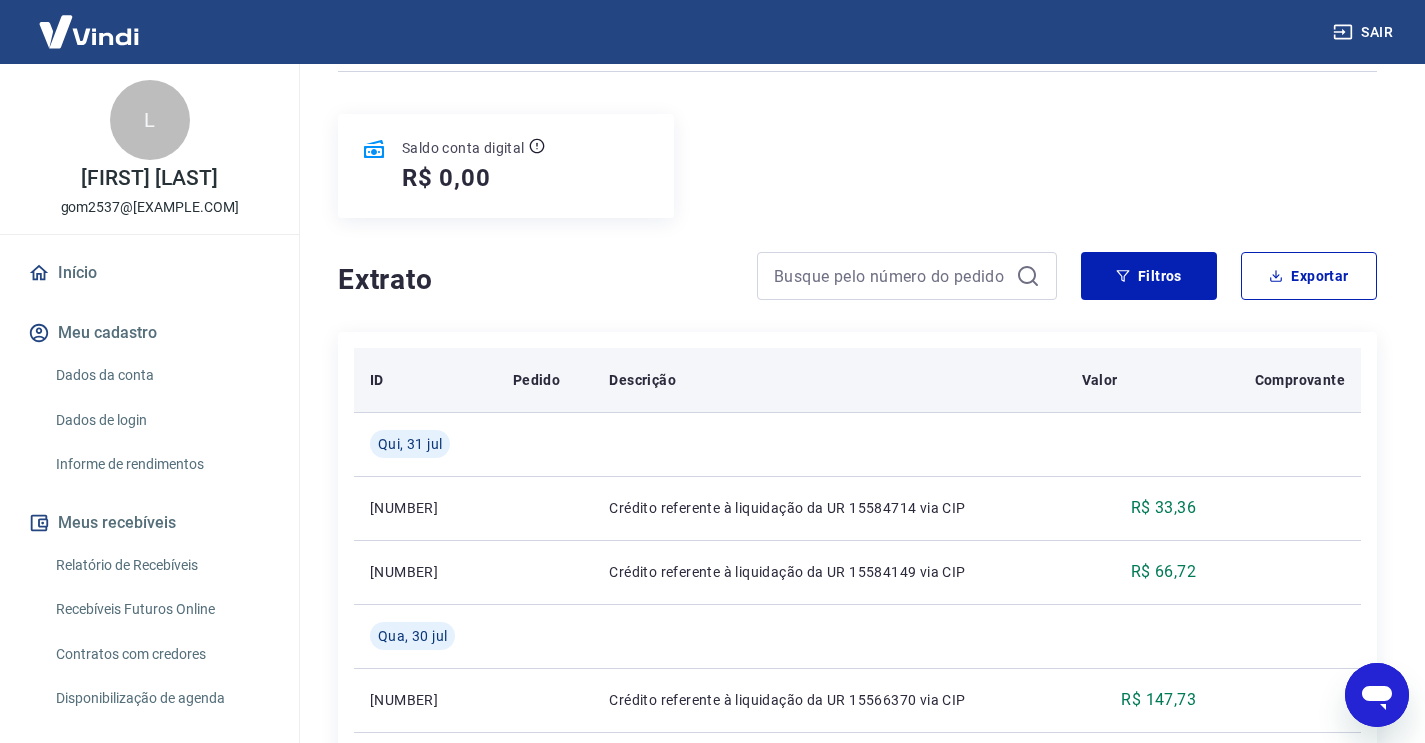 scroll, scrollTop: 160, scrollLeft: 0, axis: vertical 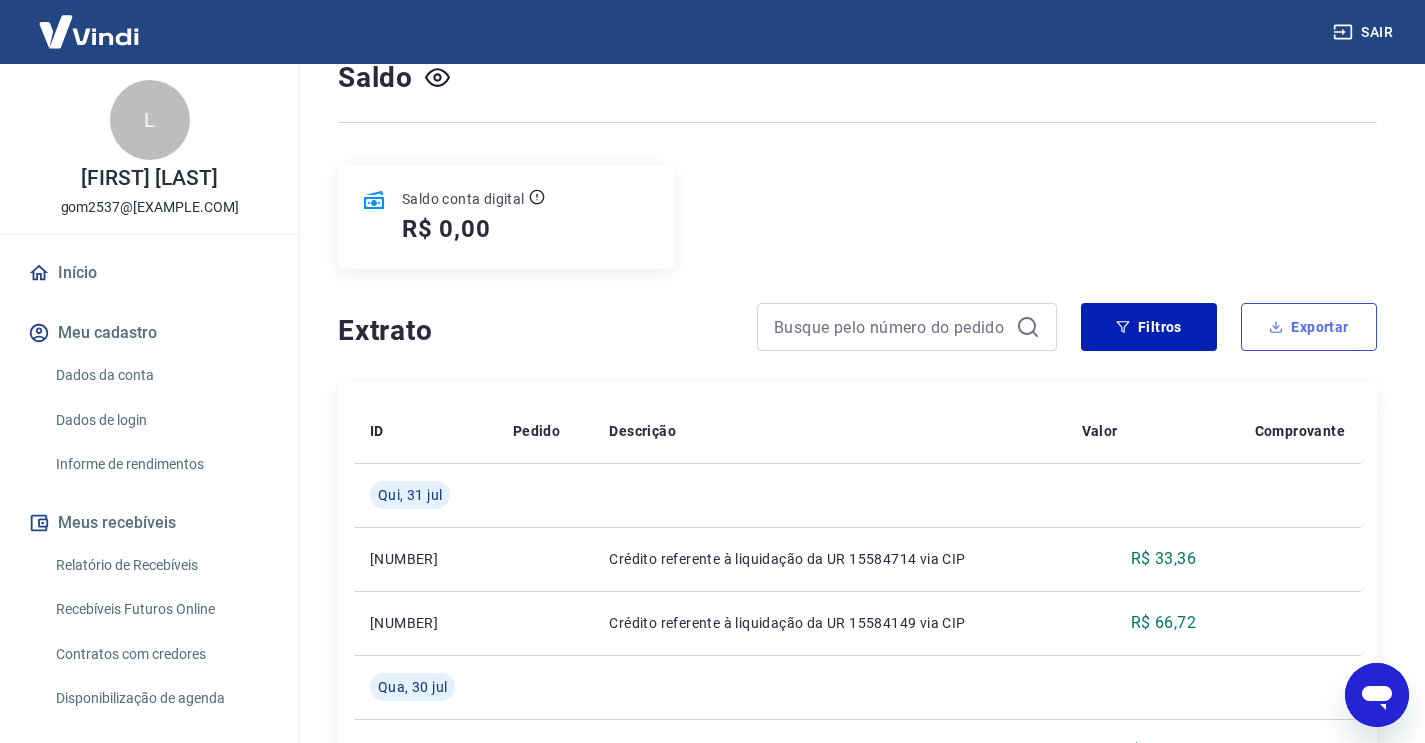 click on "Exportar" at bounding box center (1309, 327) 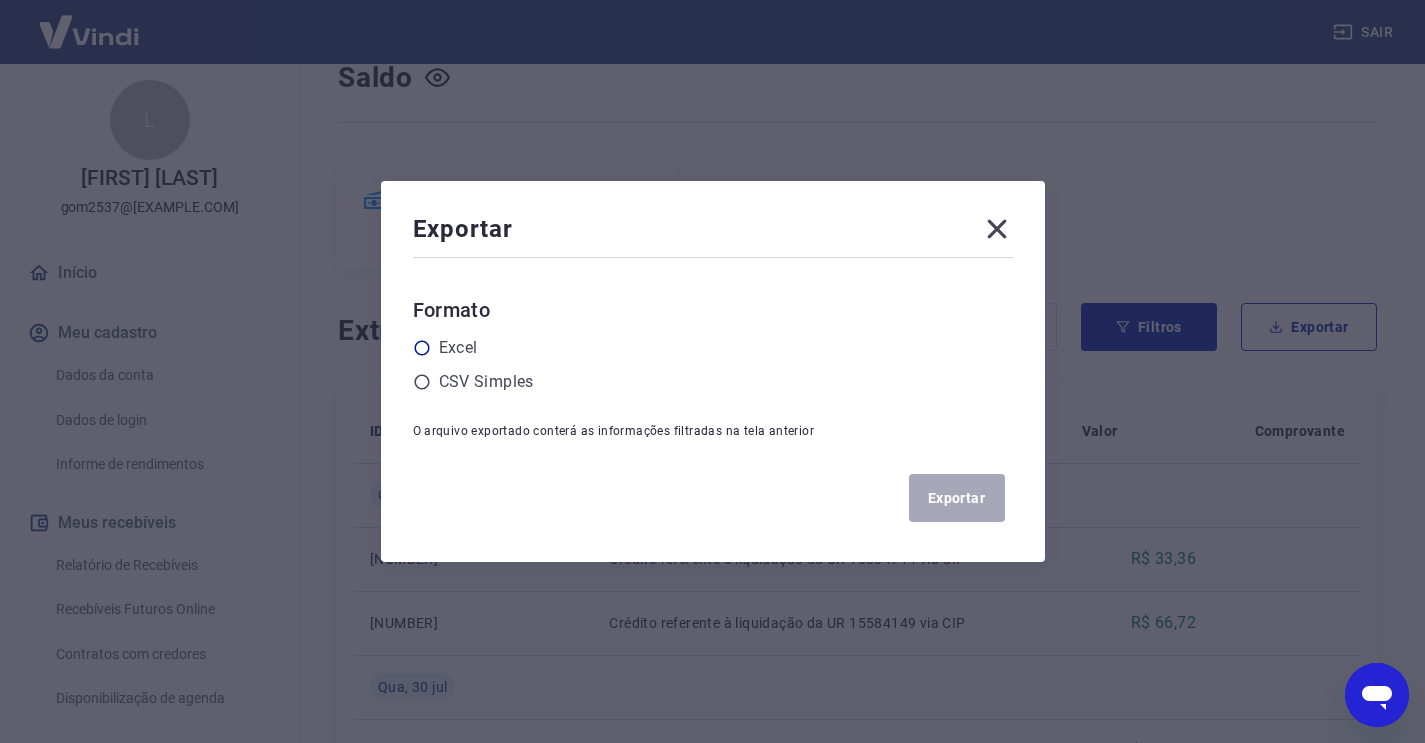 click 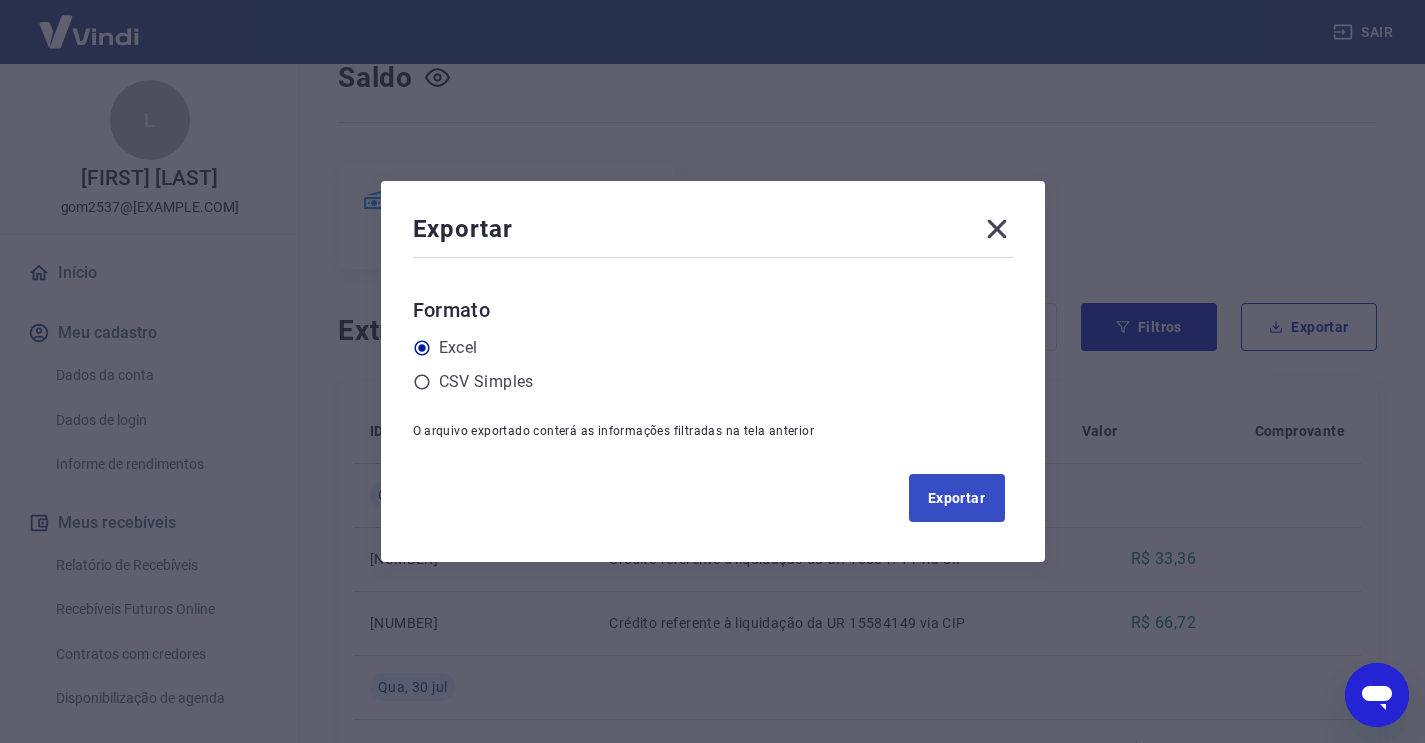 click on "Exportar" at bounding box center (957, 498) 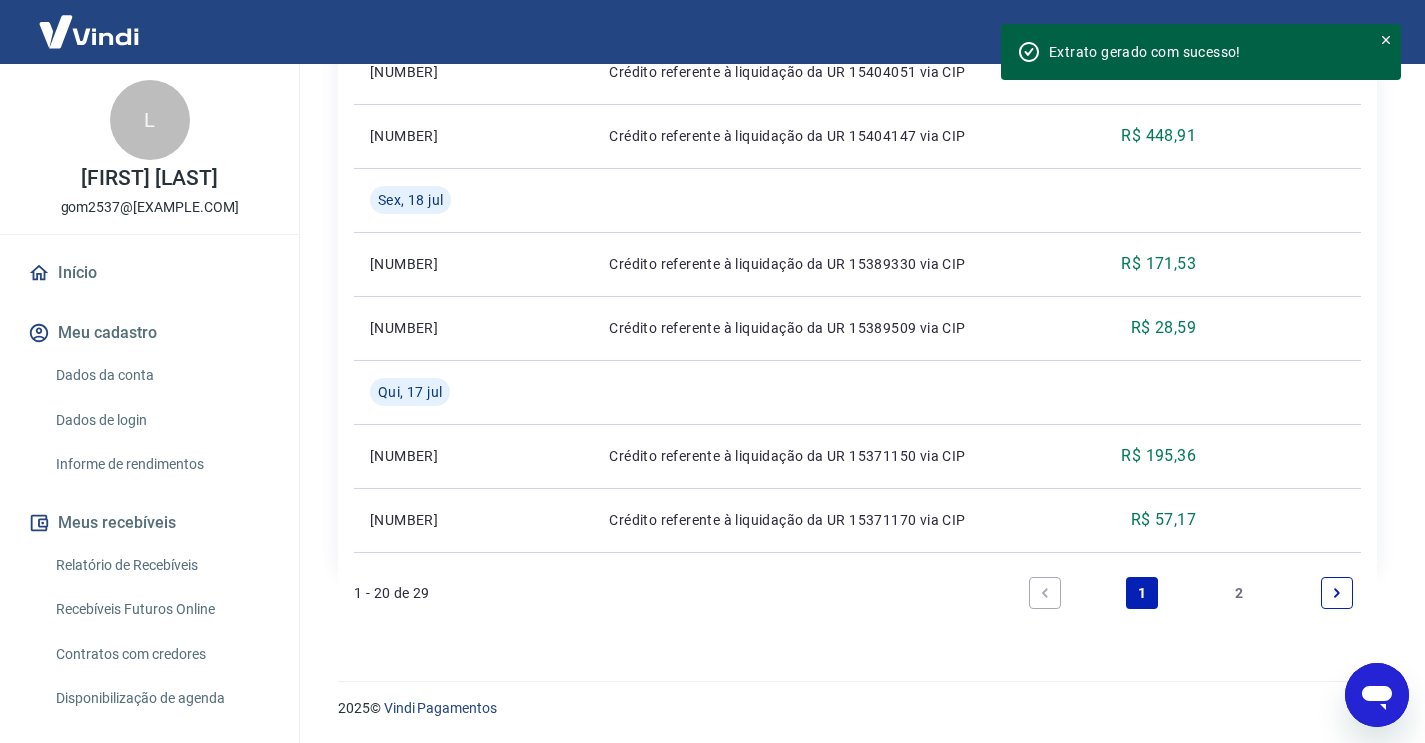 scroll, scrollTop: 1863, scrollLeft: 0, axis: vertical 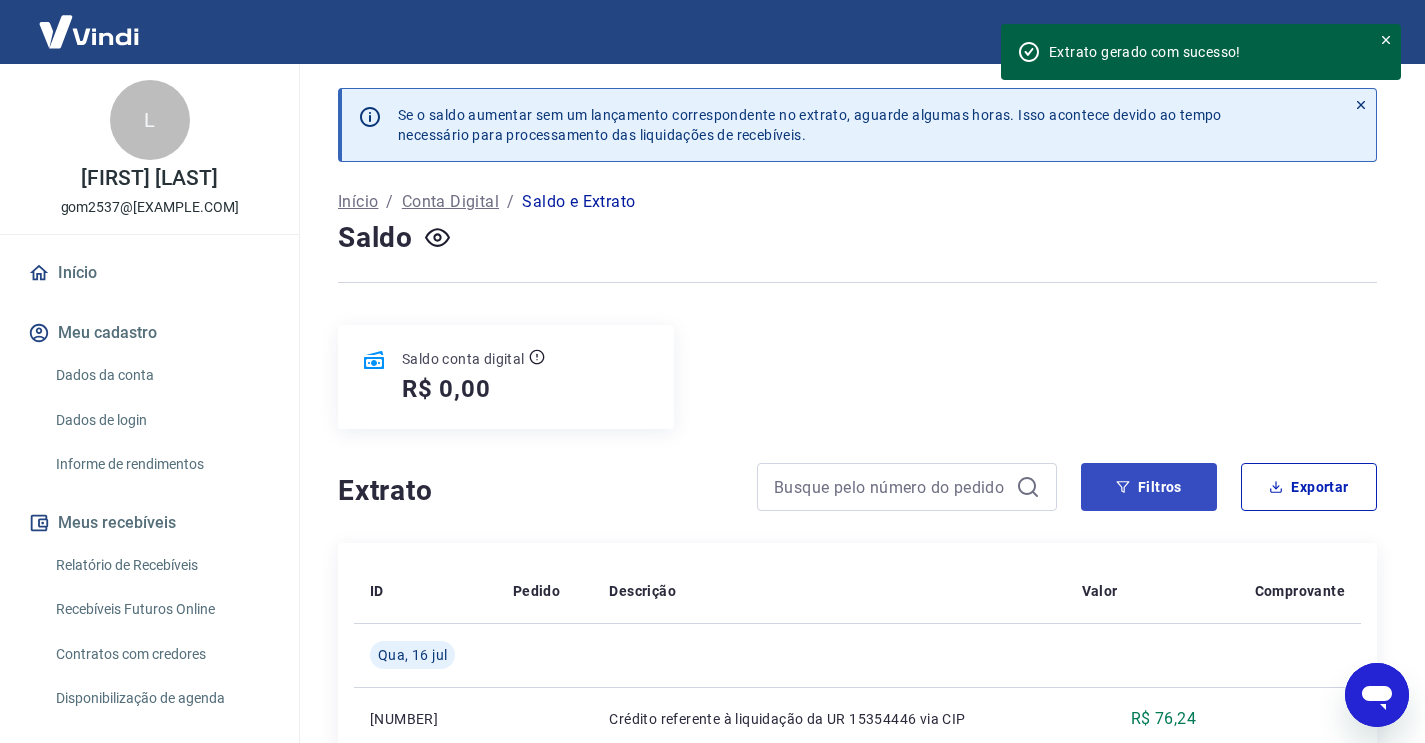 click on "Filtros" at bounding box center (1149, 487) 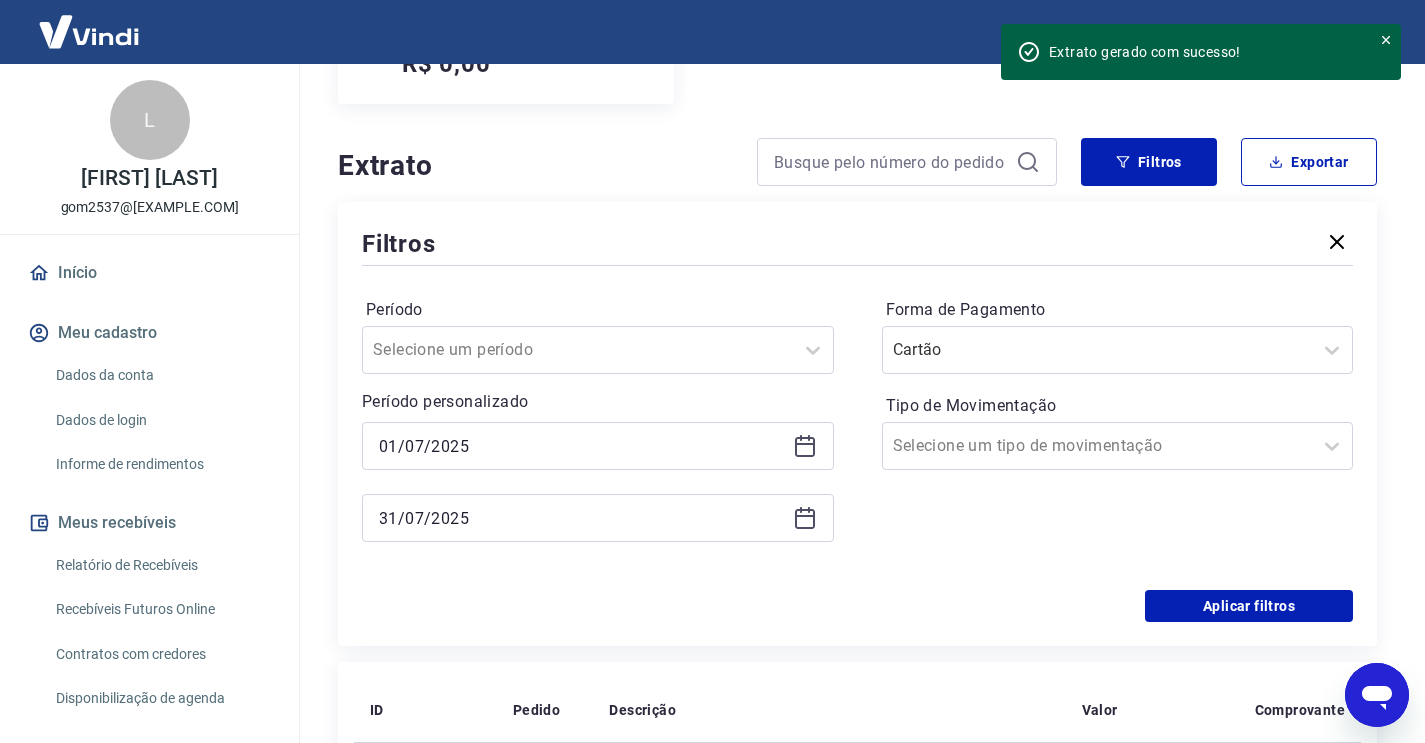 scroll, scrollTop: 327, scrollLeft: 0, axis: vertical 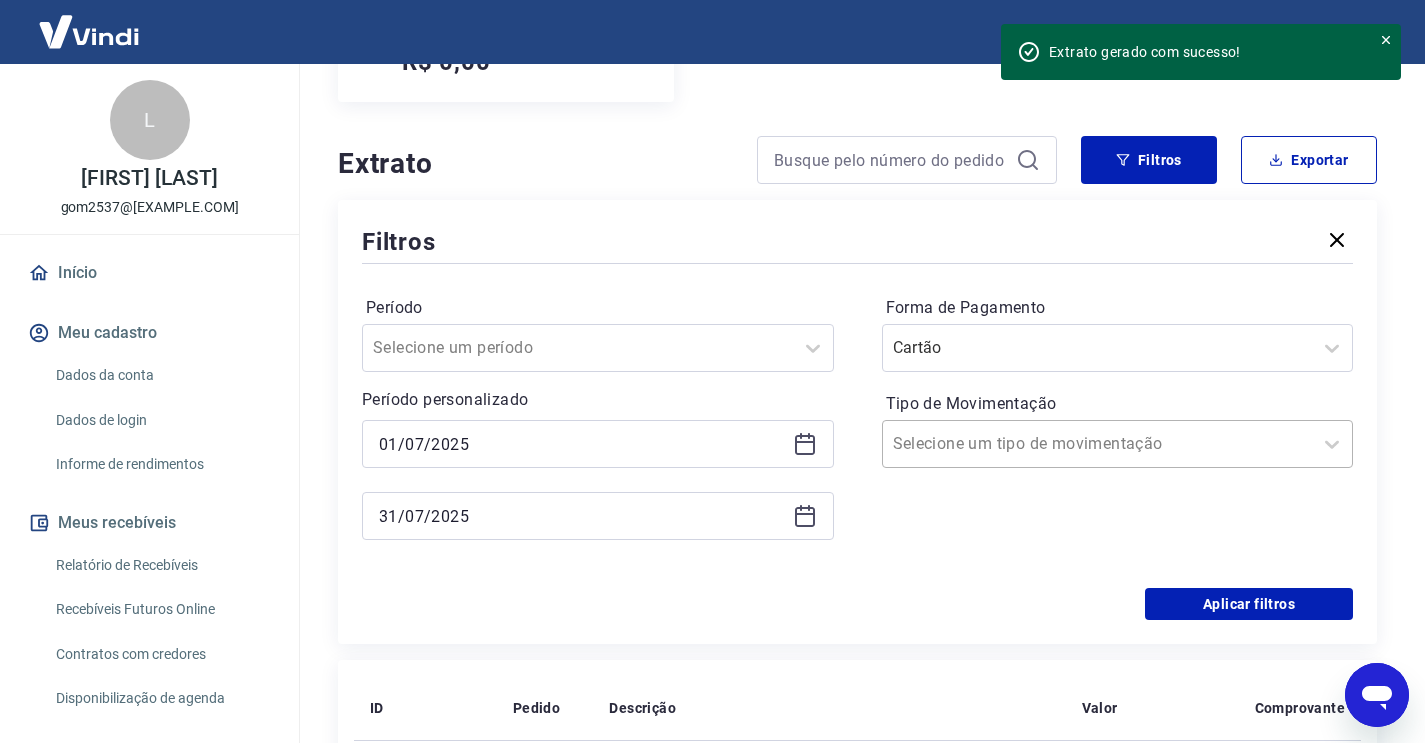 click on "Selecione um tipo de movimentação" at bounding box center [1098, 444] 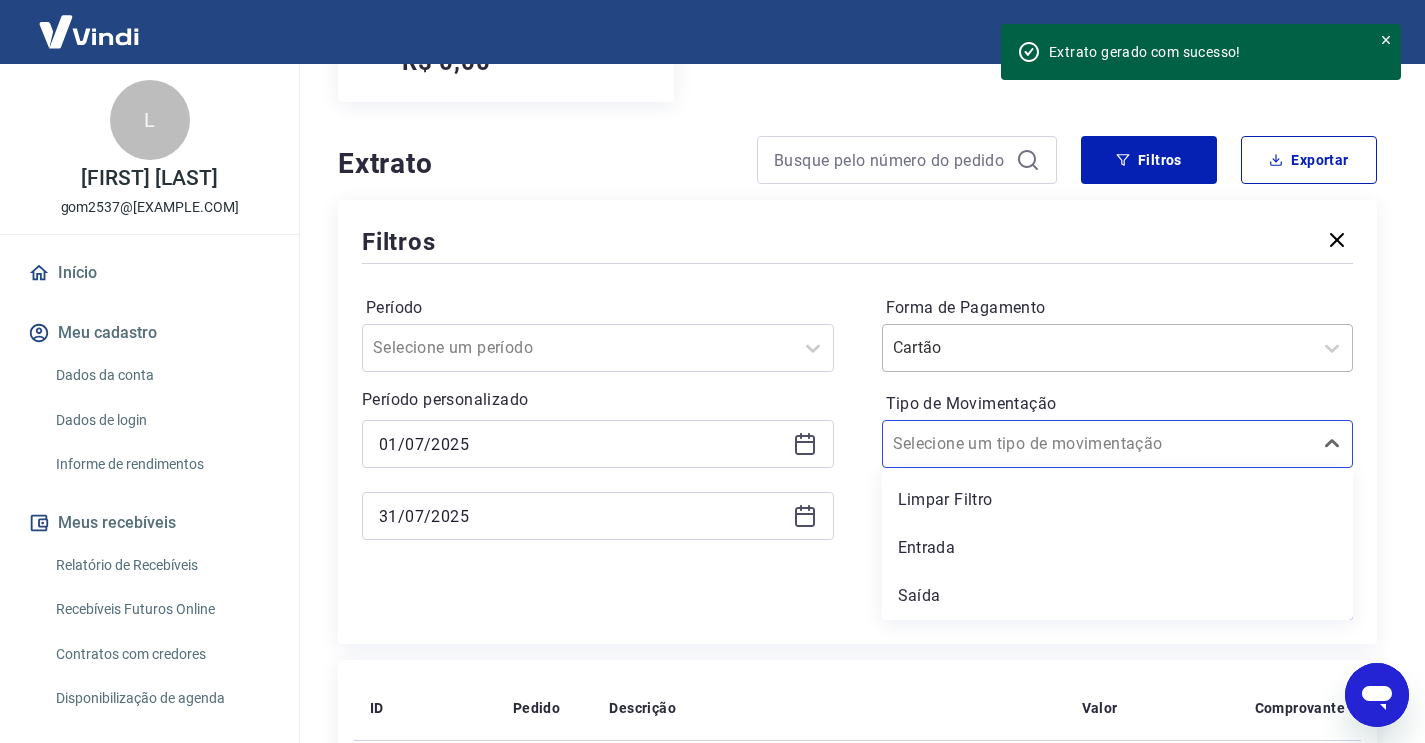 click on "Forma de Pagamento" at bounding box center (994, 348) 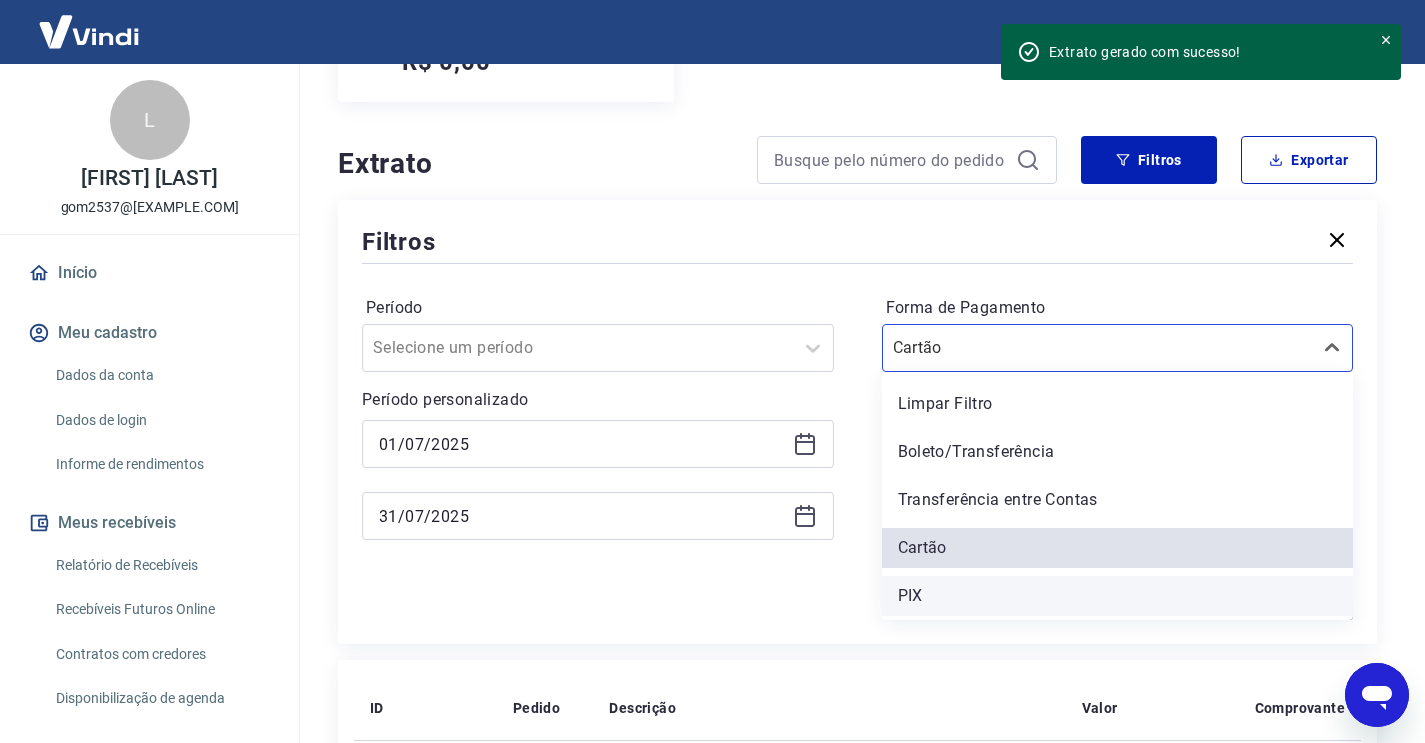 click on "PIX" at bounding box center (1118, 596) 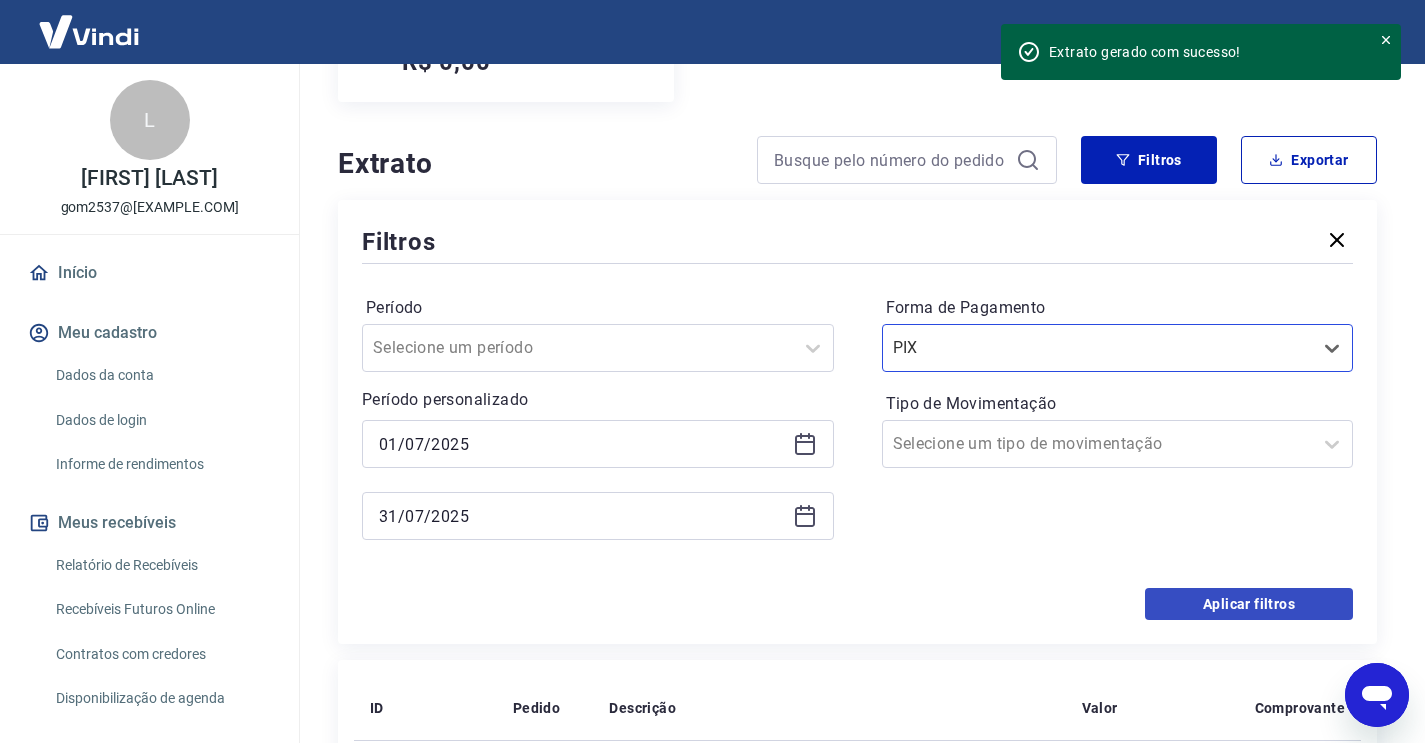 click on "Aplicar filtros" at bounding box center [1249, 604] 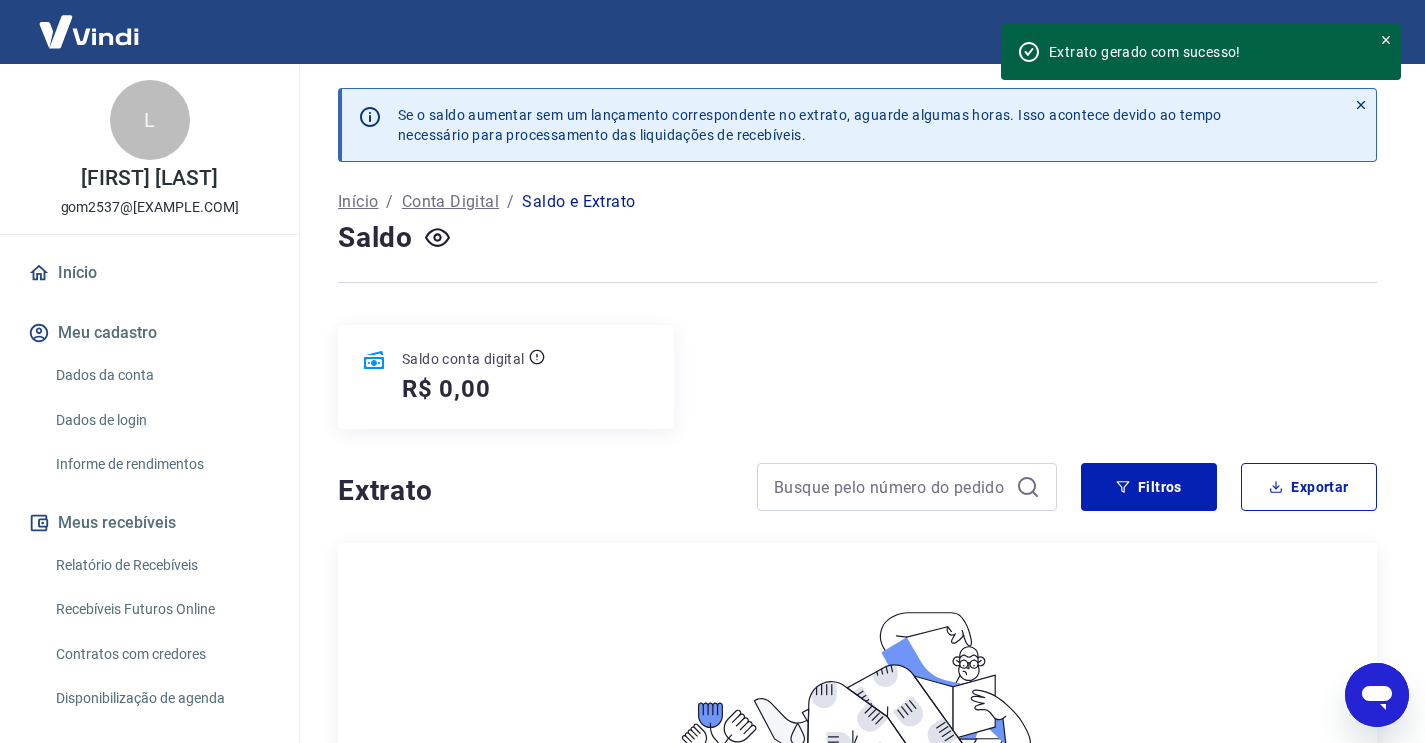 scroll, scrollTop: 0, scrollLeft: 0, axis: both 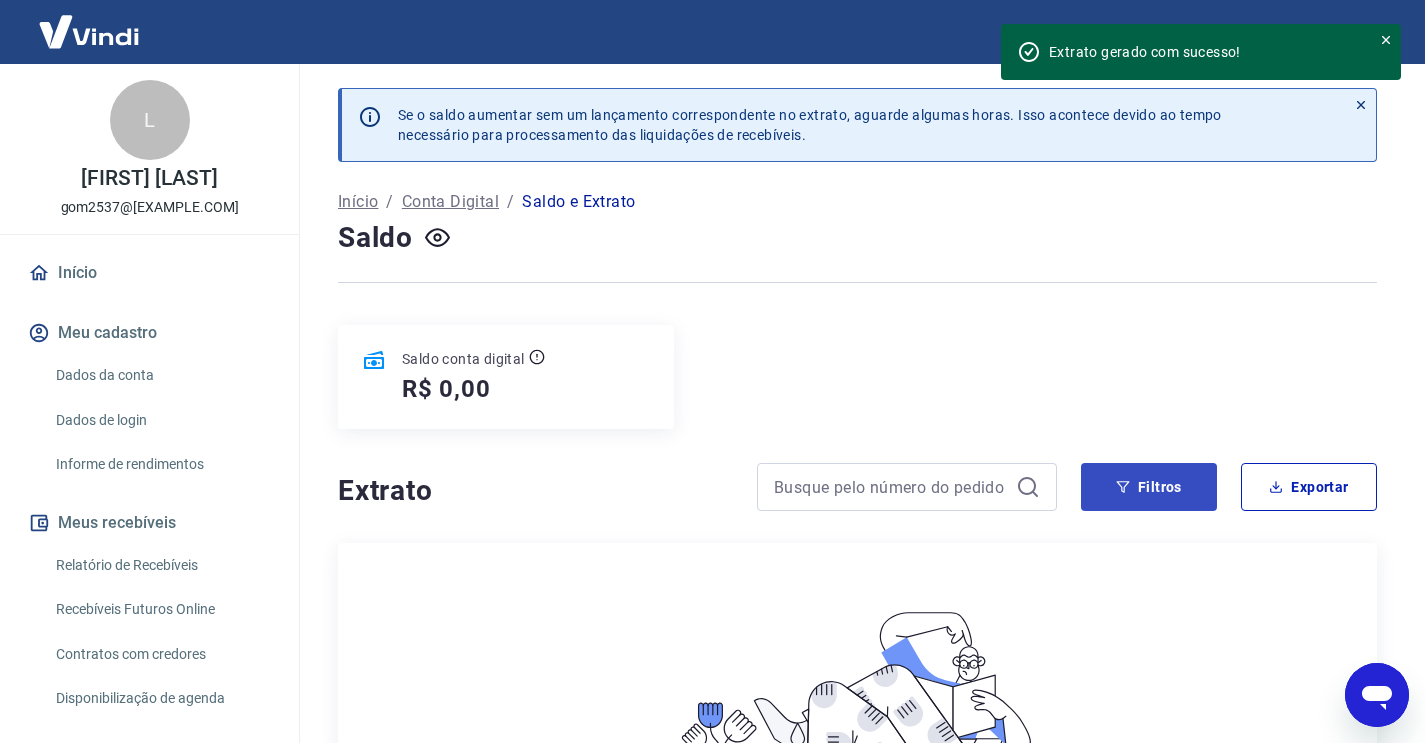 click on "Filtros" at bounding box center [1149, 487] 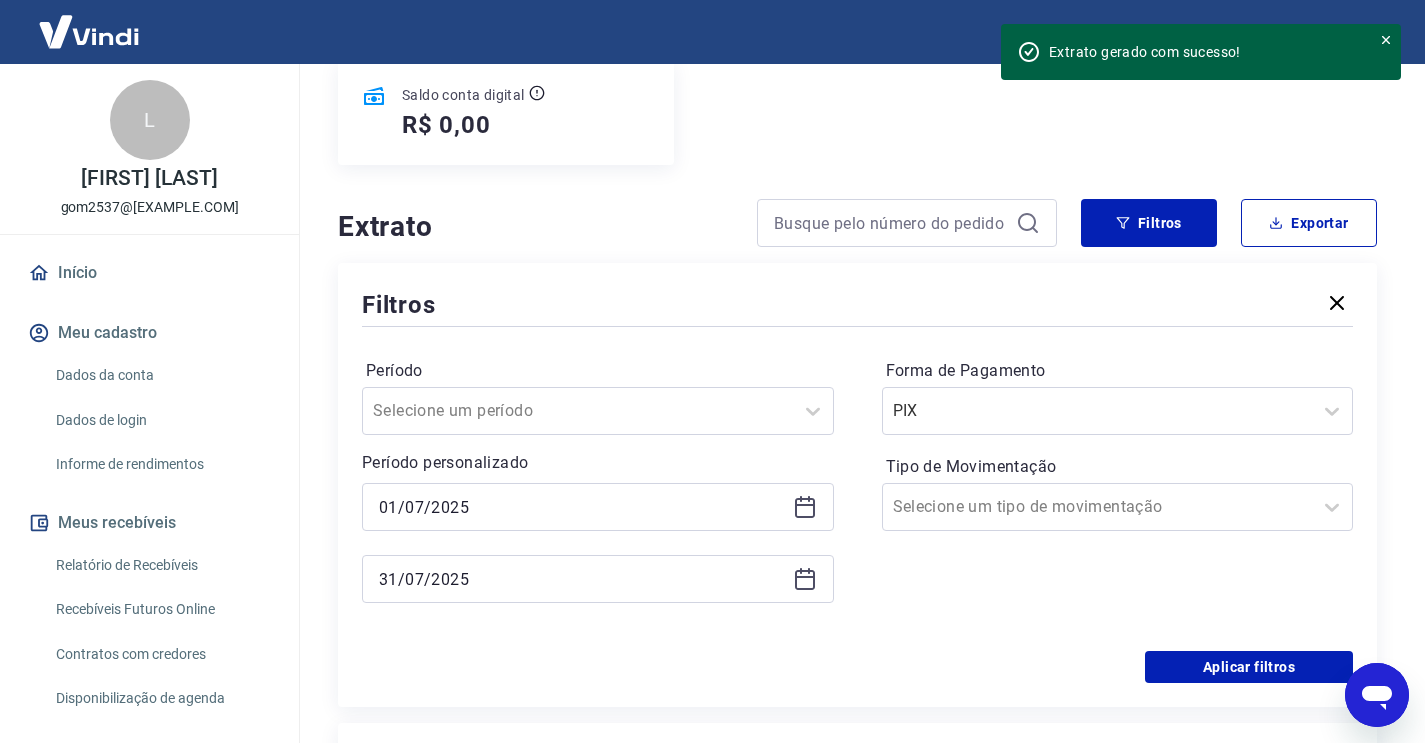 scroll, scrollTop: 277, scrollLeft: 0, axis: vertical 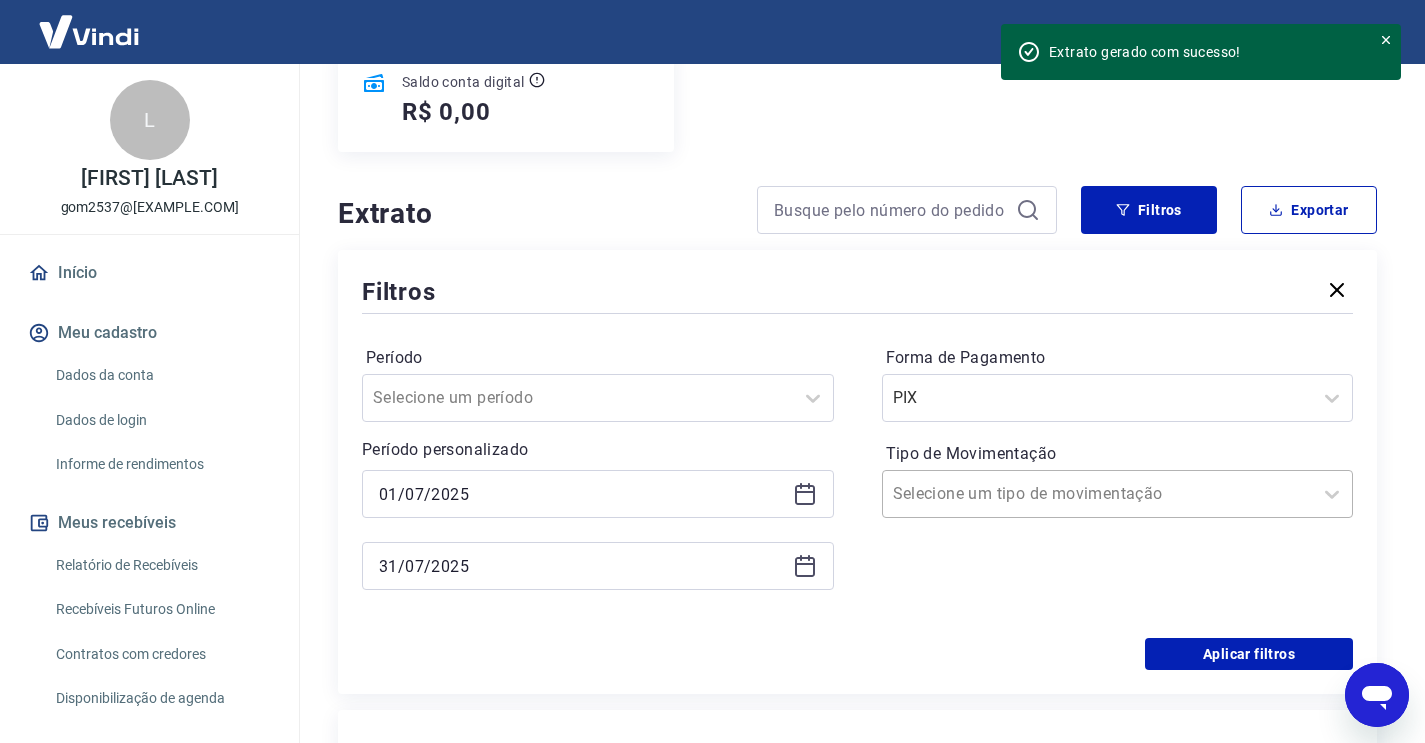 click on "Selecione um tipo de movimentação" at bounding box center (1098, 494) 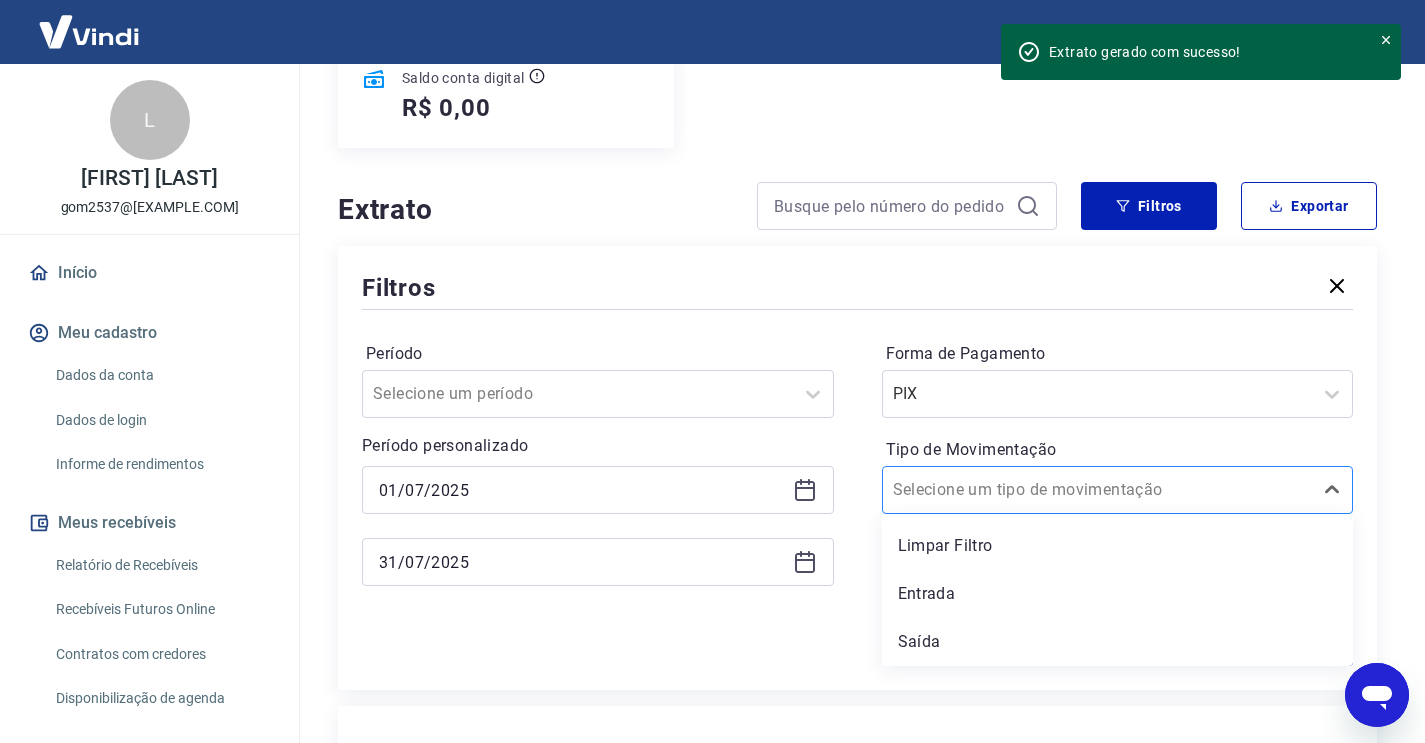 scroll, scrollTop: 287, scrollLeft: 0, axis: vertical 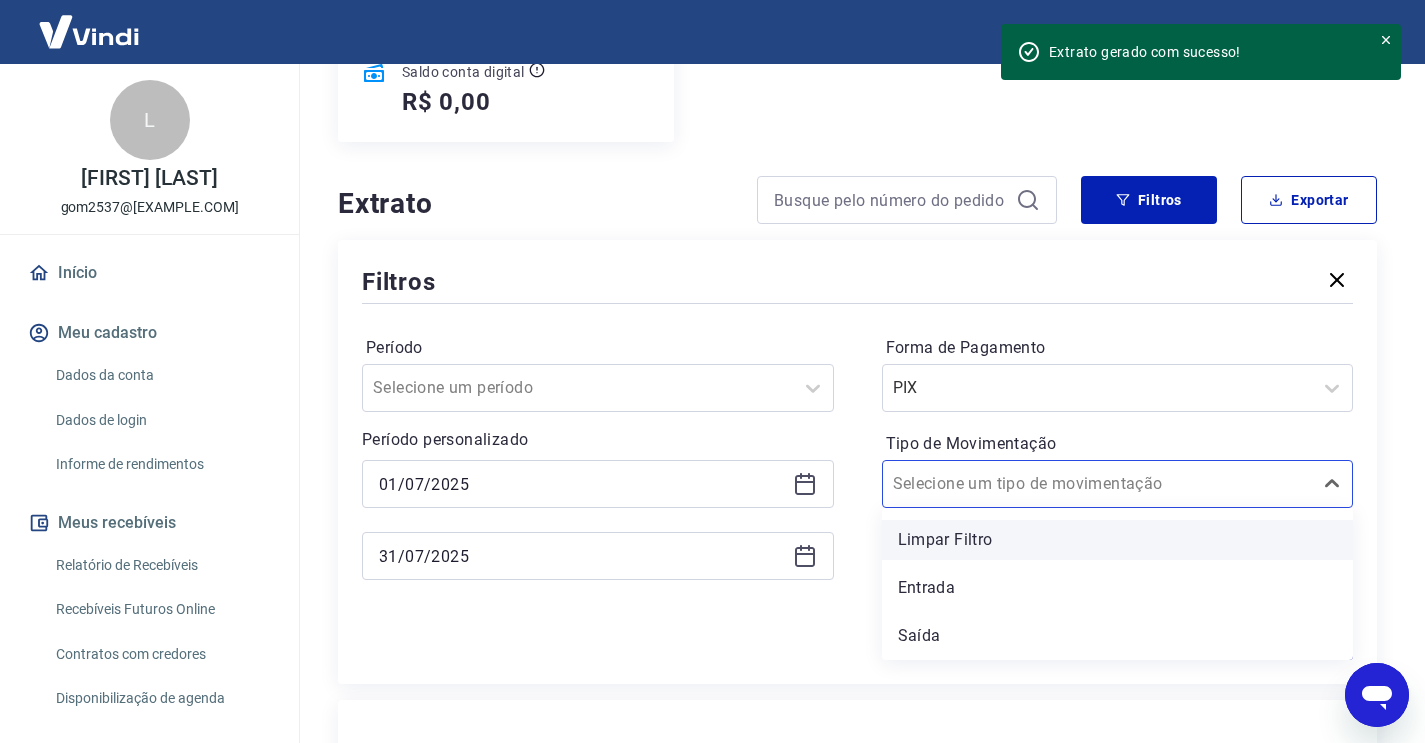 click on "Limpar Filtro" at bounding box center (1118, 540) 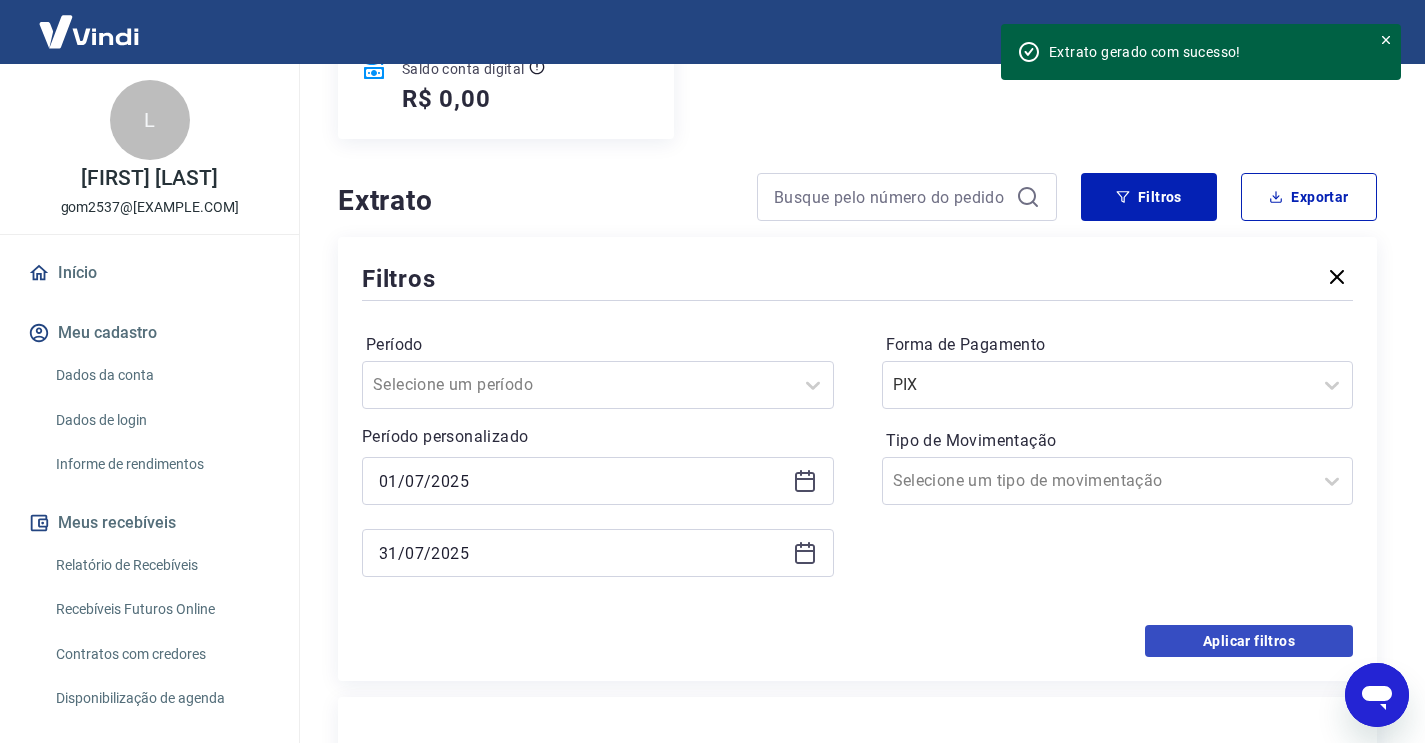 click on "Aplicar filtros" at bounding box center (1249, 641) 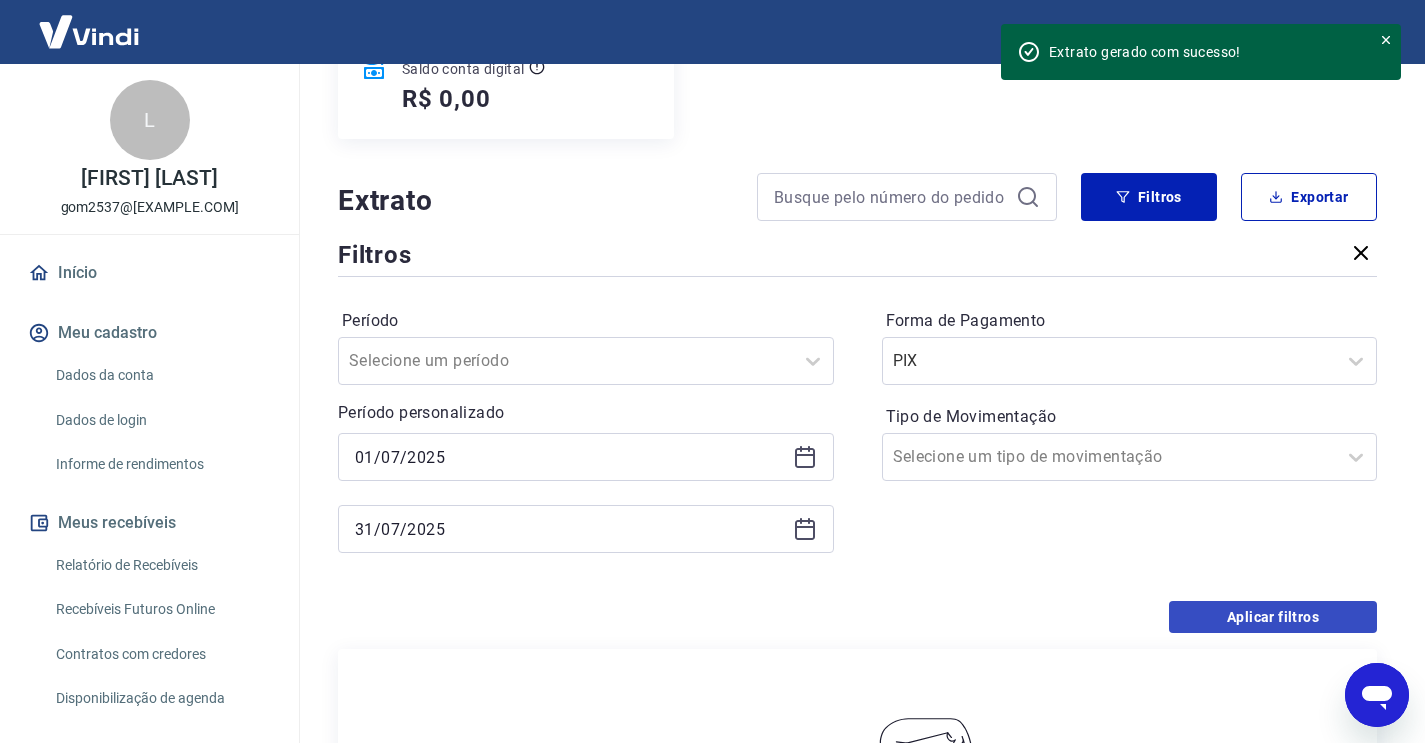 scroll, scrollTop: 289, scrollLeft: 1, axis: both 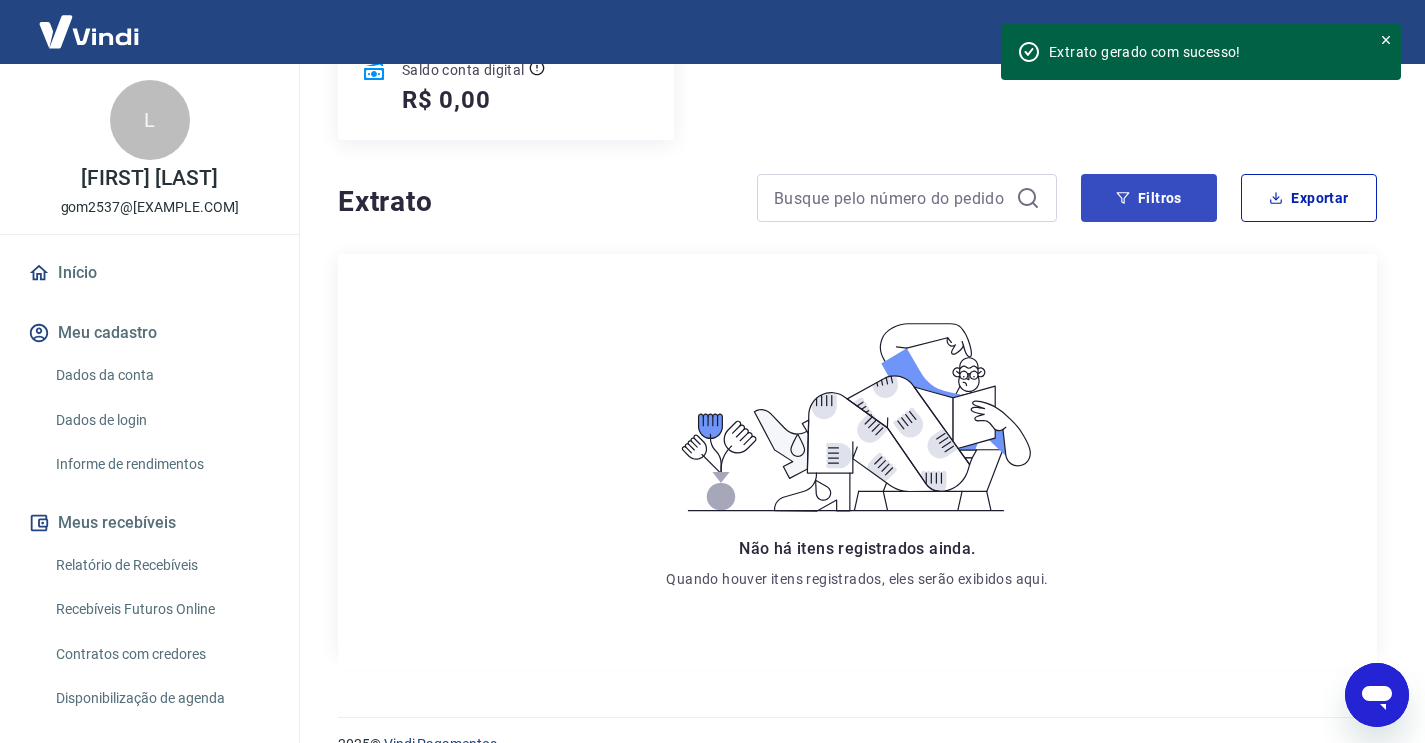 click on "Filtros" at bounding box center (1149, 198) 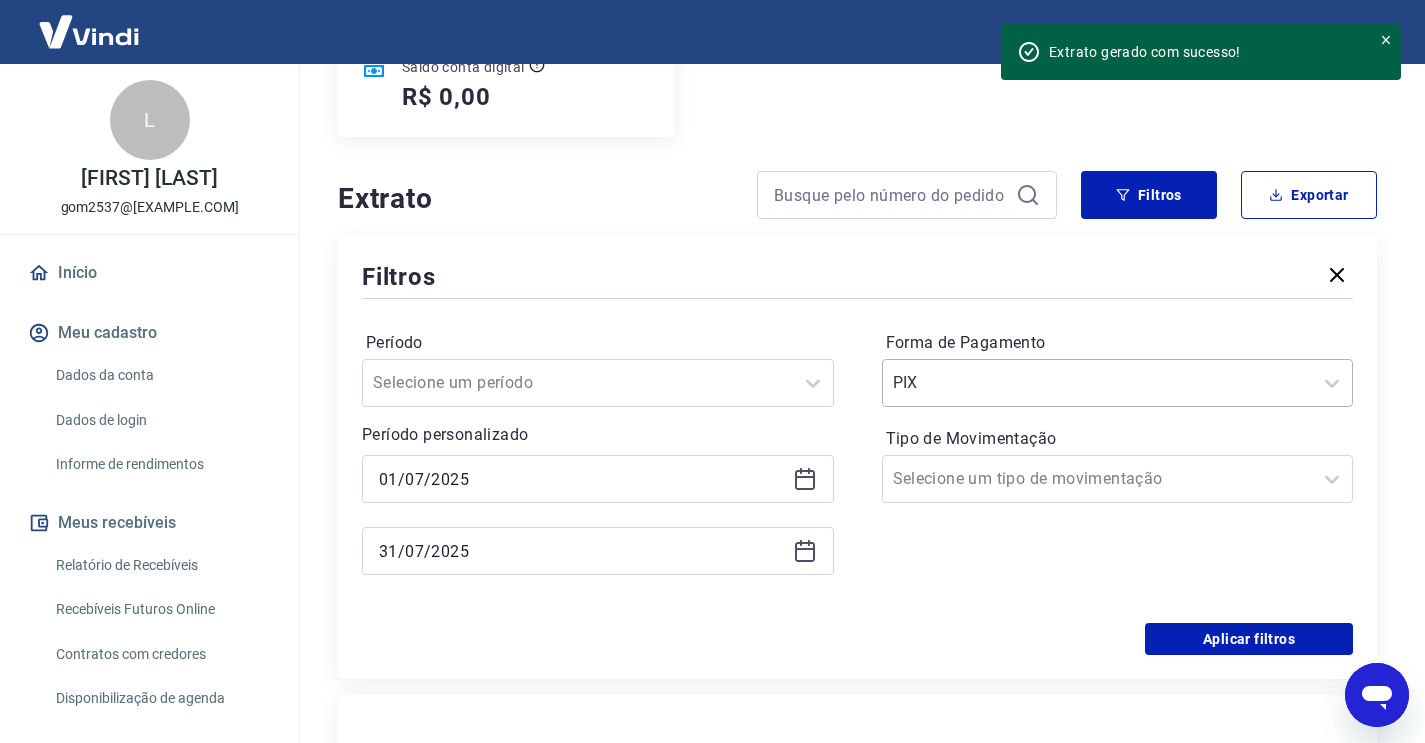 click at bounding box center [1098, 383] 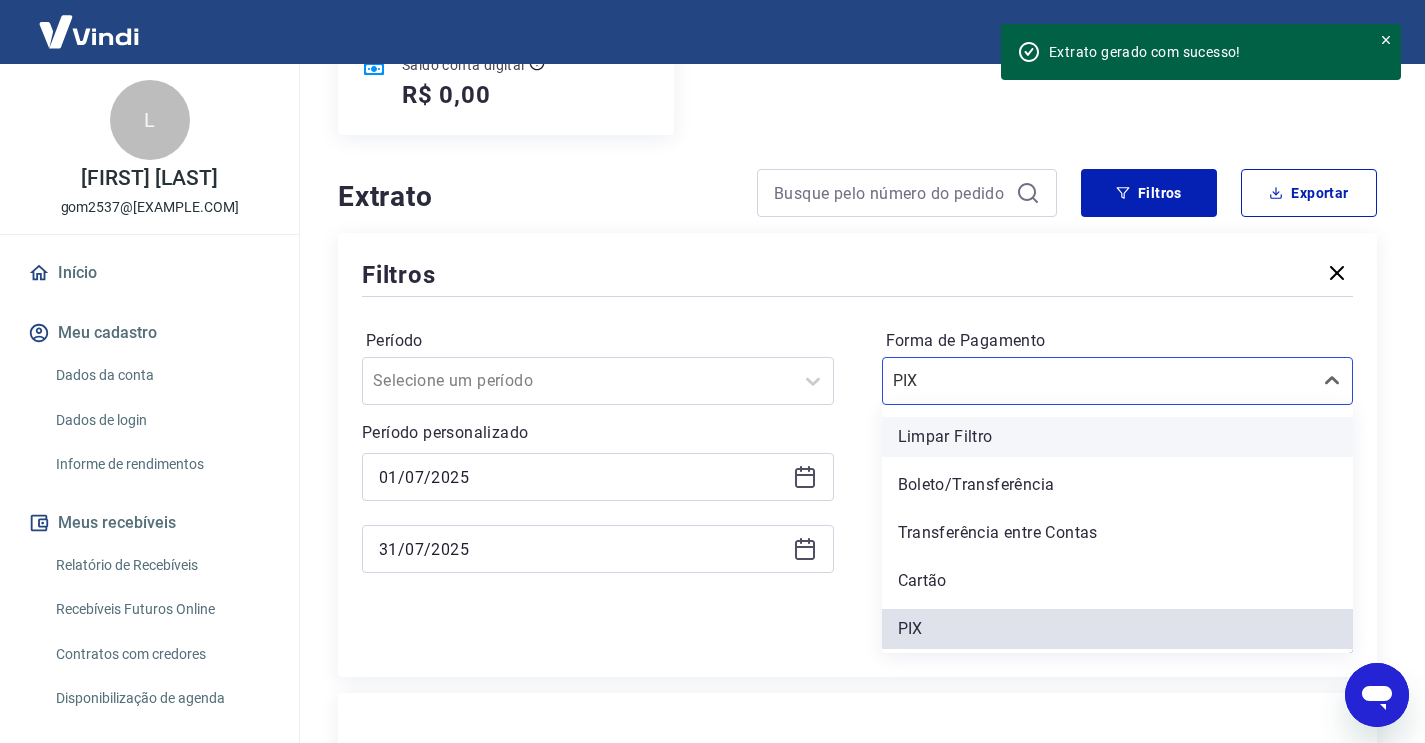 scroll, scrollTop: 282, scrollLeft: 1, axis: both 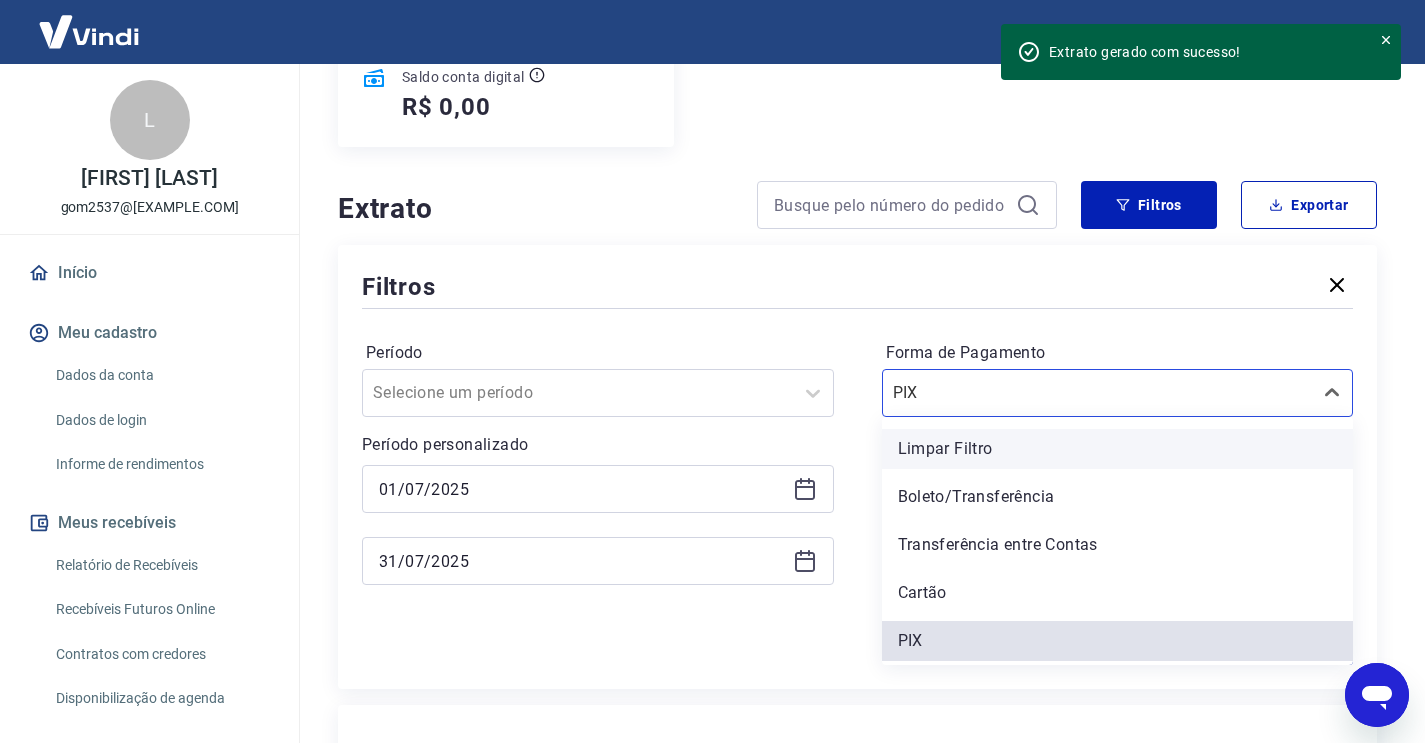 click on "Limpar Filtro" at bounding box center [1118, 449] 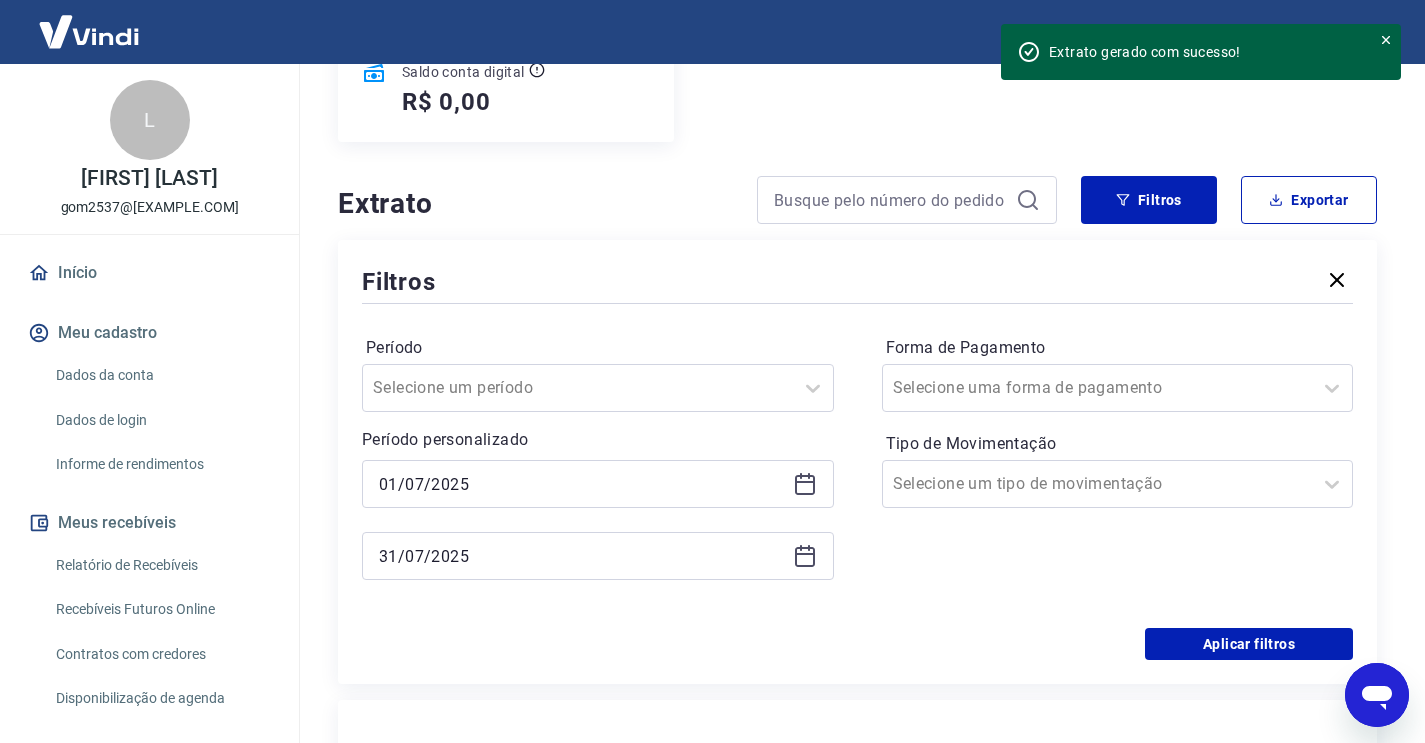 scroll, scrollTop: 291, scrollLeft: 0, axis: vertical 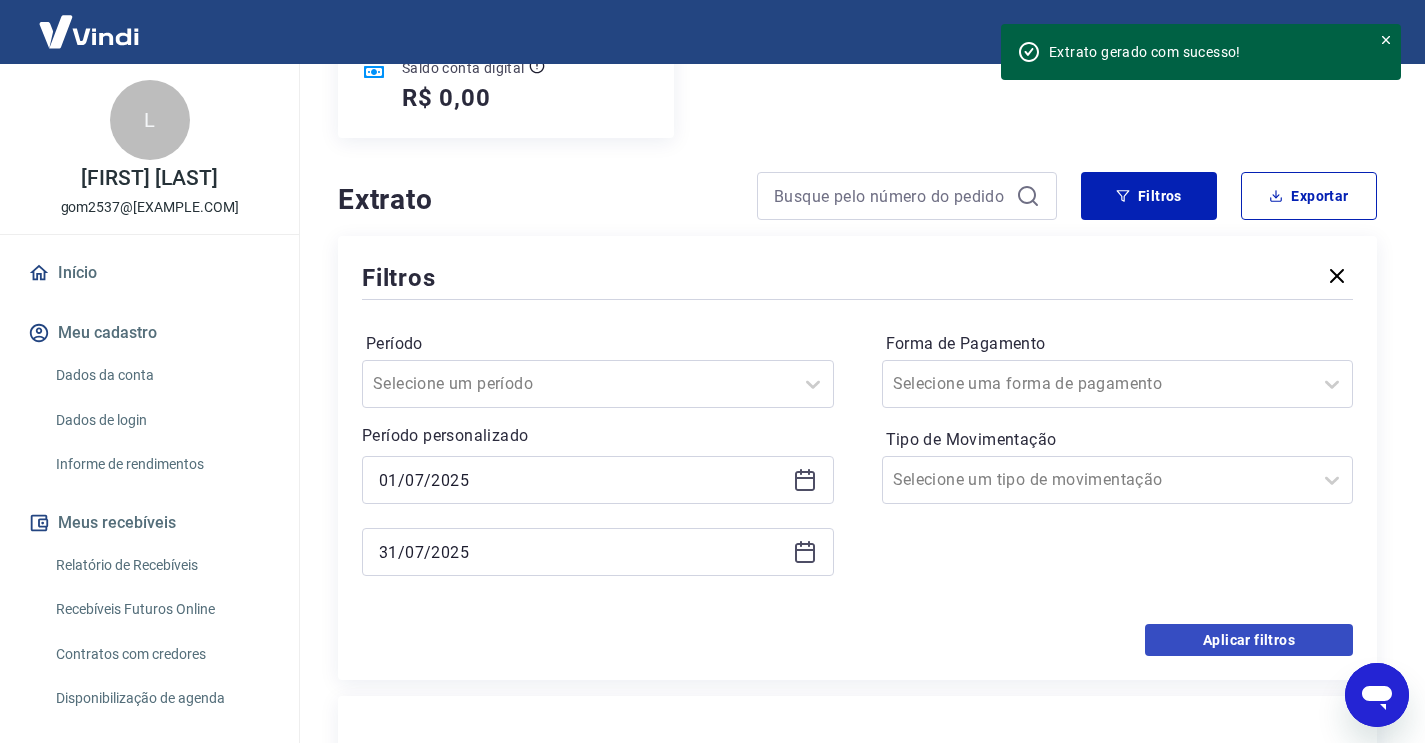 click on "Aplicar filtros" at bounding box center (1249, 640) 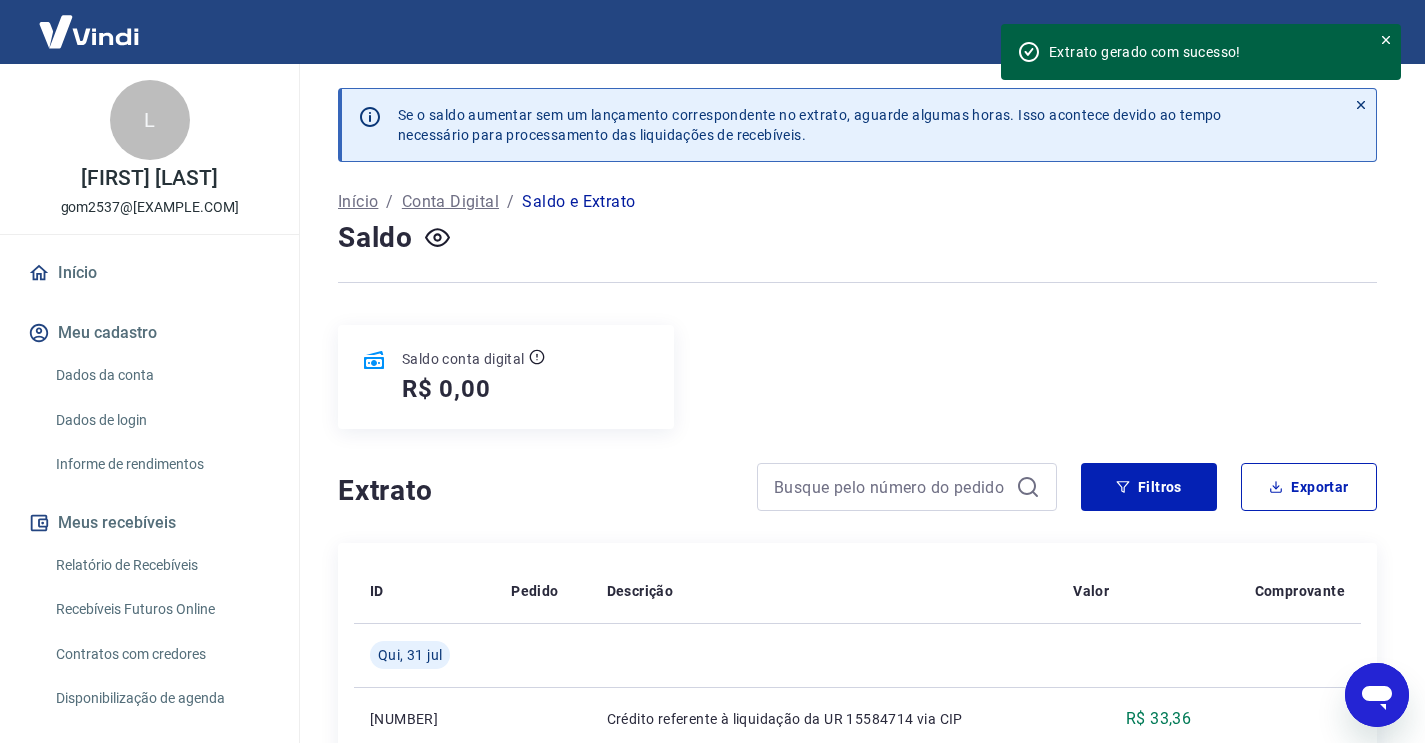 scroll, scrollTop: 0, scrollLeft: 0, axis: both 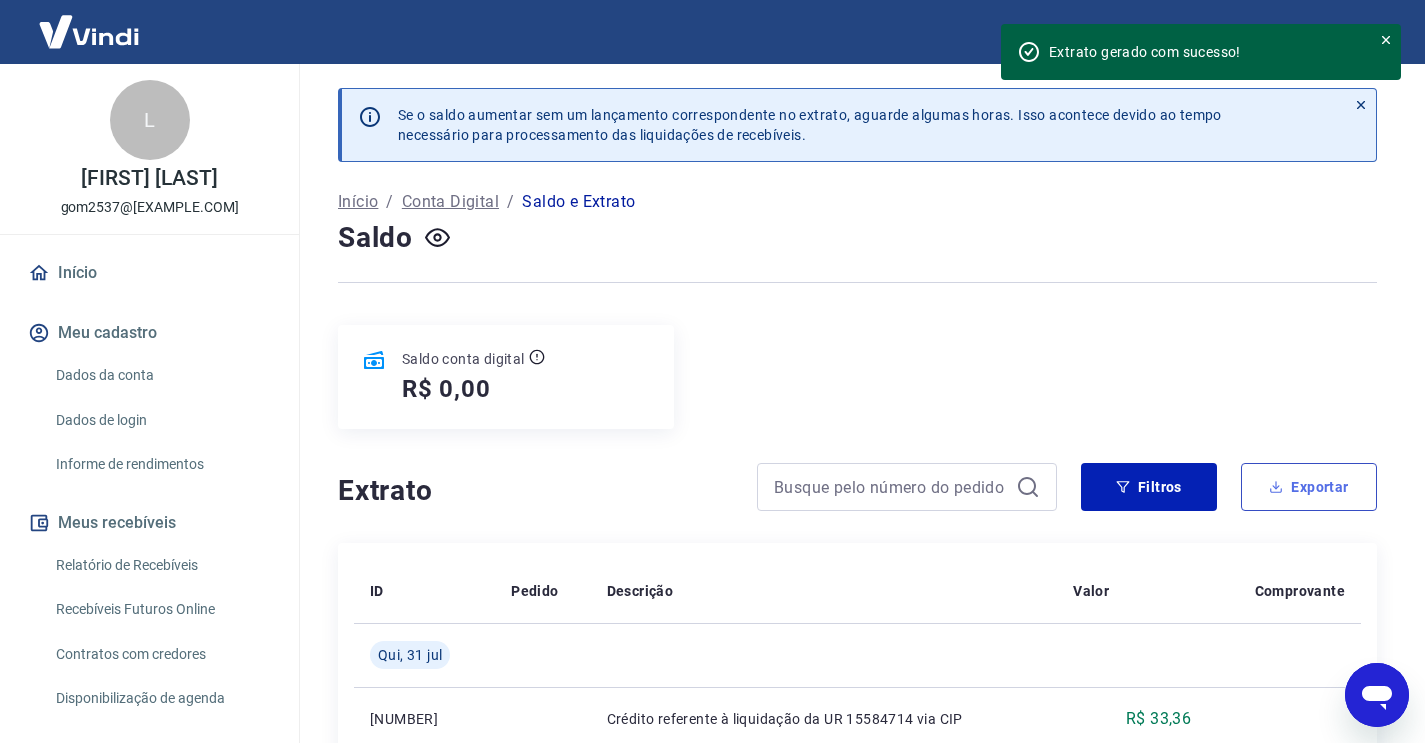 click on "Exportar" at bounding box center (1309, 487) 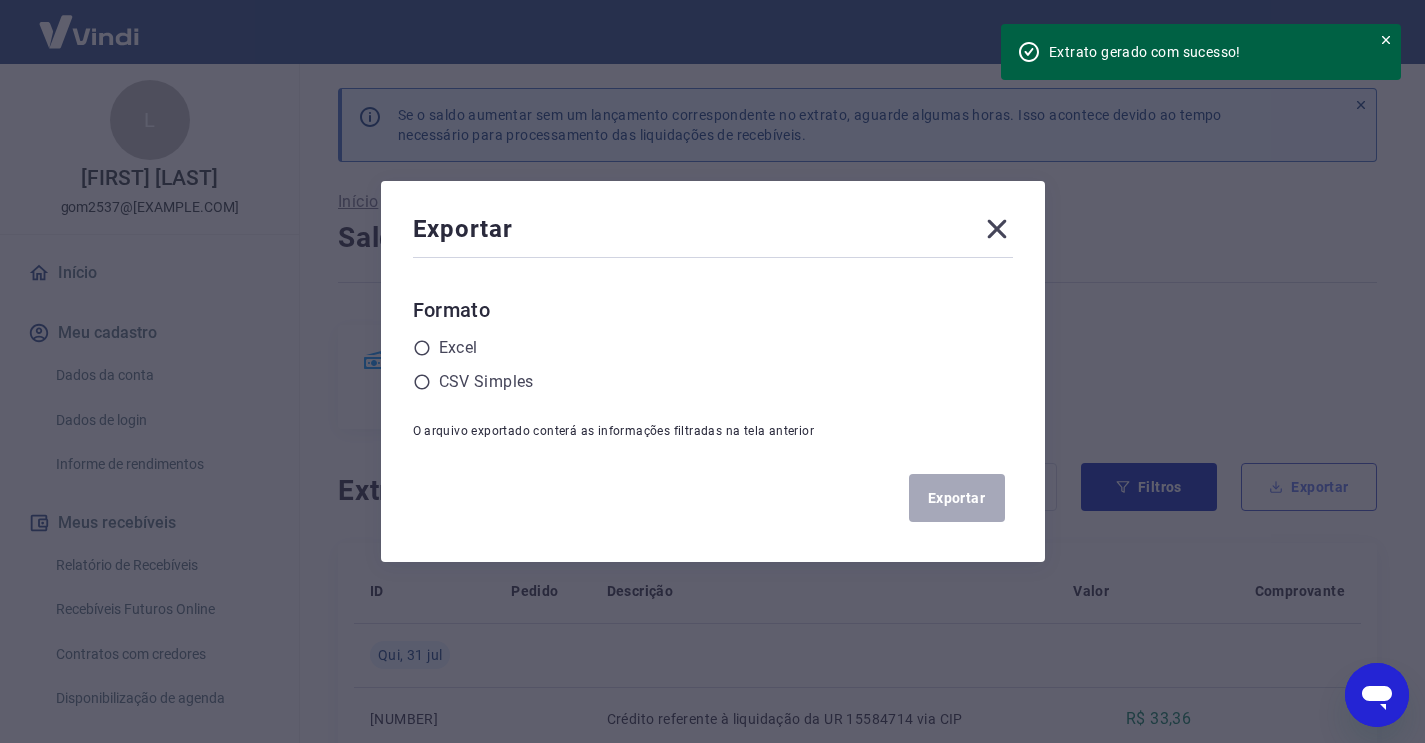 scroll, scrollTop: 10, scrollLeft: 0, axis: vertical 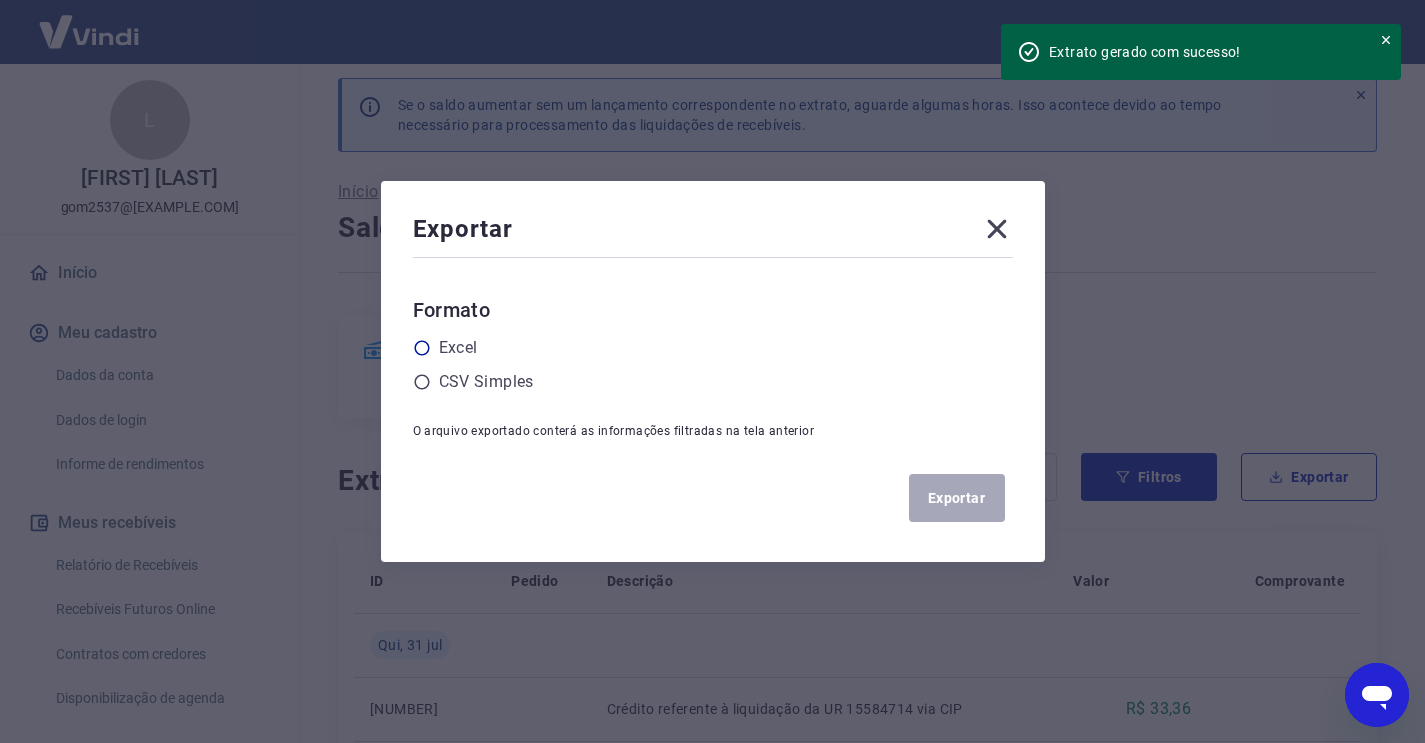 click 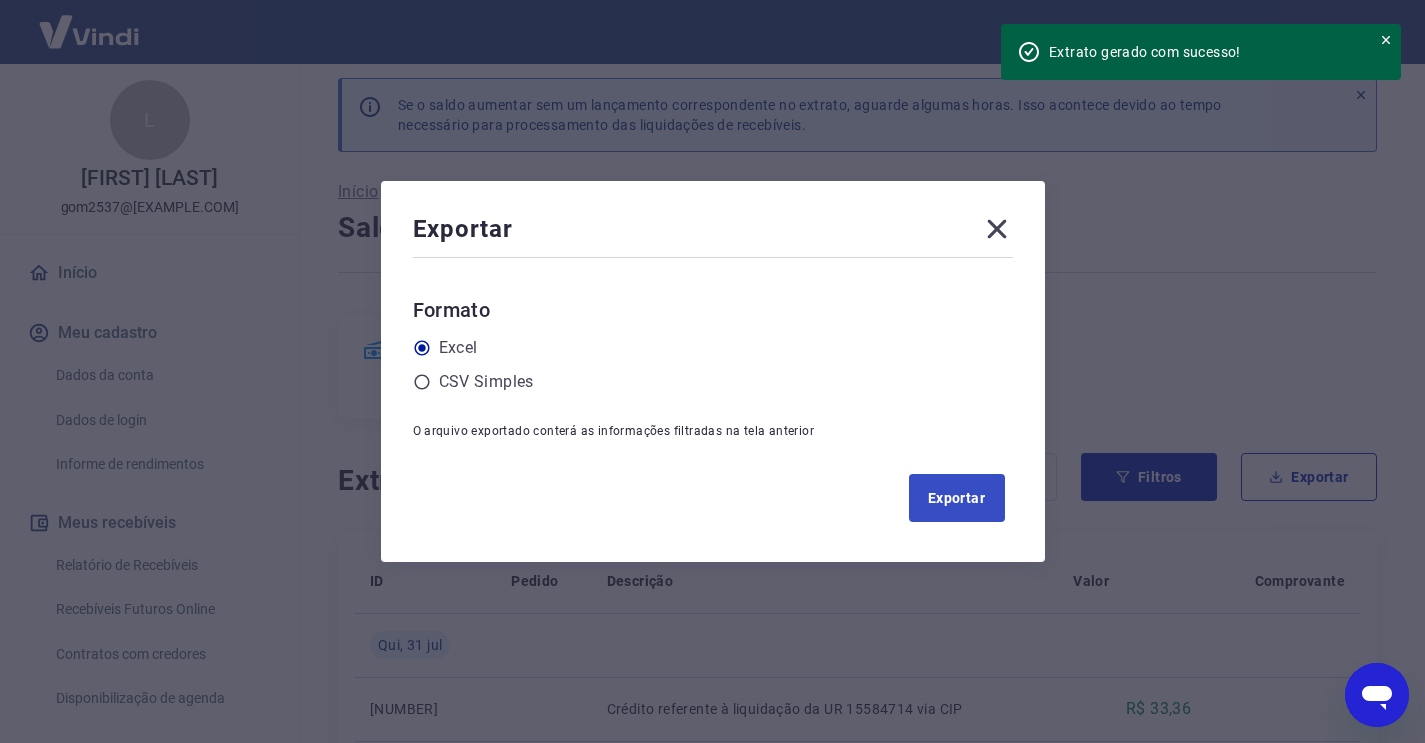 click on "Exportar" at bounding box center [957, 498] 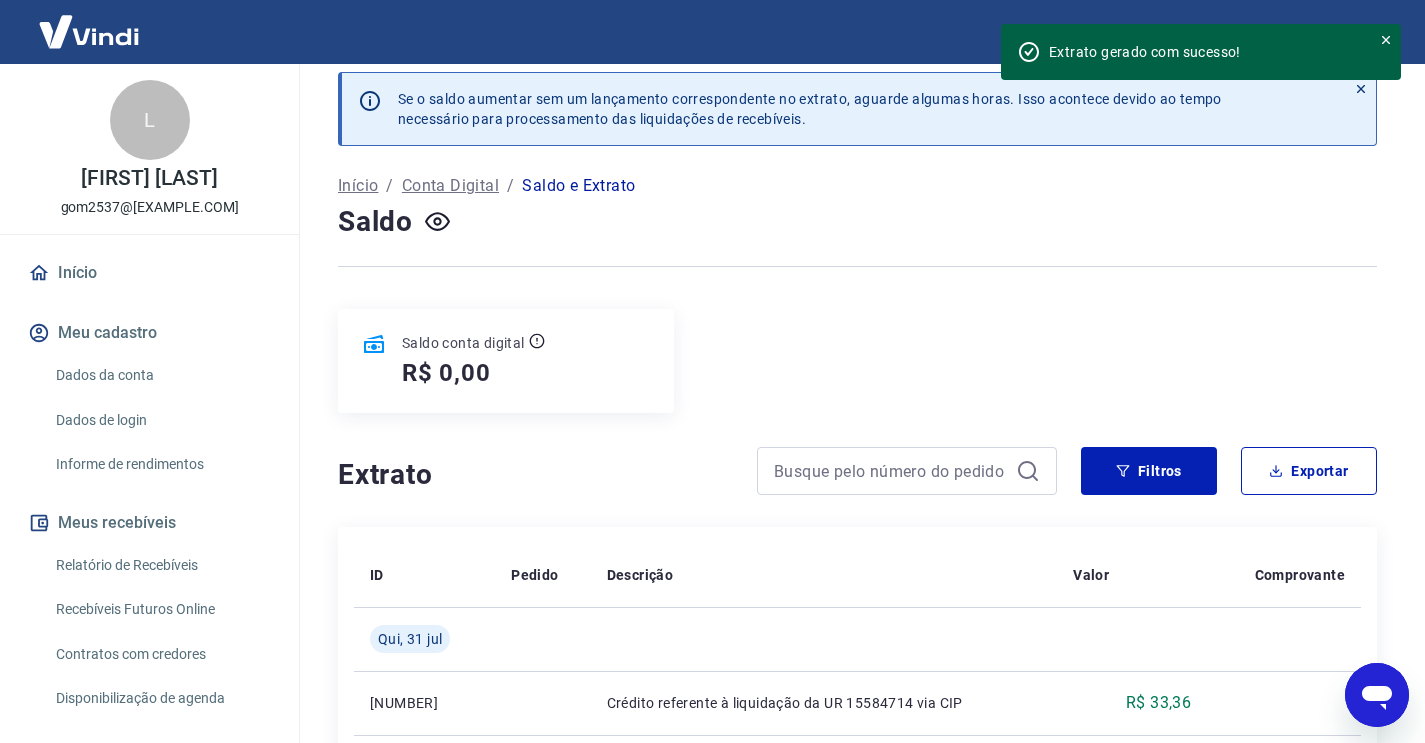 scroll, scrollTop: 19, scrollLeft: 1, axis: both 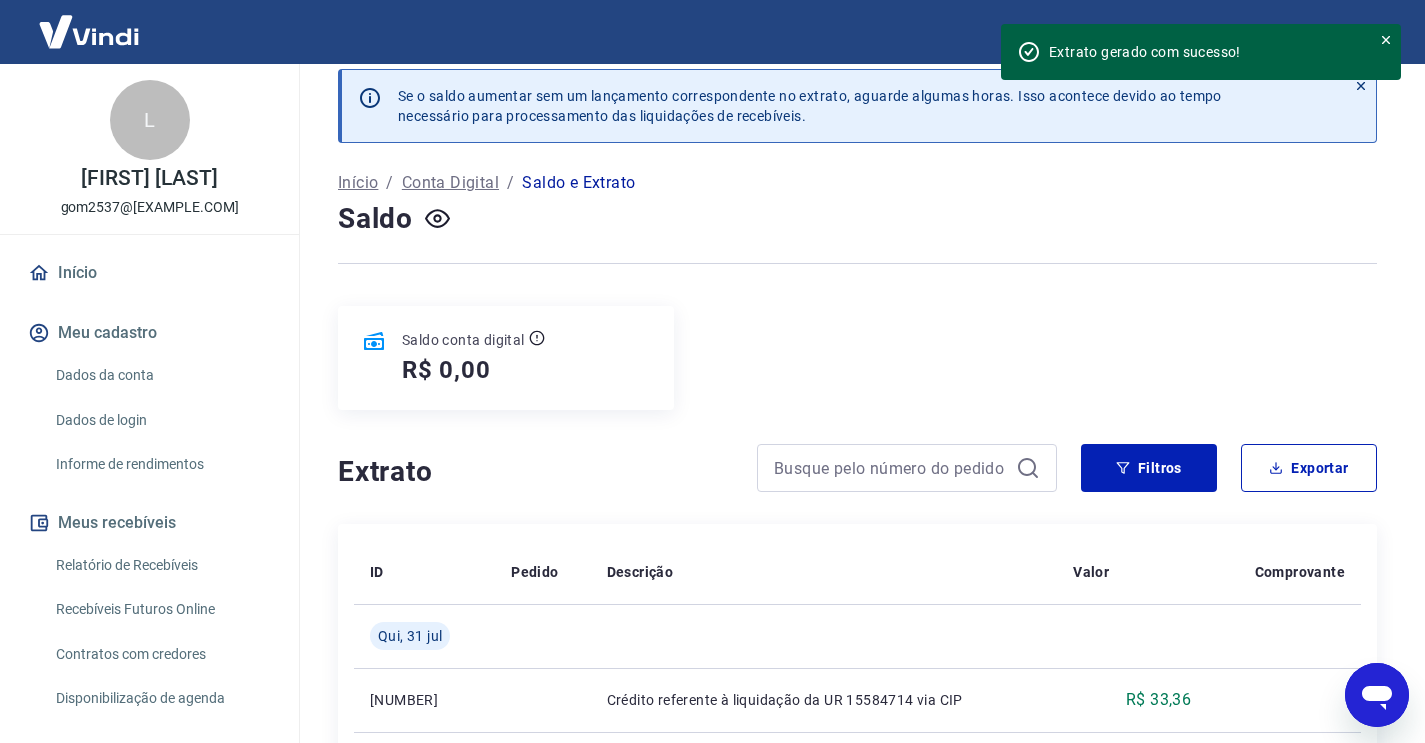 click 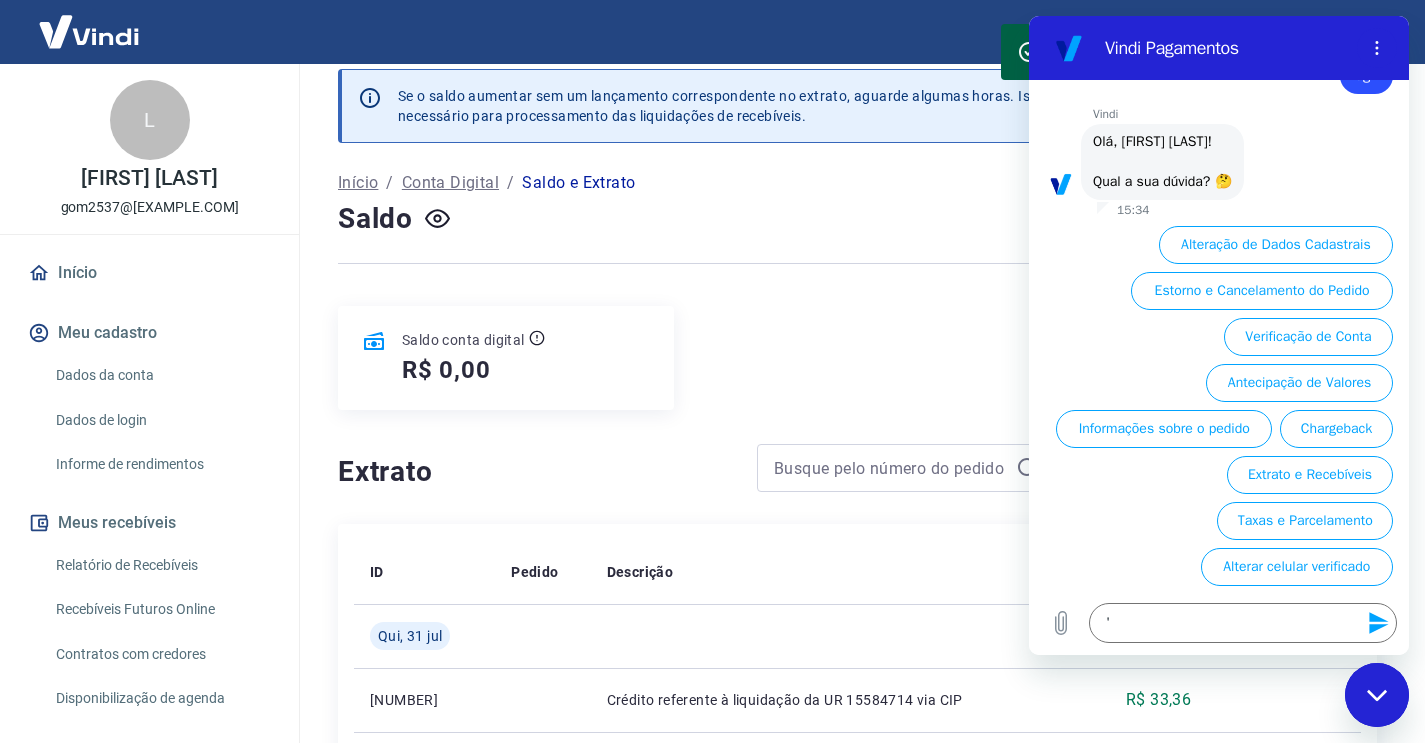 click on "Início / Conta Digital / Saldo e Extrato" at bounding box center [857, 183] 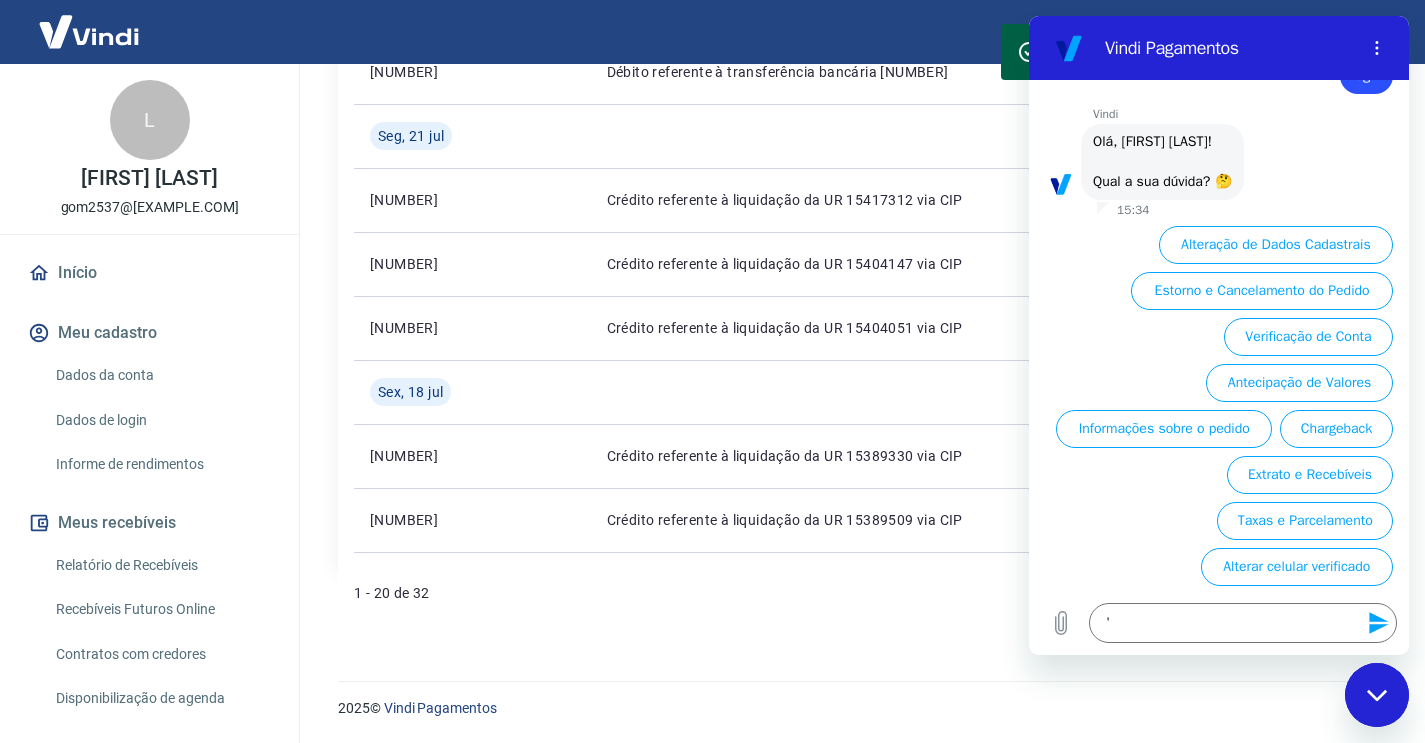 scroll, scrollTop: 1863, scrollLeft: 0, axis: vertical 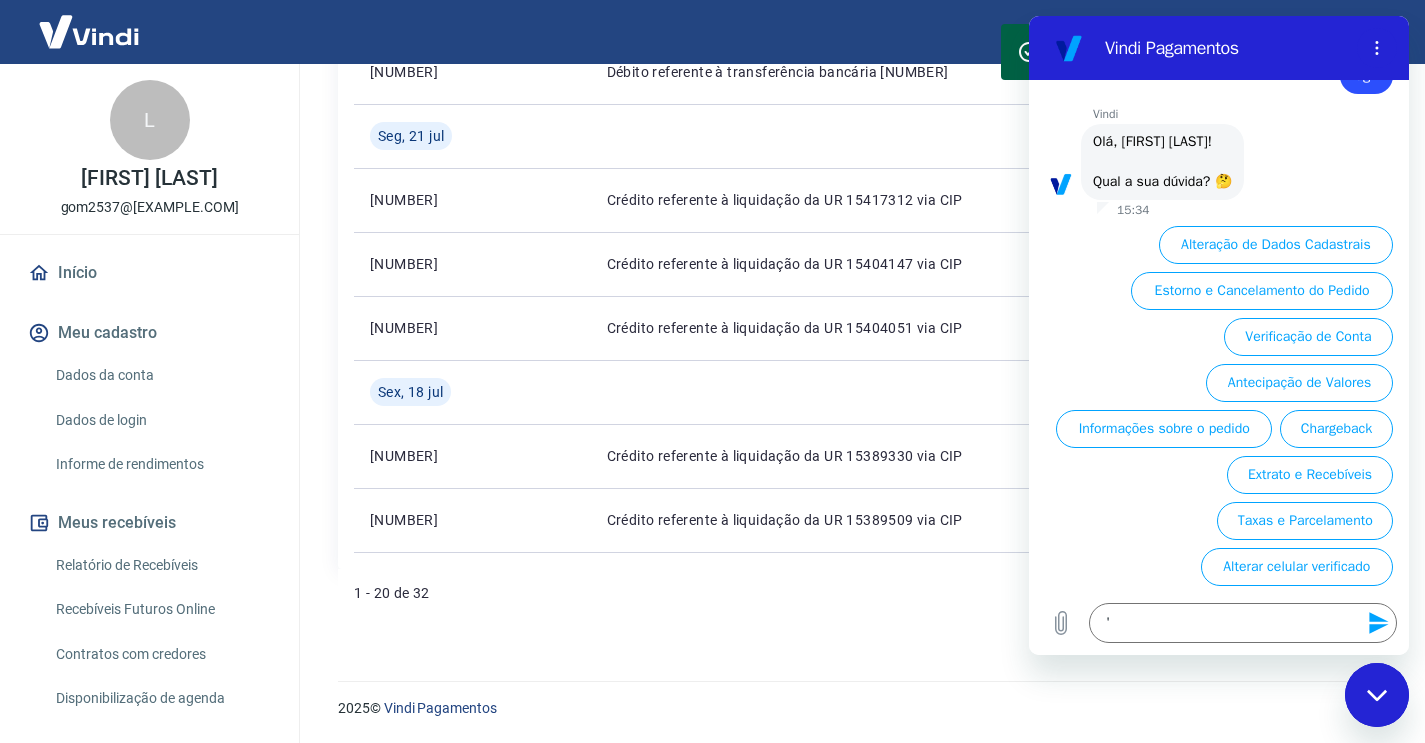 drag, startPoint x: 1370, startPoint y: 700, endPoint x: 1361, endPoint y: 680, distance: 21.931713 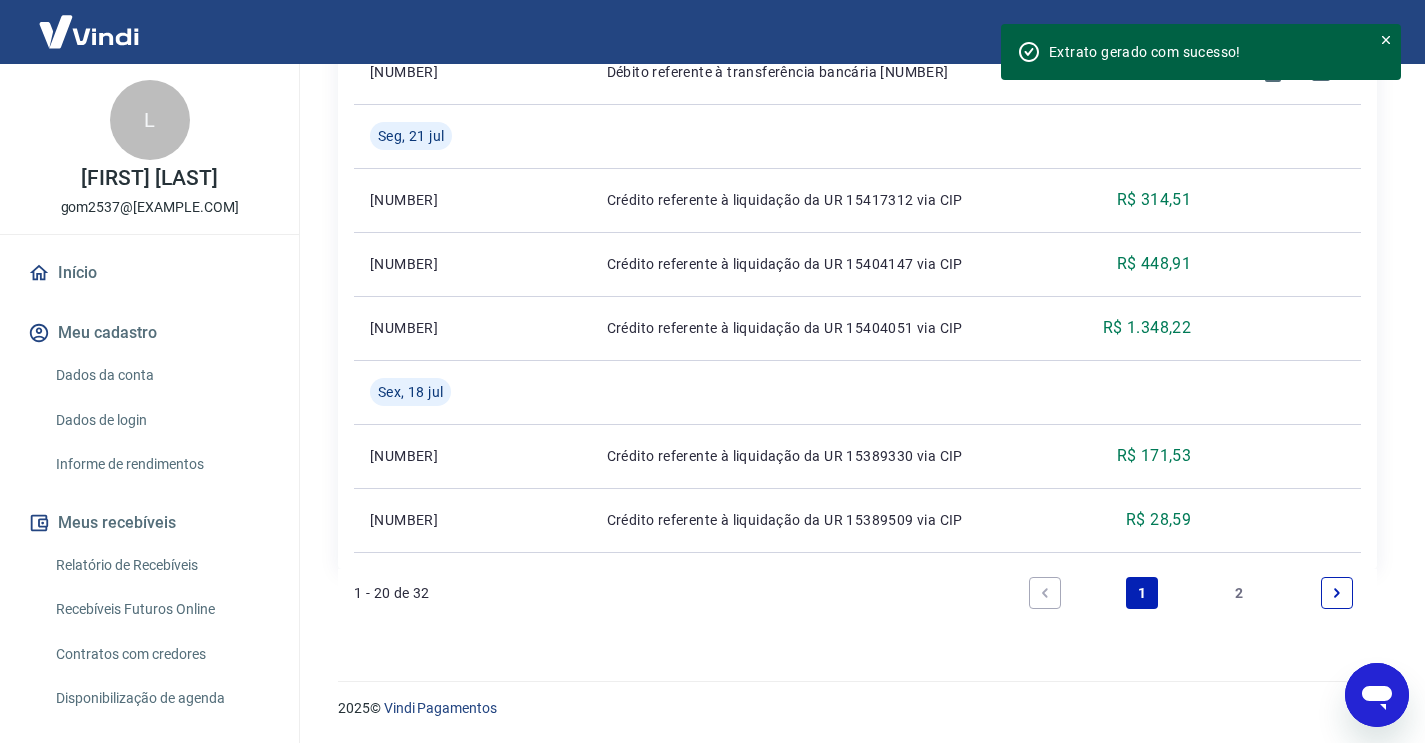 type on "x" 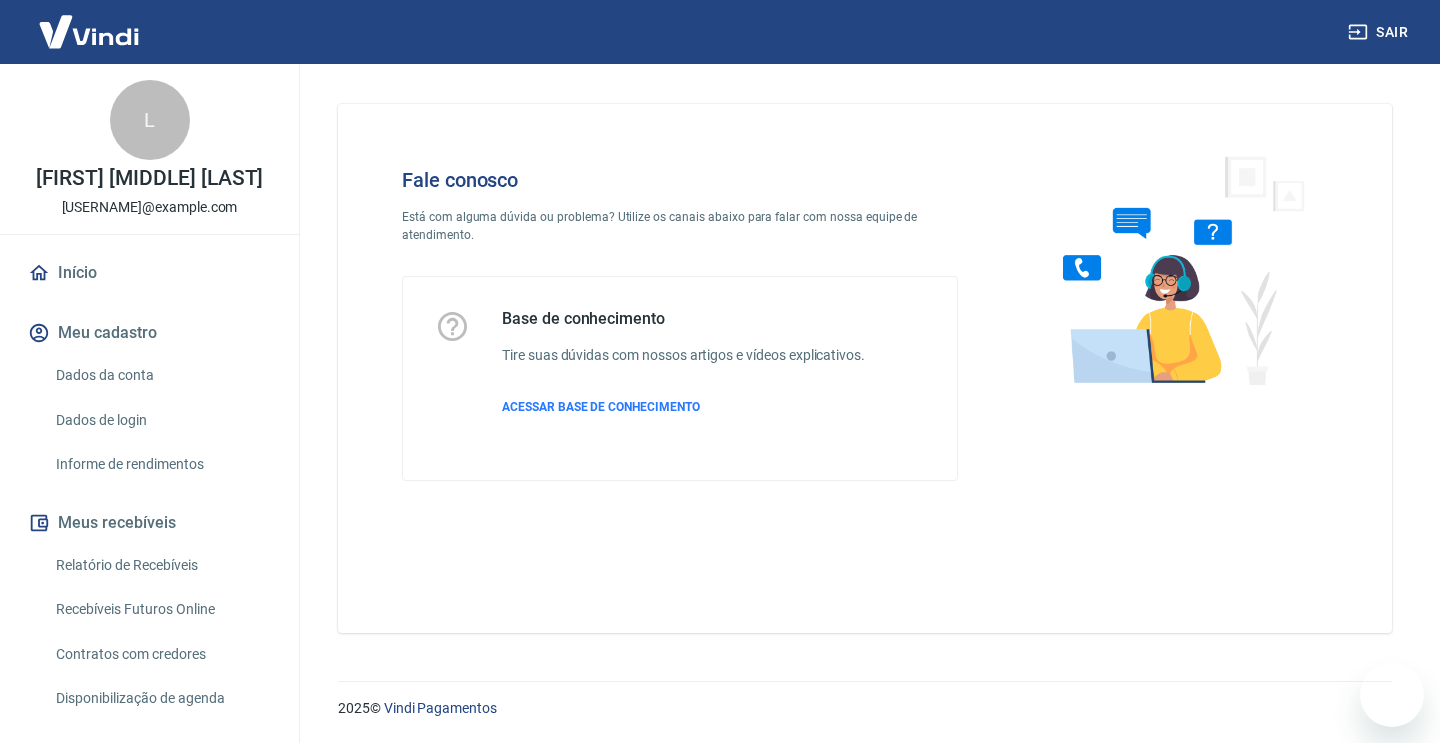 scroll, scrollTop: 0, scrollLeft: 0, axis: both 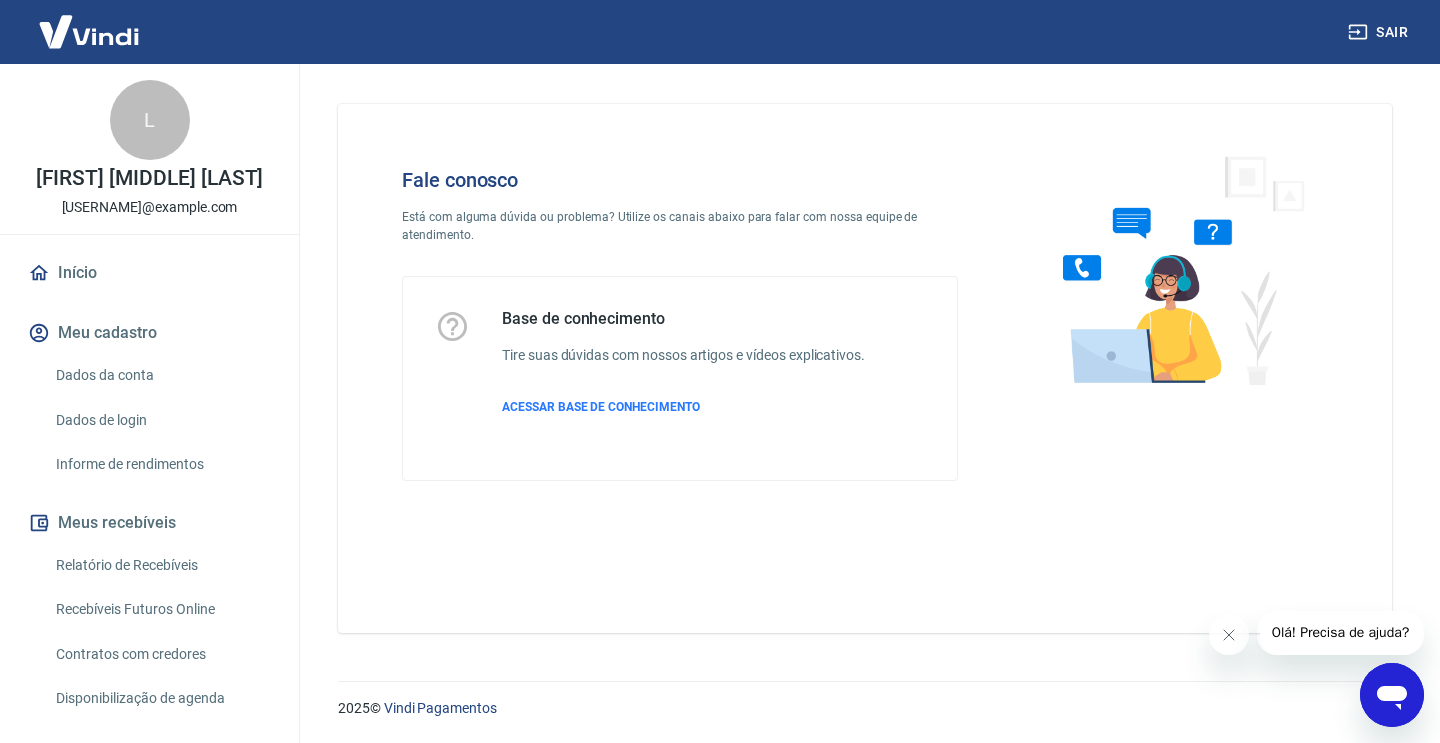 click 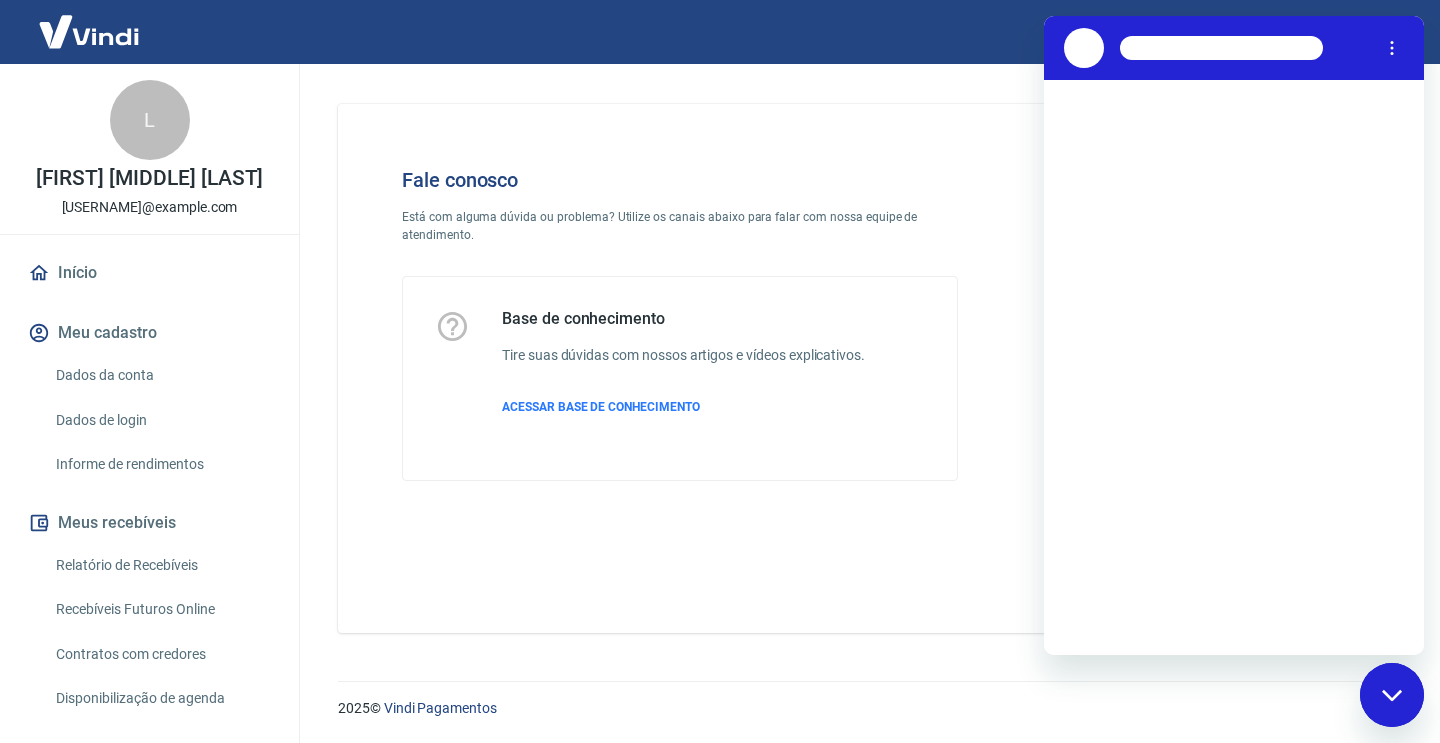 scroll, scrollTop: 0, scrollLeft: 0, axis: both 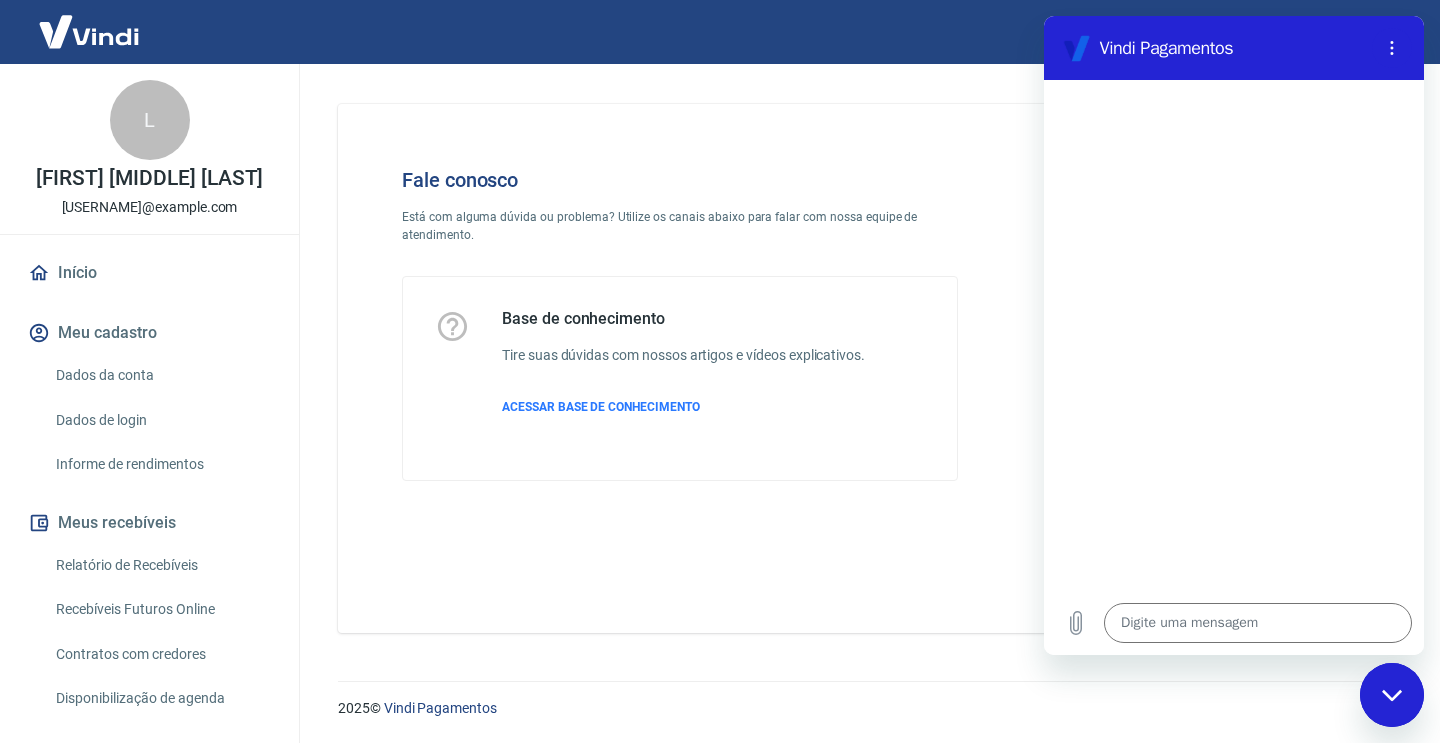 type on "x" 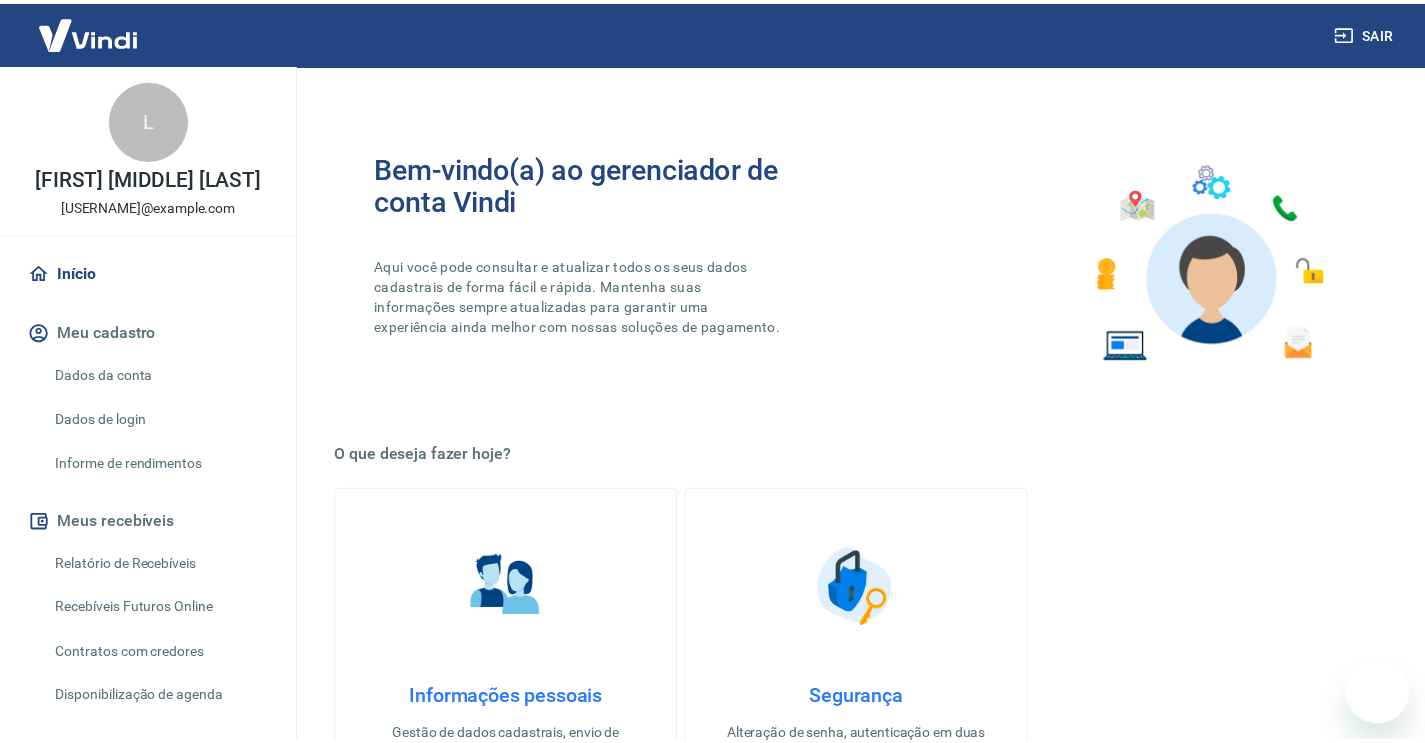 scroll, scrollTop: 0, scrollLeft: 0, axis: both 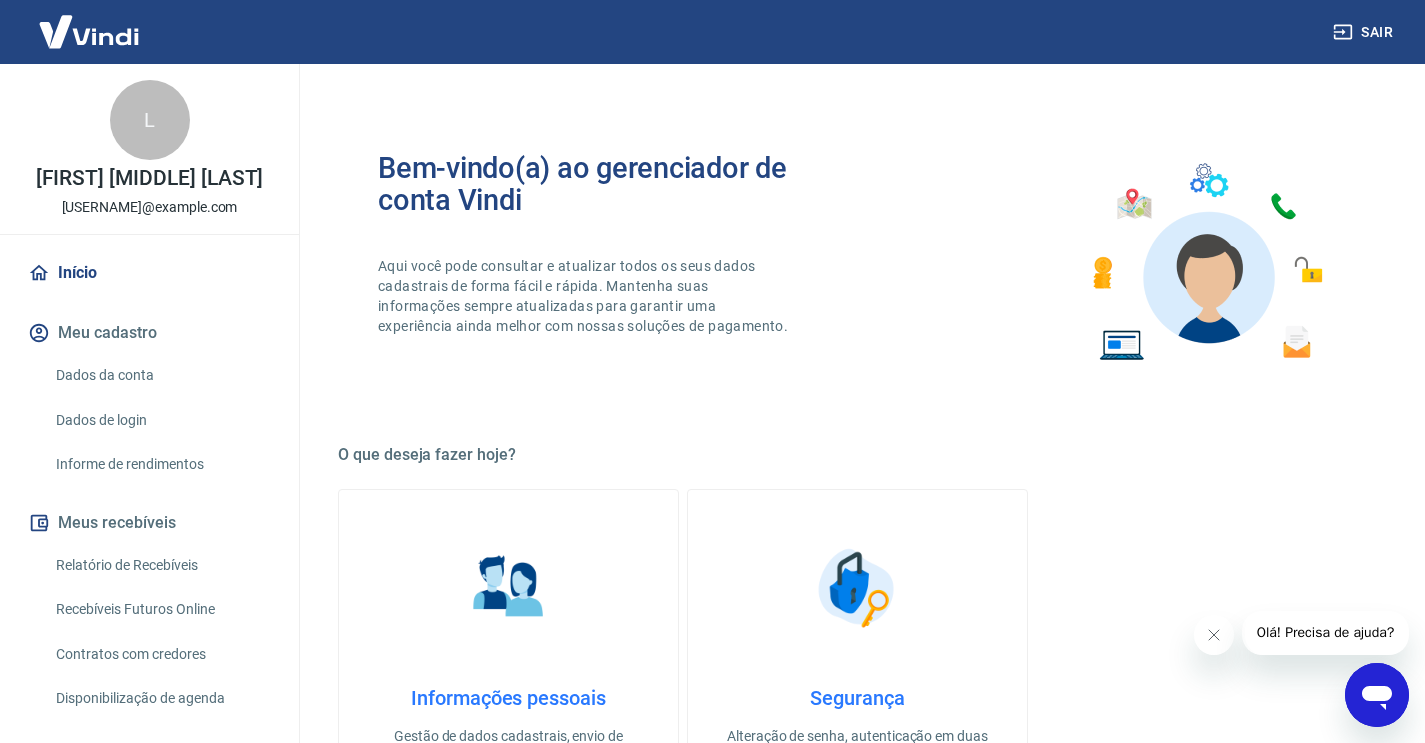 click 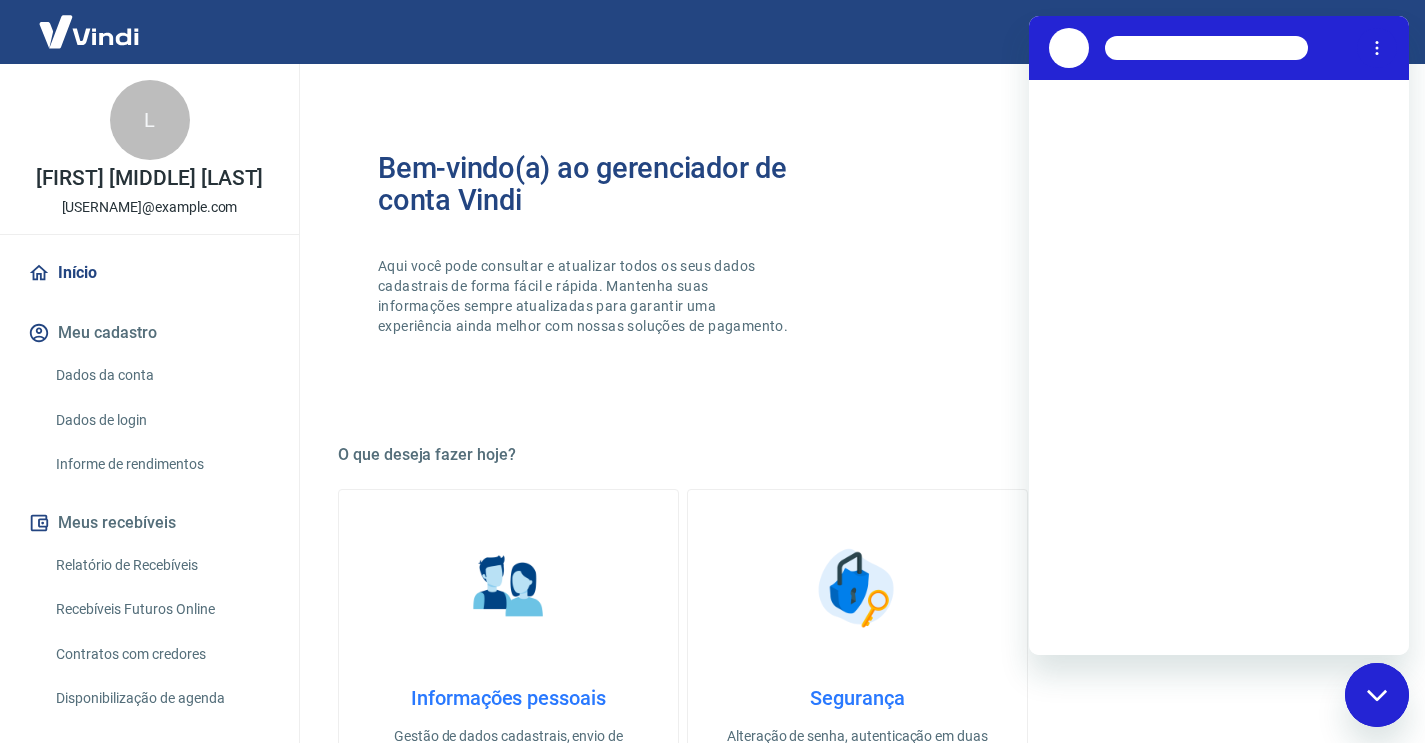 scroll, scrollTop: 0, scrollLeft: 0, axis: both 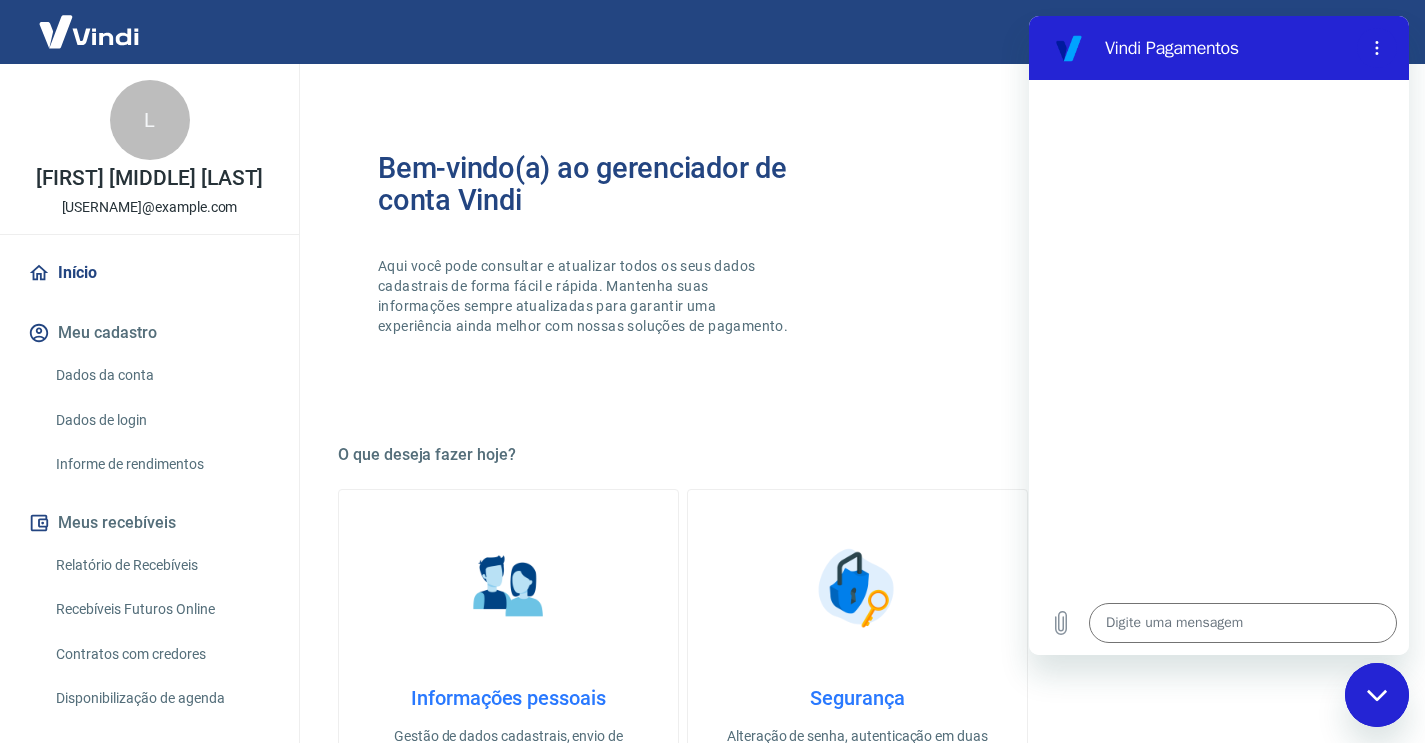 type on "x" 